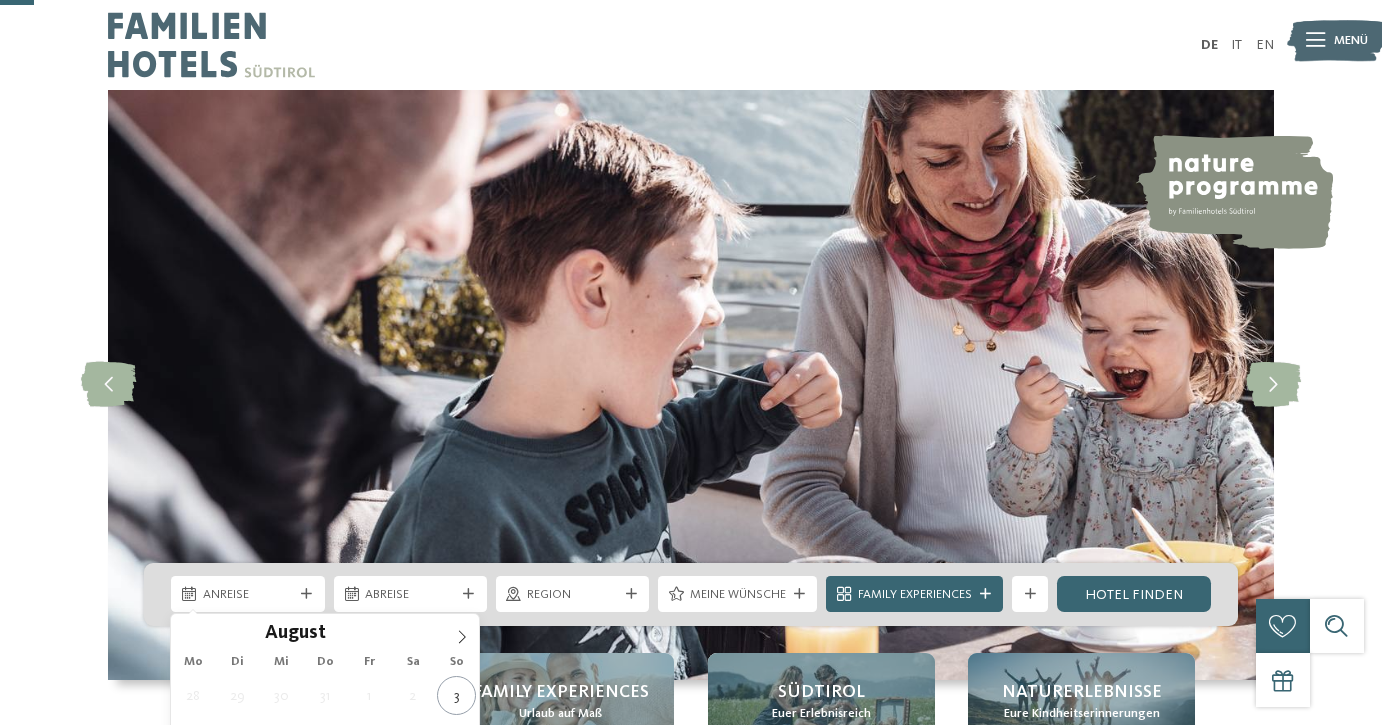 click on "Kleinen Moment noch – die Webseite wird geladen …
DE
IT" at bounding box center [691, 4213] 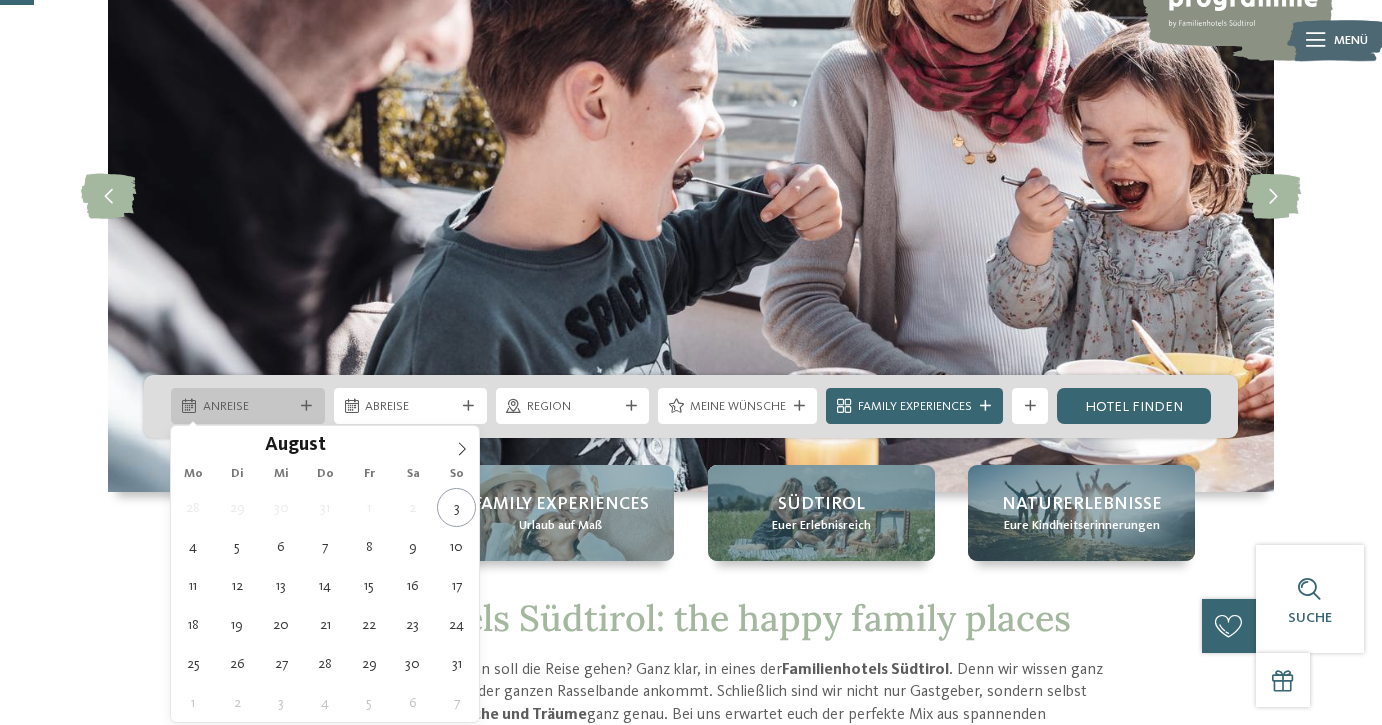scroll, scrollTop: 188, scrollLeft: 0, axis: vertical 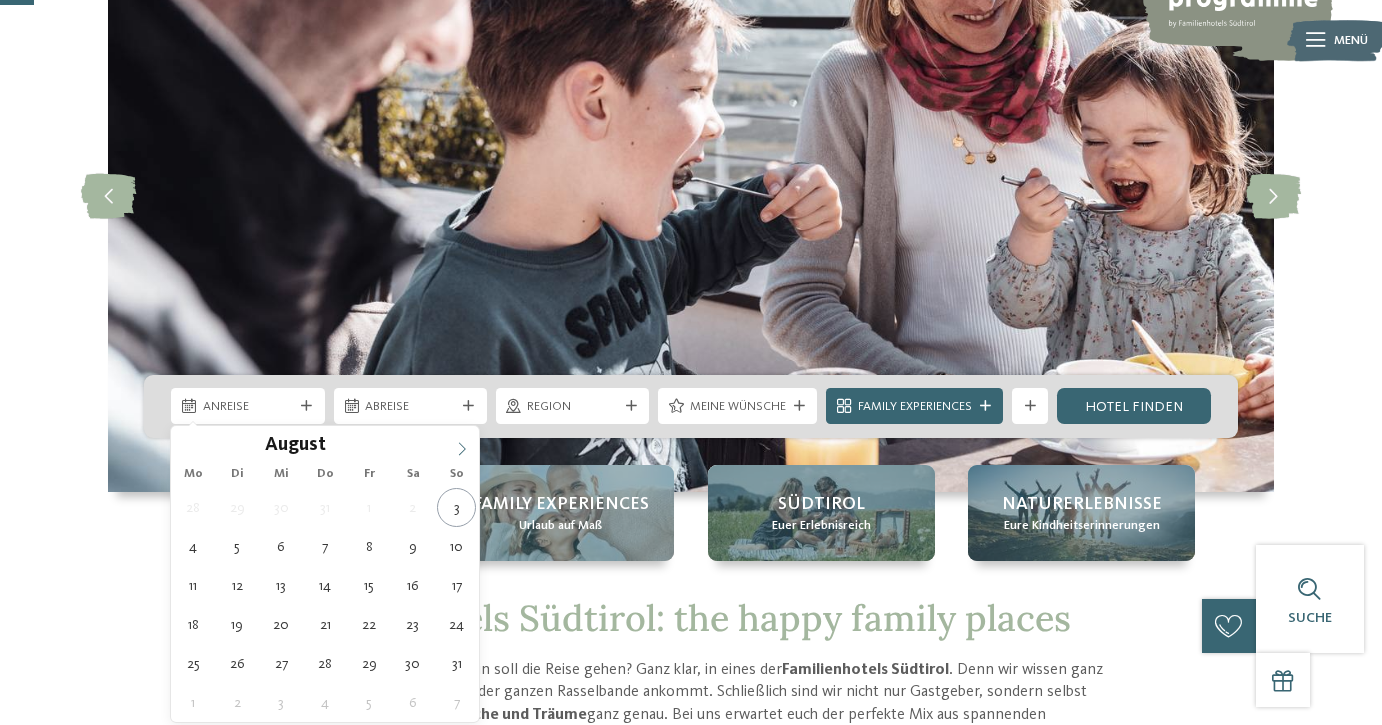 click 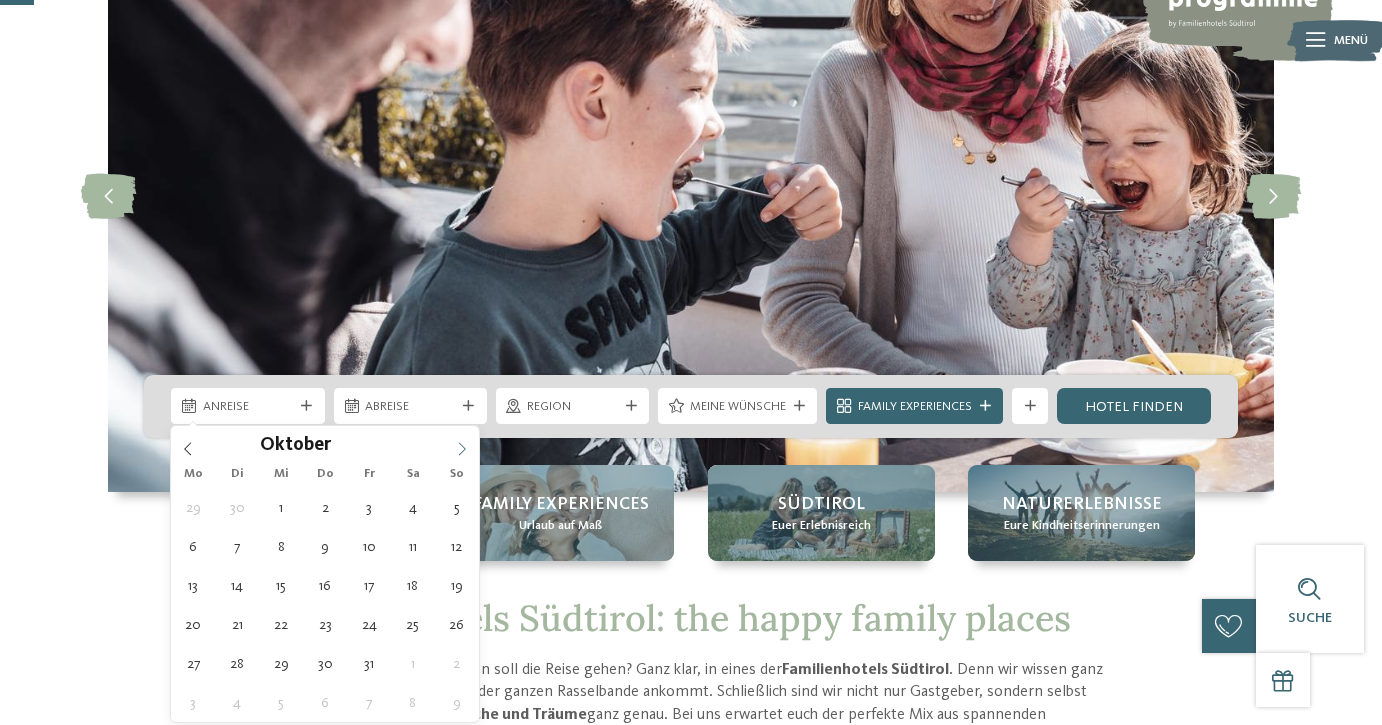 click 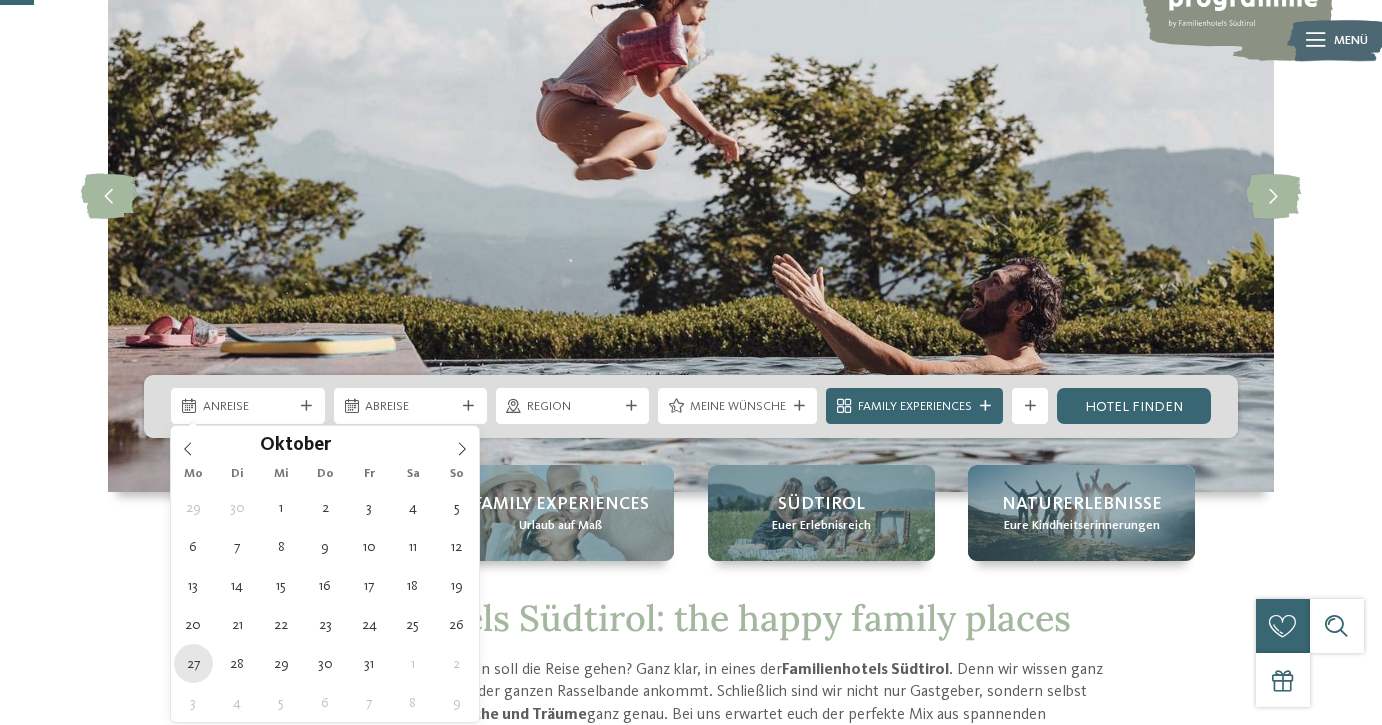 type on "27.10.2025" 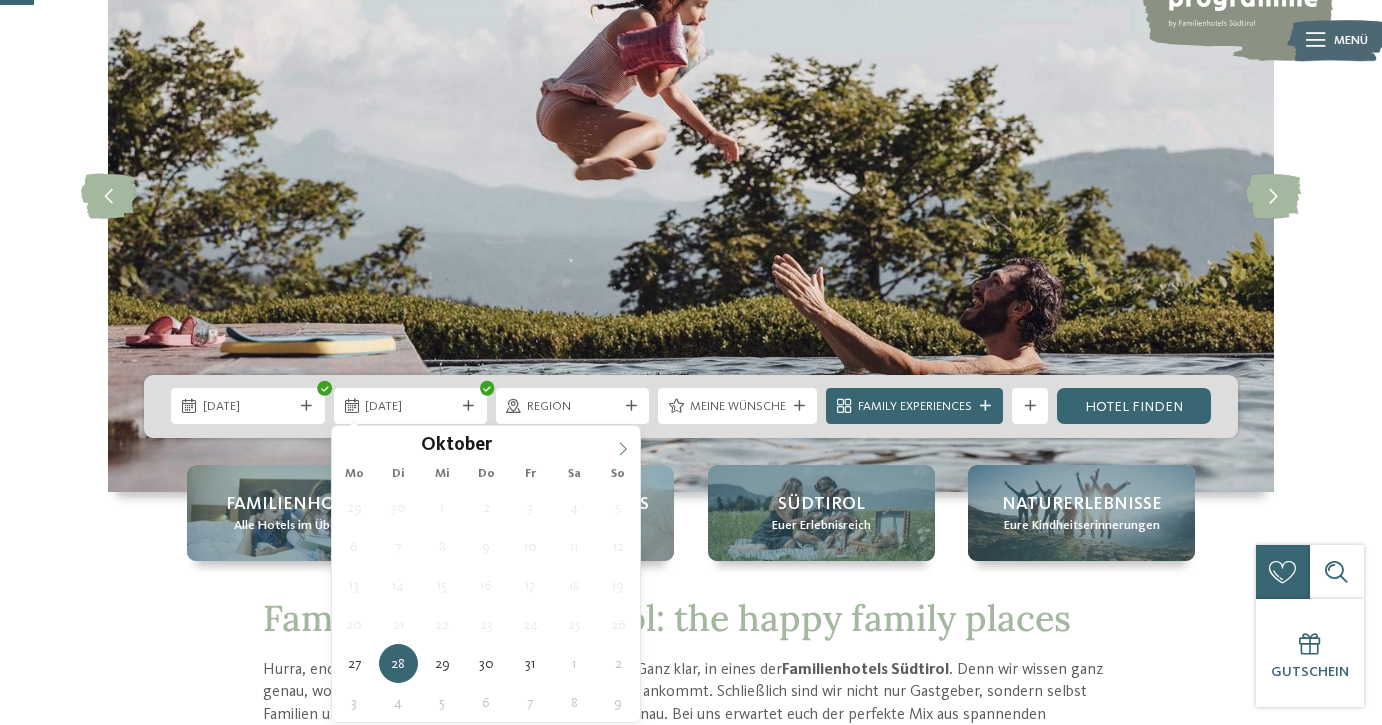 click 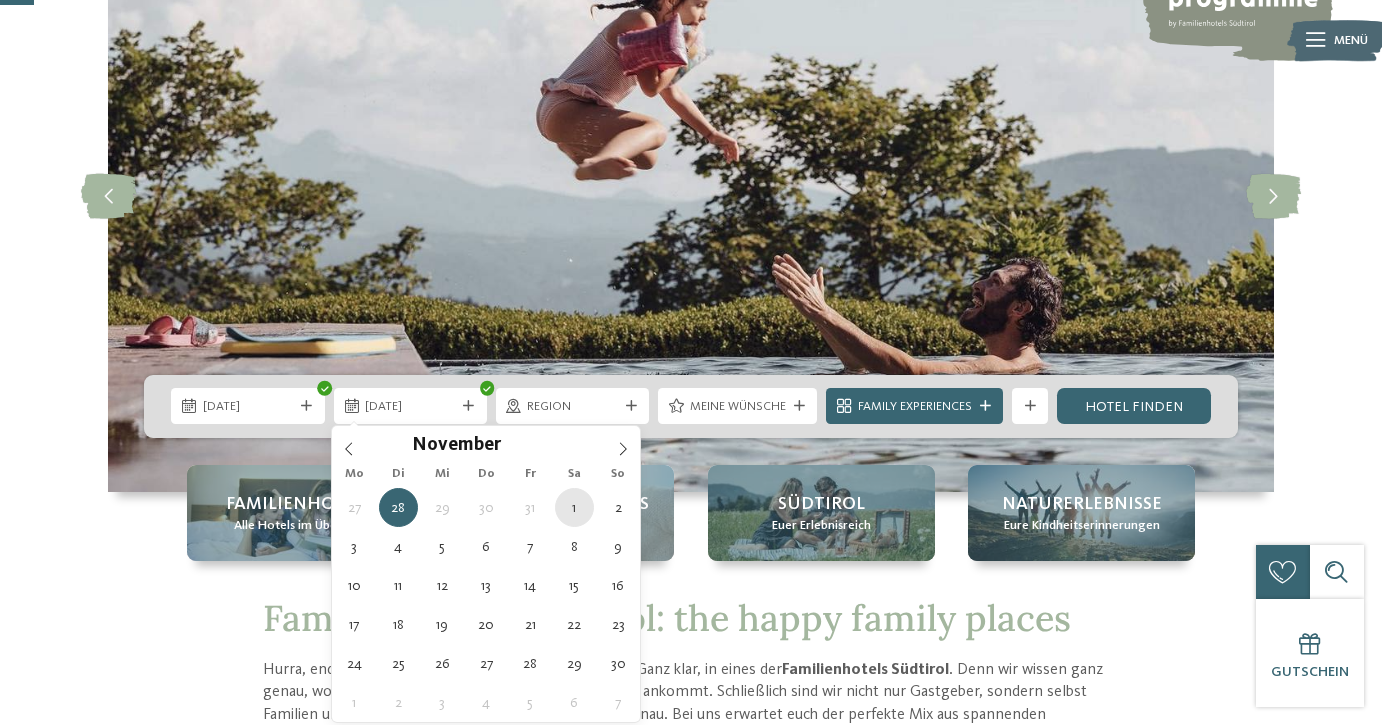 type on "01.11.2025" 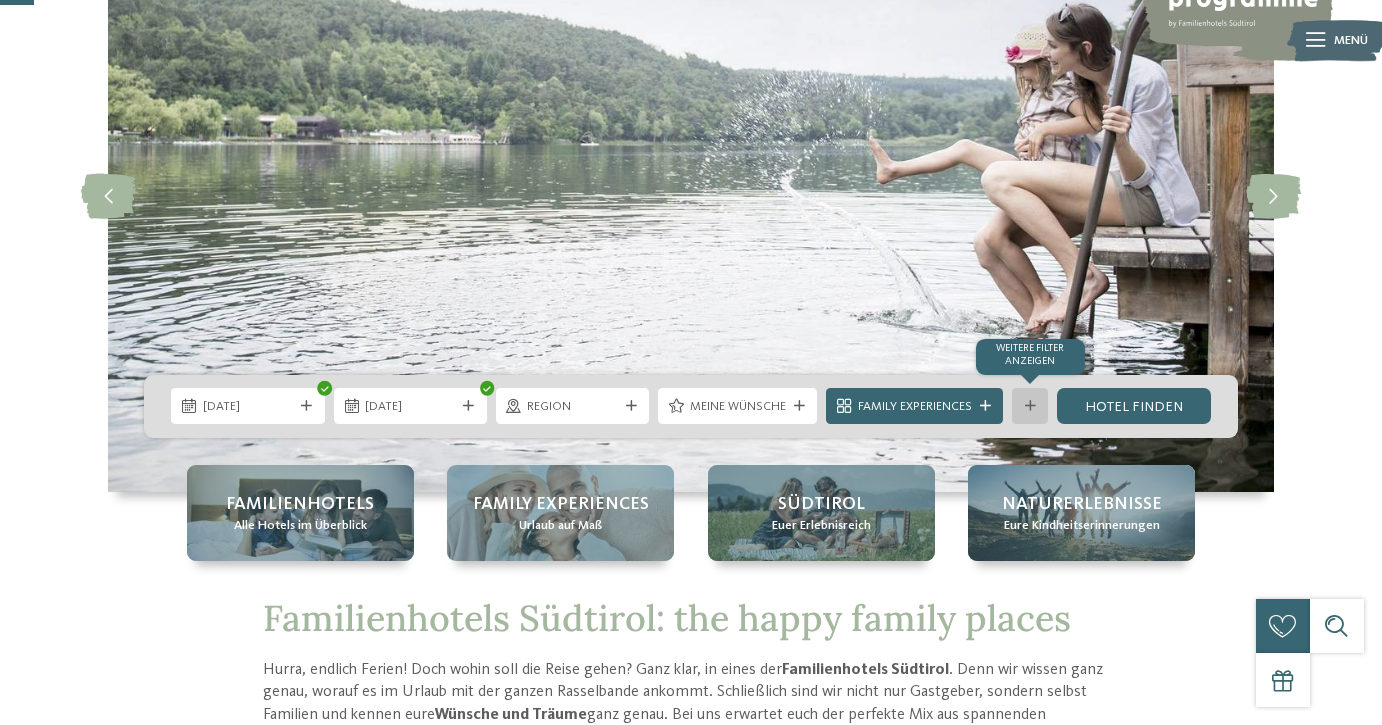 click at bounding box center [1030, 406] 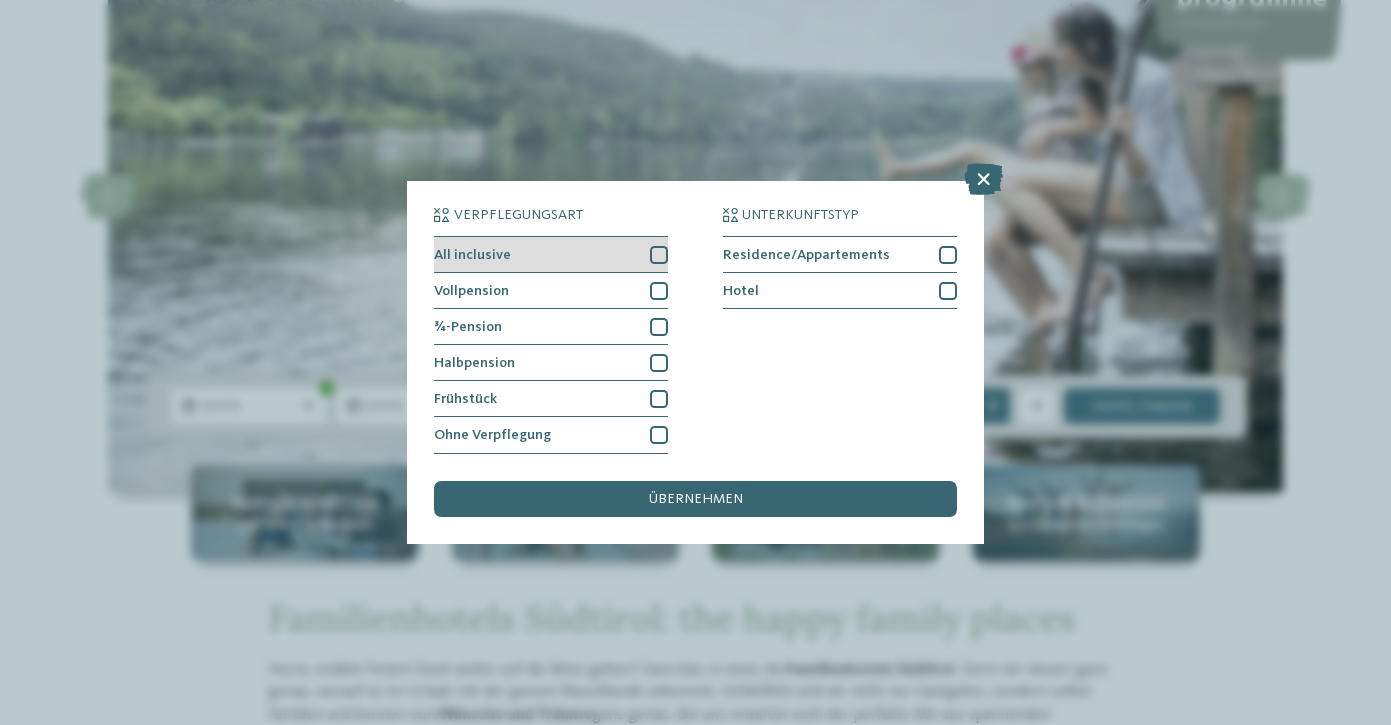 click at bounding box center [659, 255] 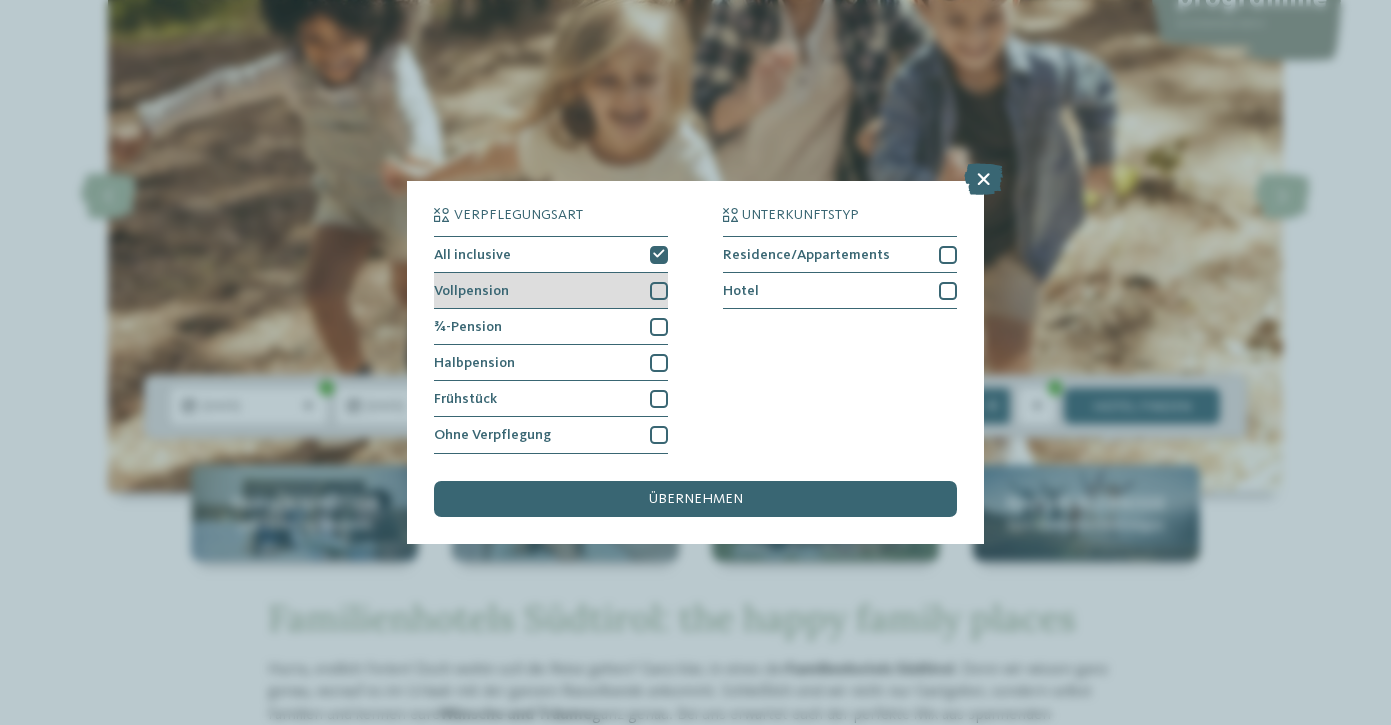 click at bounding box center [659, 291] 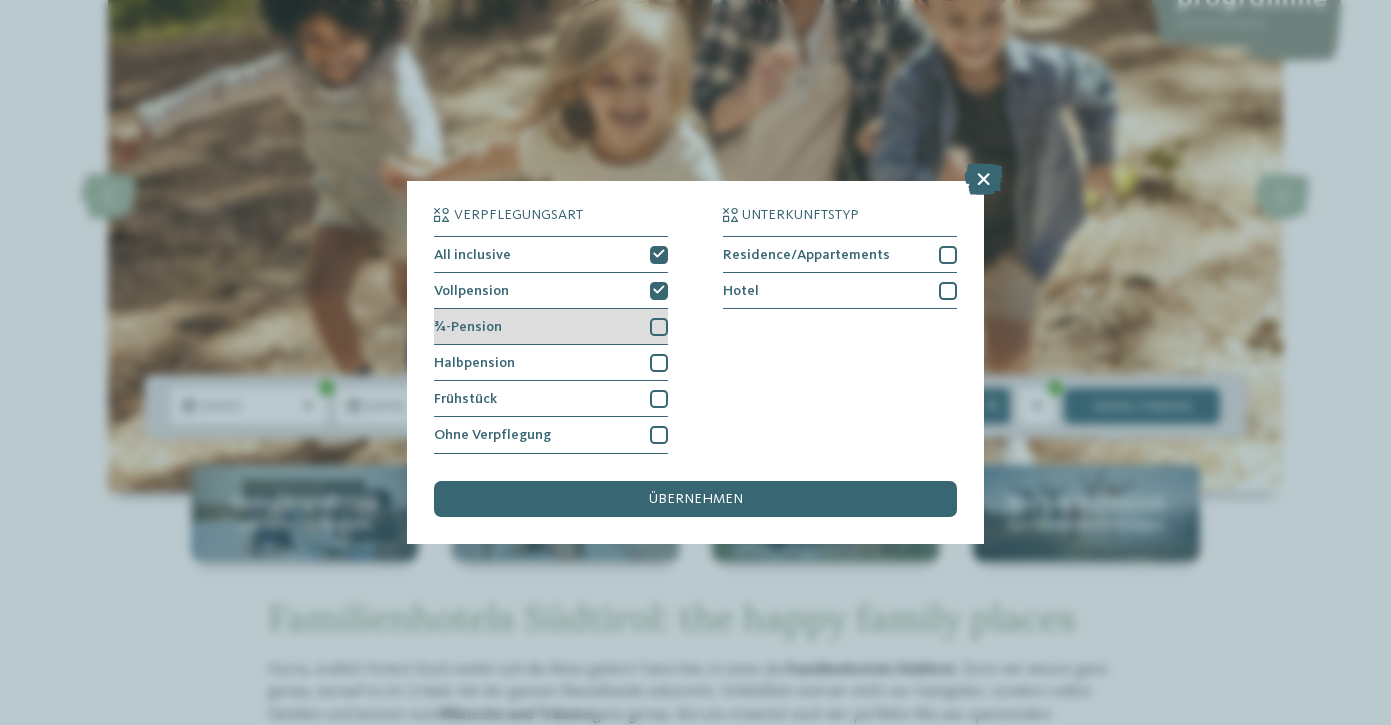 click at bounding box center [659, 327] 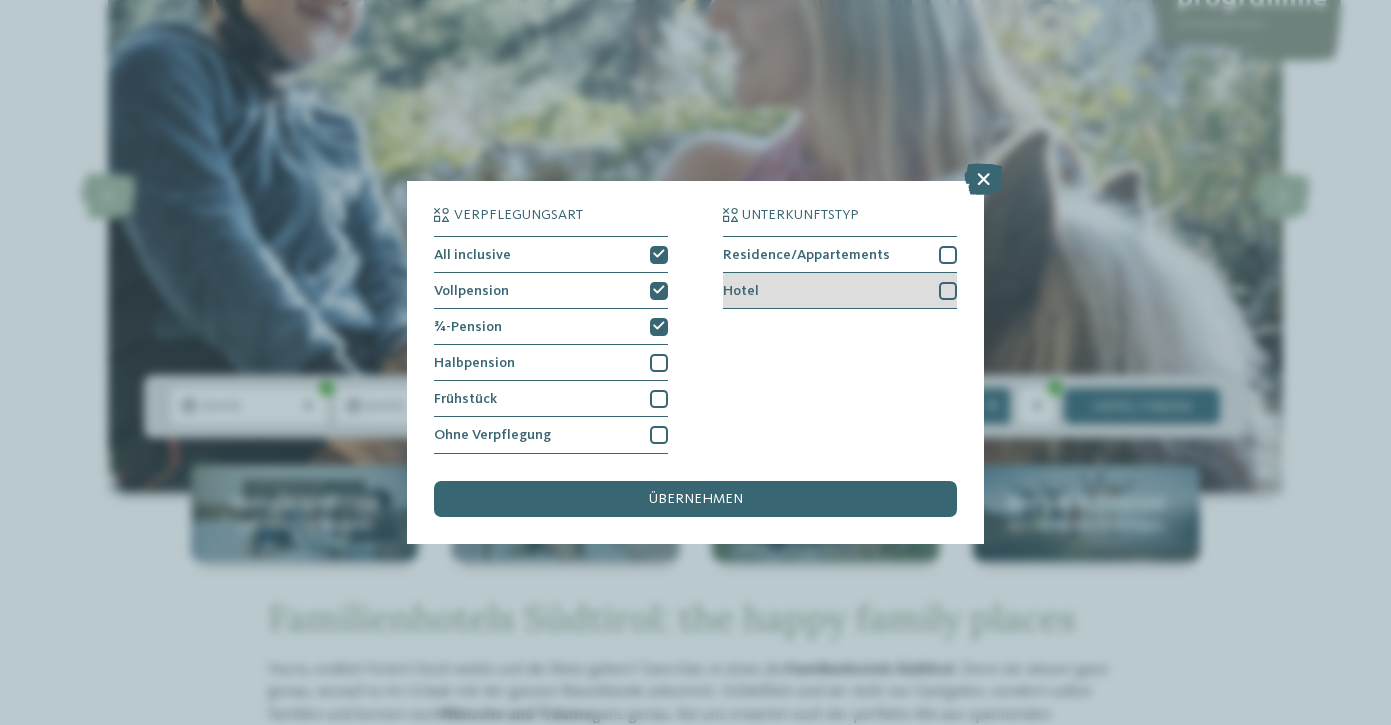 click at bounding box center [948, 291] 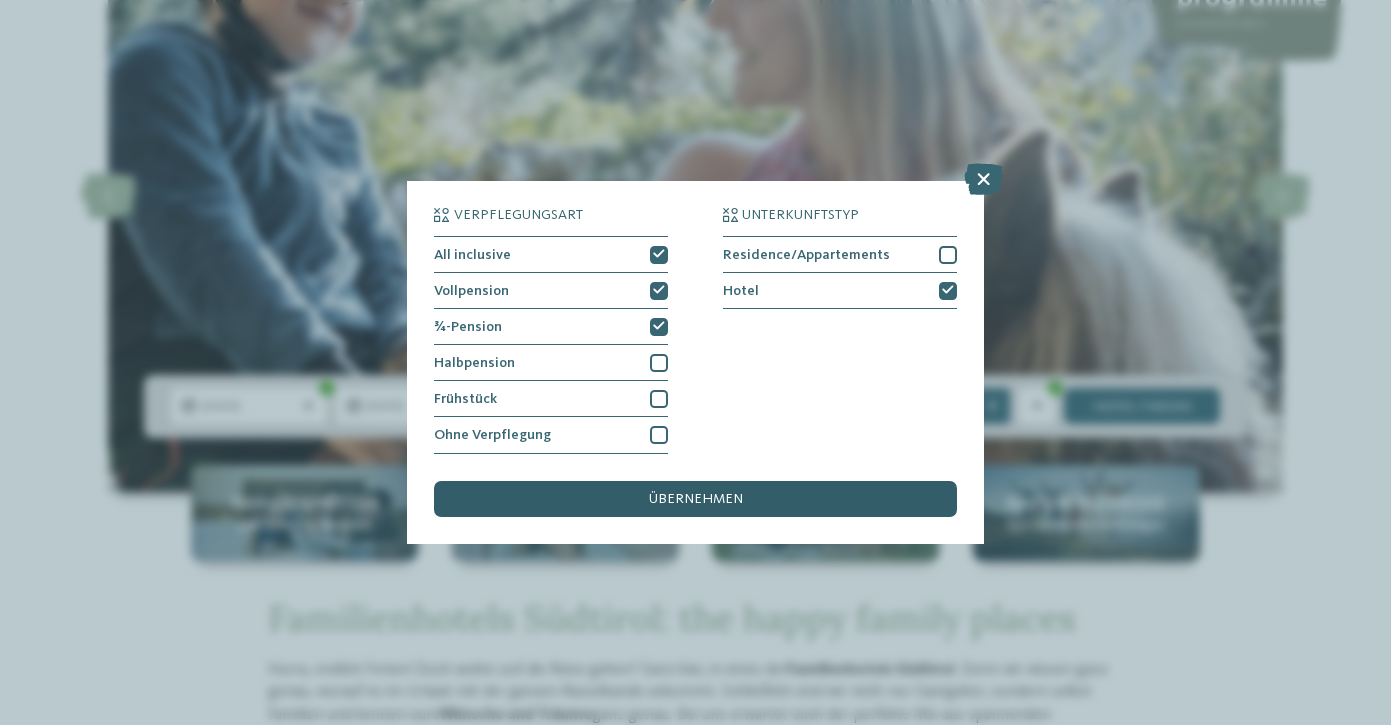 click on "übernehmen" at bounding box center (695, 499) 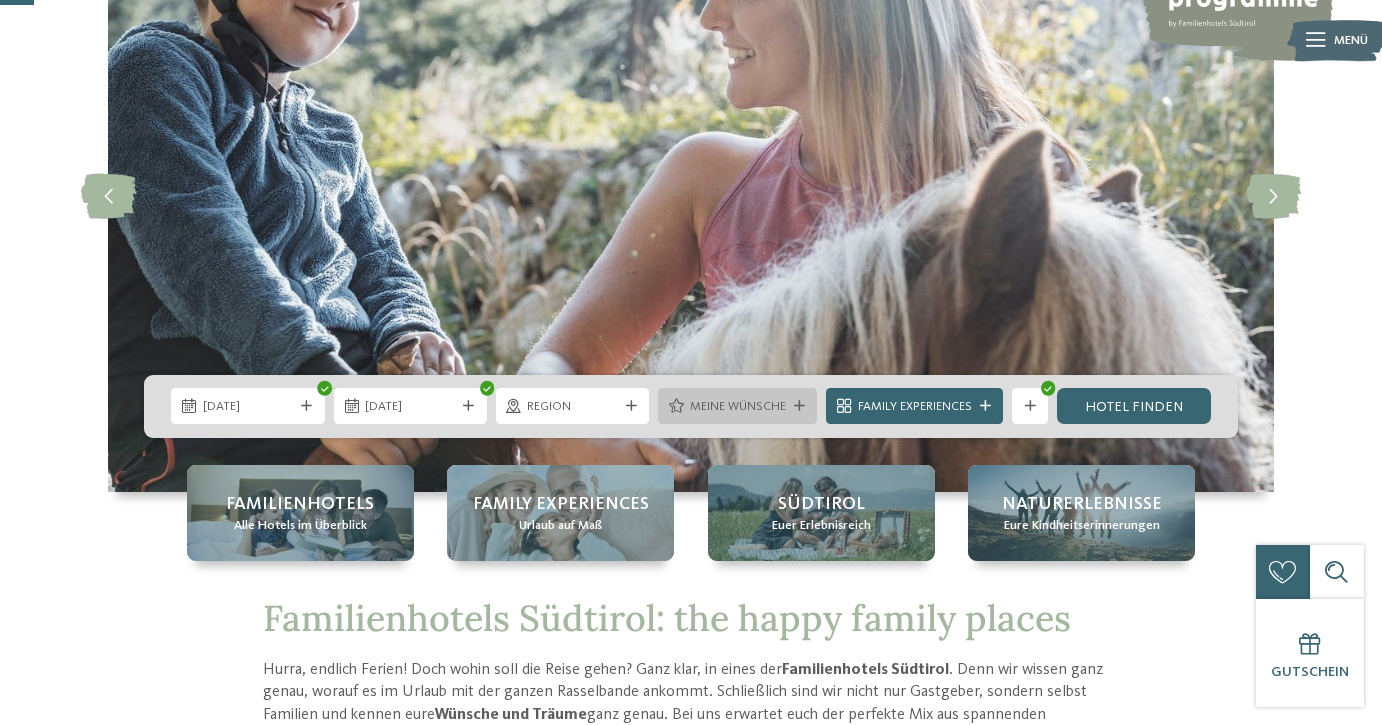 click on "Meine Wünsche" at bounding box center (738, 407) 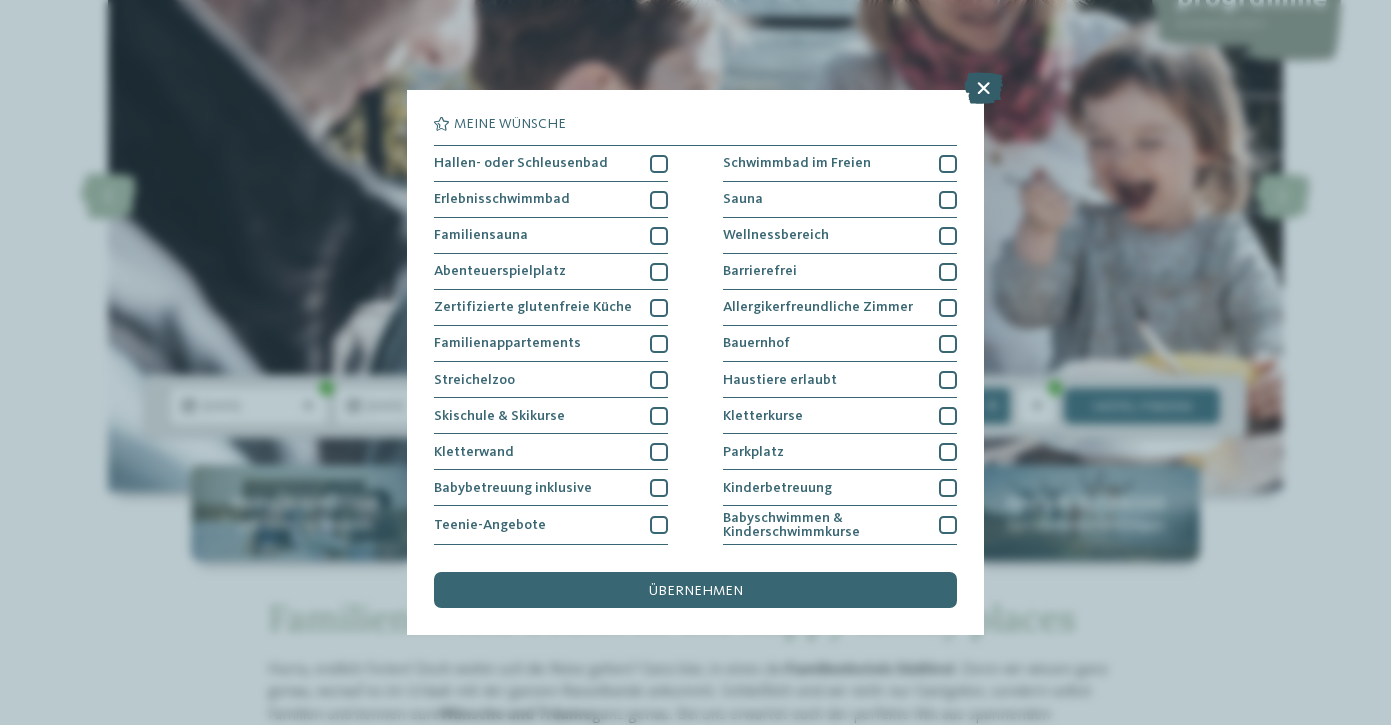 click at bounding box center (983, 88) 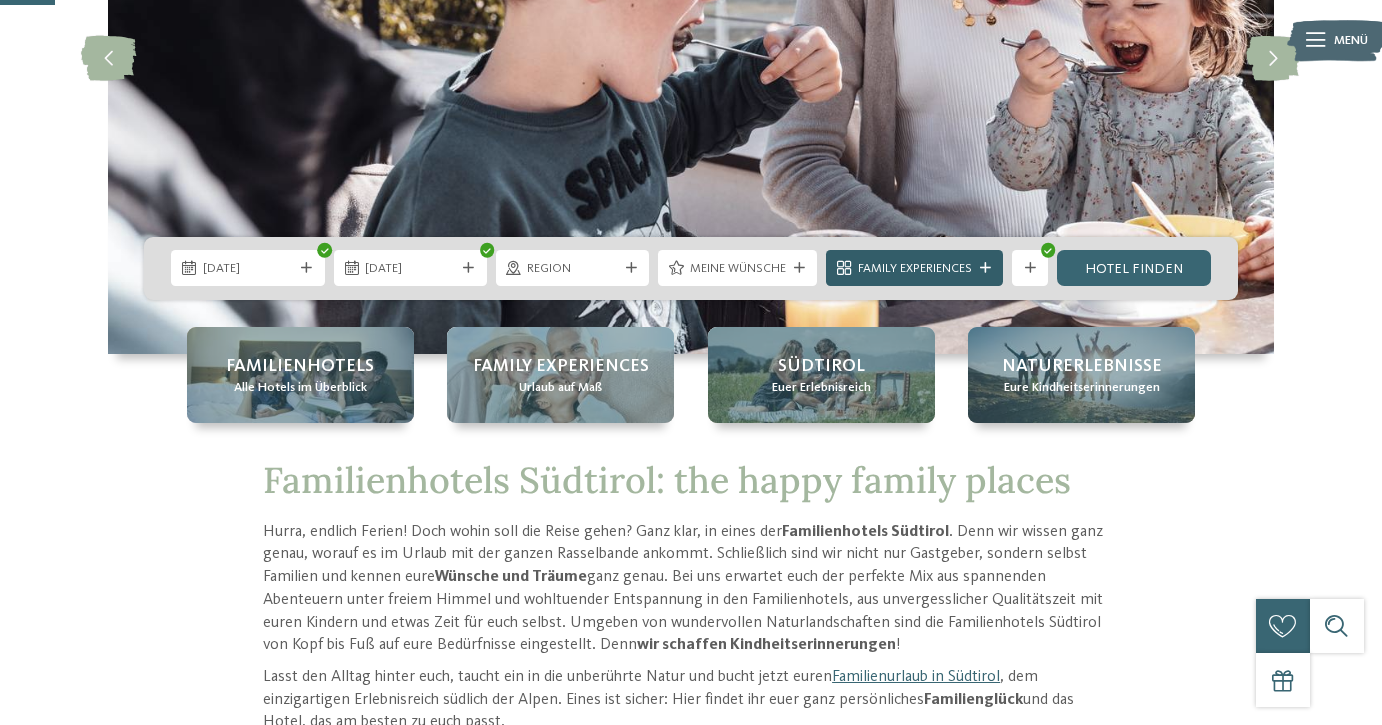scroll, scrollTop: 326, scrollLeft: 0, axis: vertical 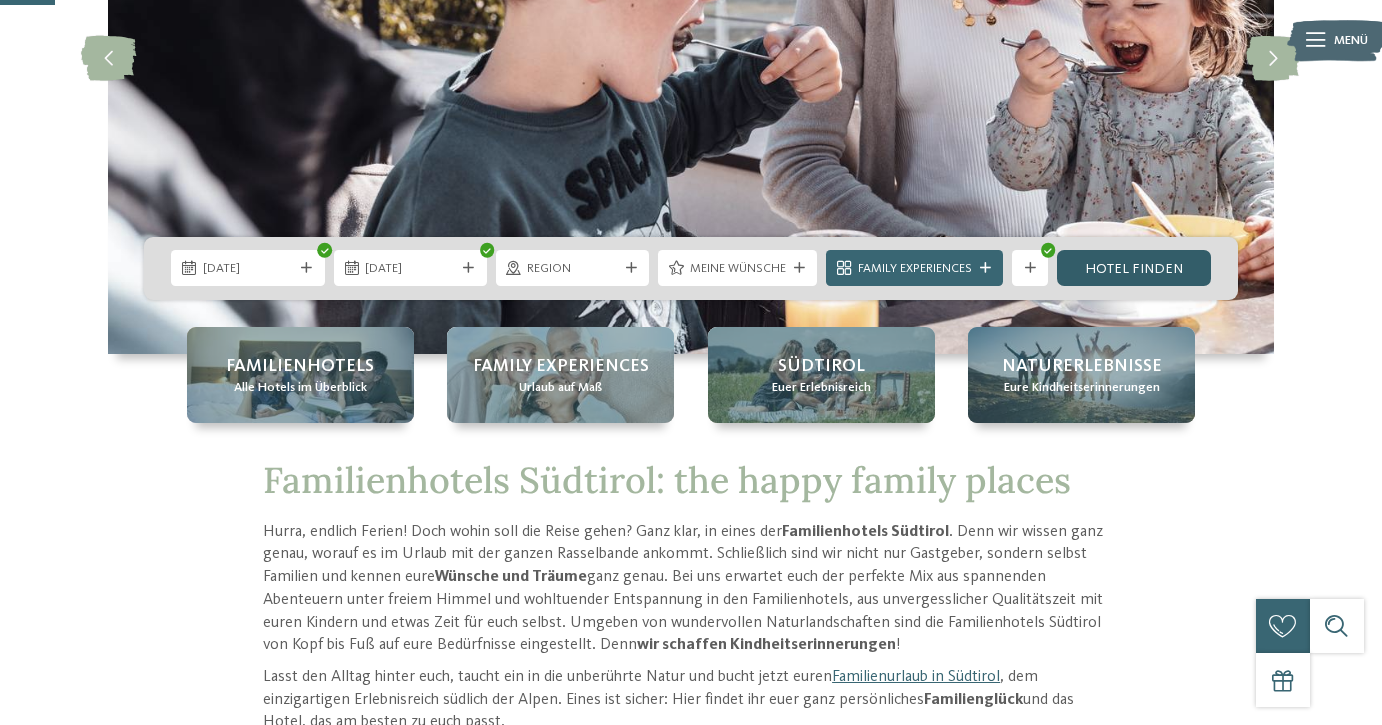 click on "Hotel finden" at bounding box center (1133, 268) 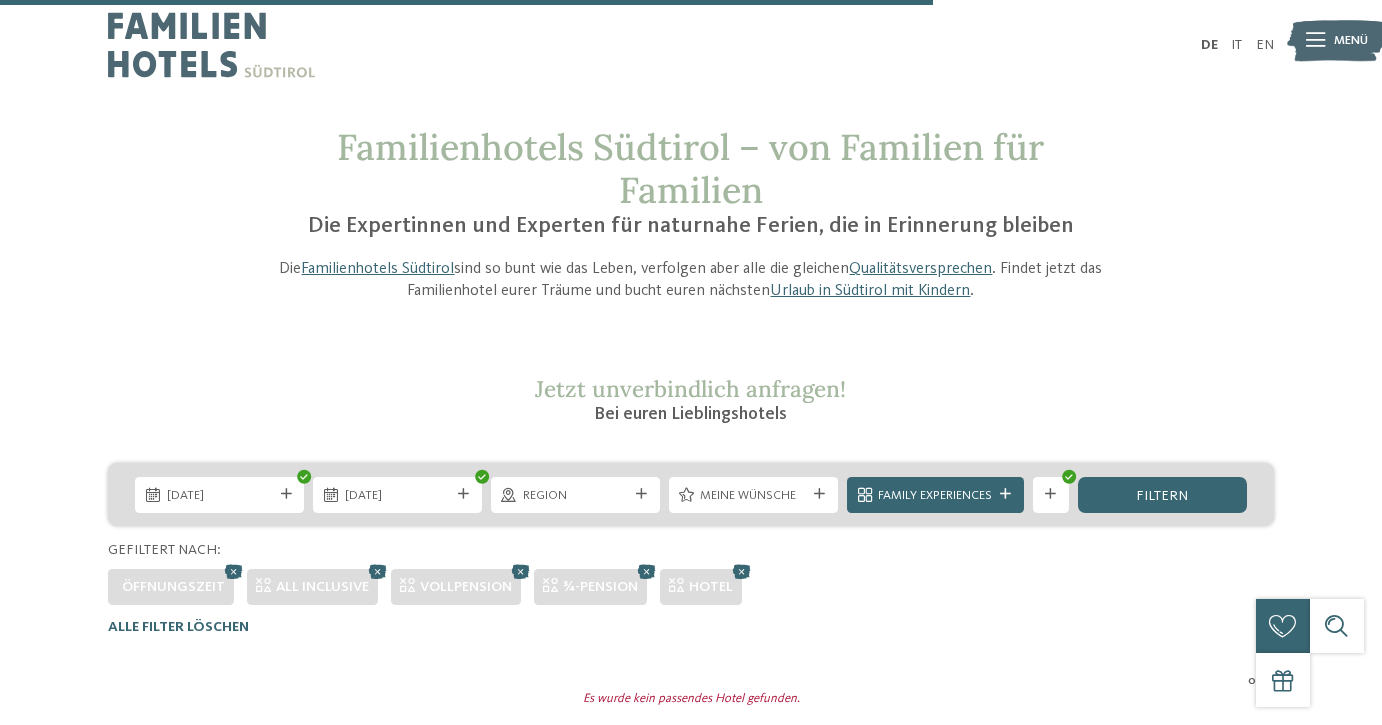 scroll, scrollTop: 533, scrollLeft: 0, axis: vertical 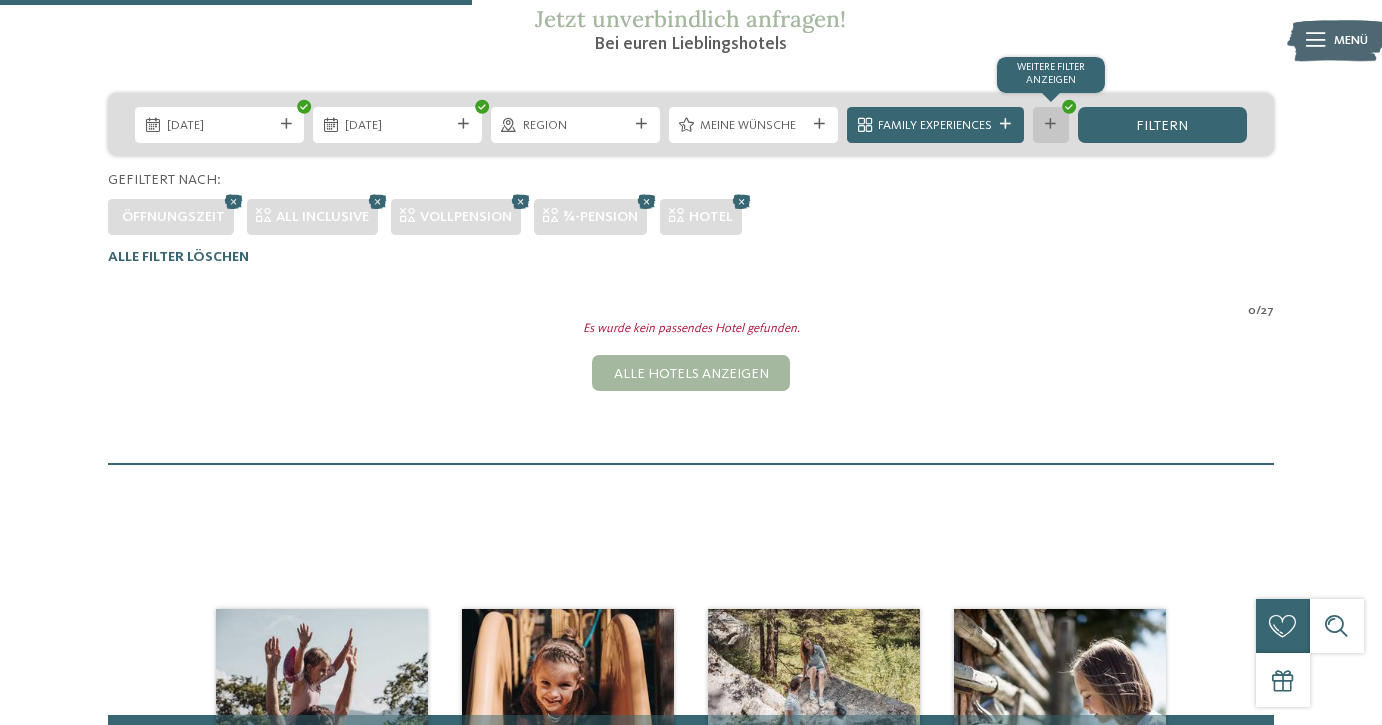 click on "Weitere Filter anzeigen" at bounding box center (1051, 125) 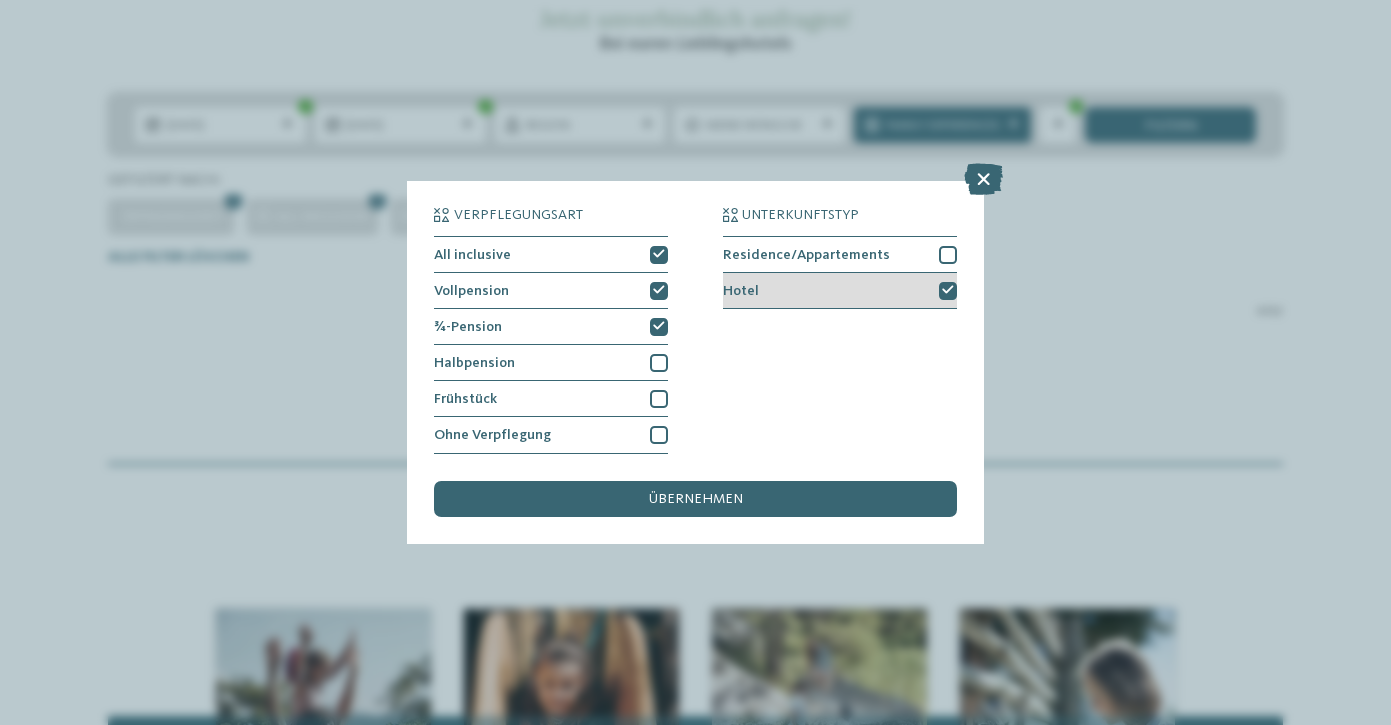 click at bounding box center [948, 290] 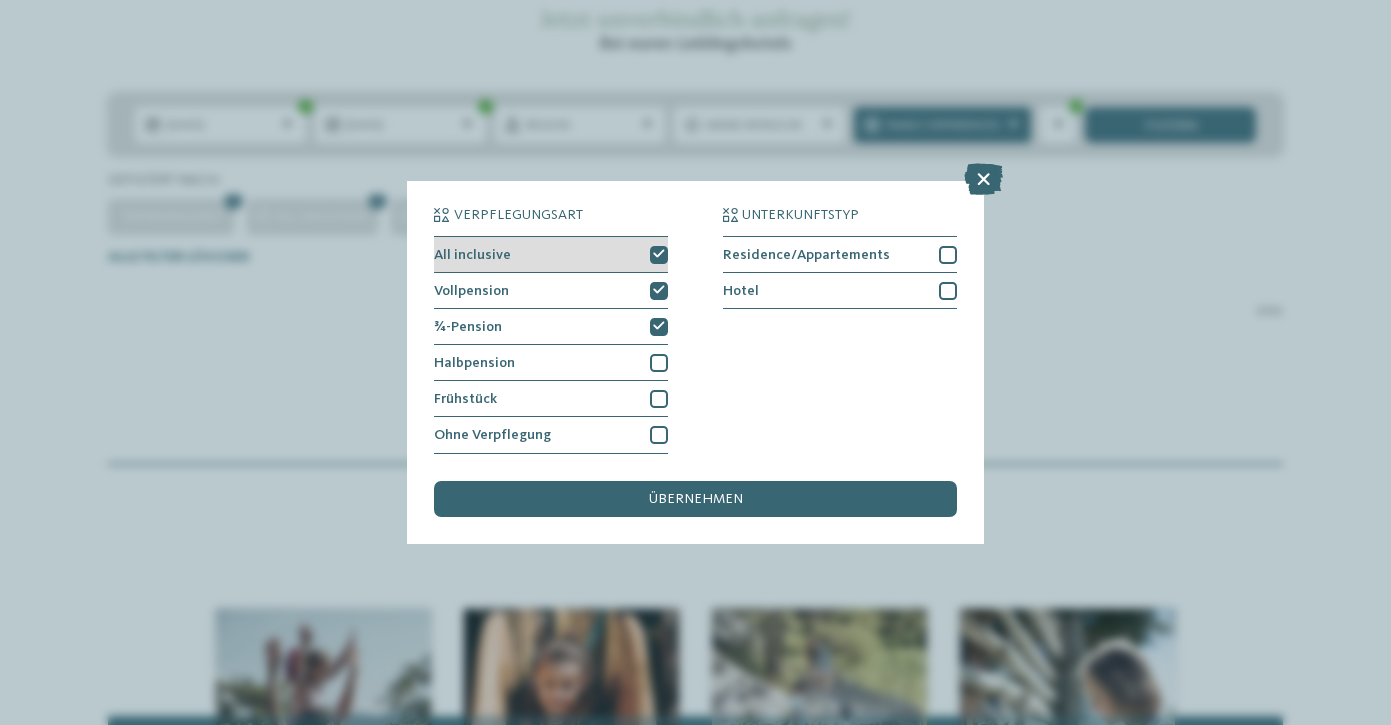 click at bounding box center [659, 254] 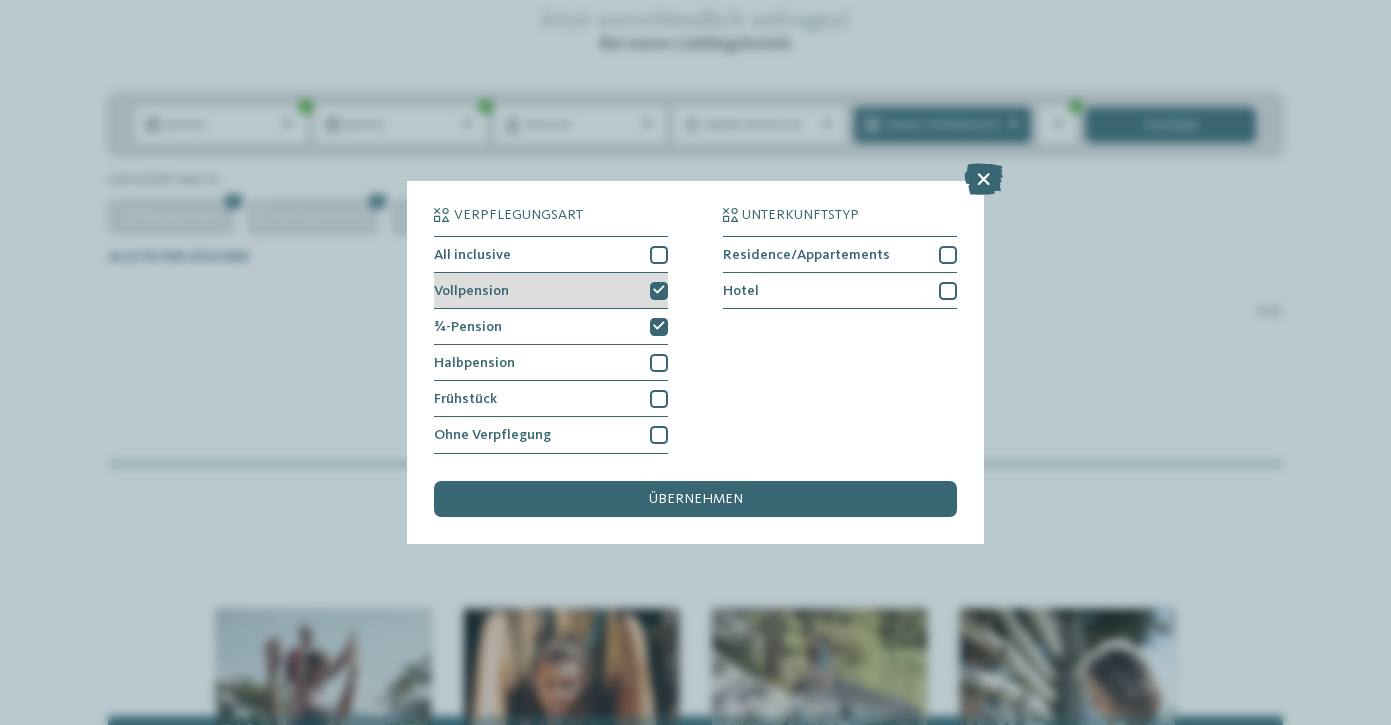click on "Vollpension" at bounding box center [551, 291] 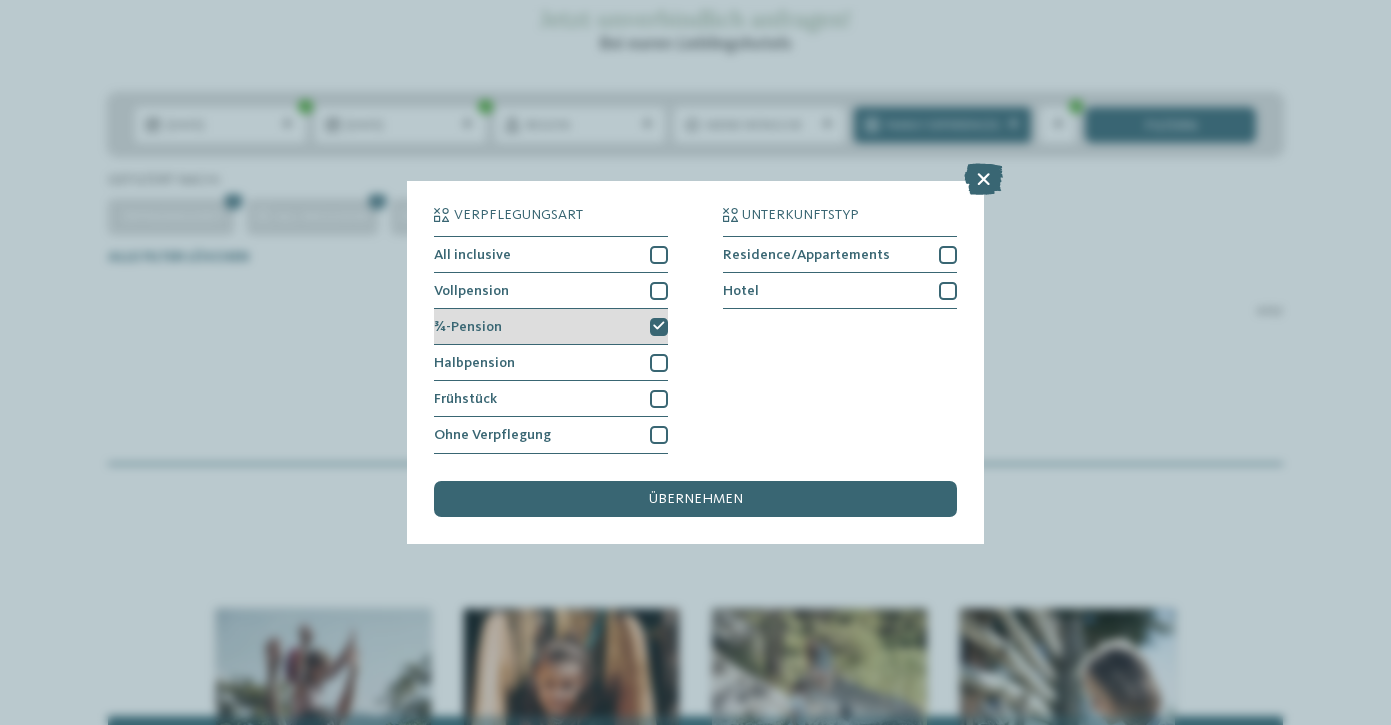 click at bounding box center [659, 327] 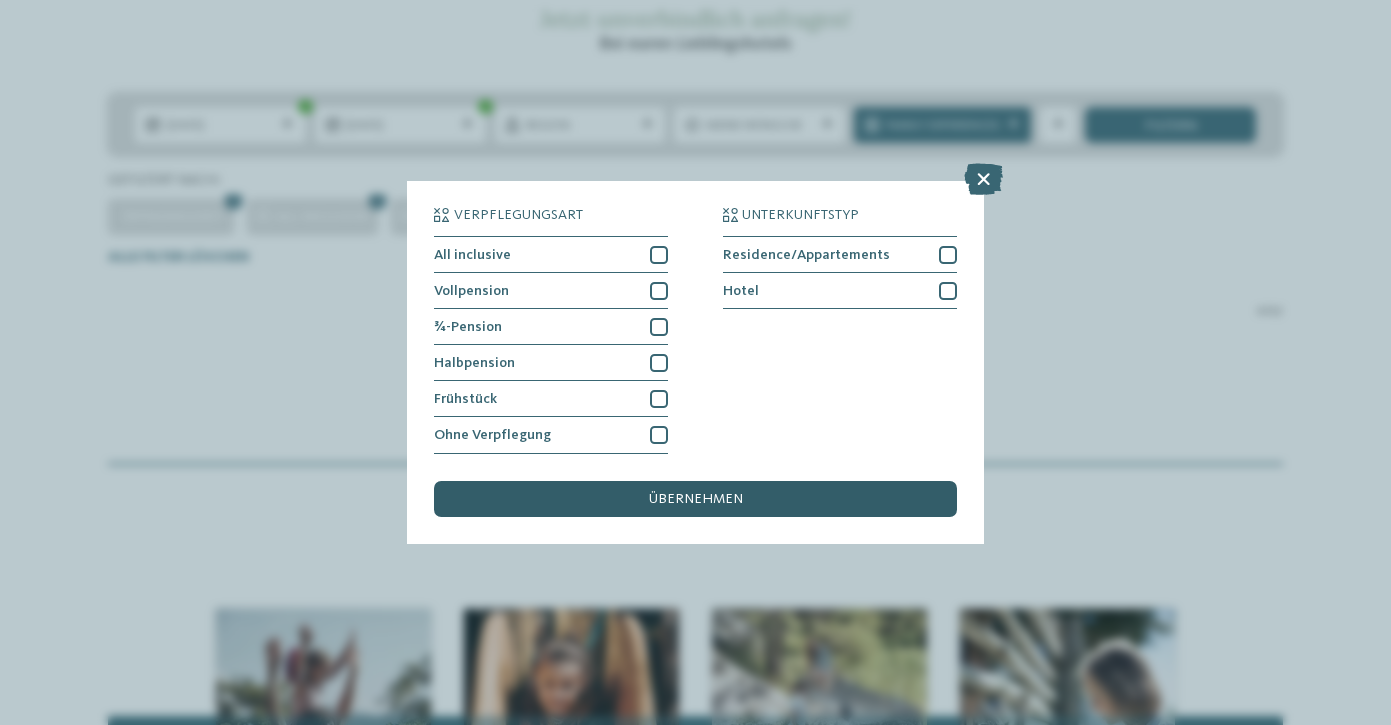 click on "übernehmen" at bounding box center [696, 499] 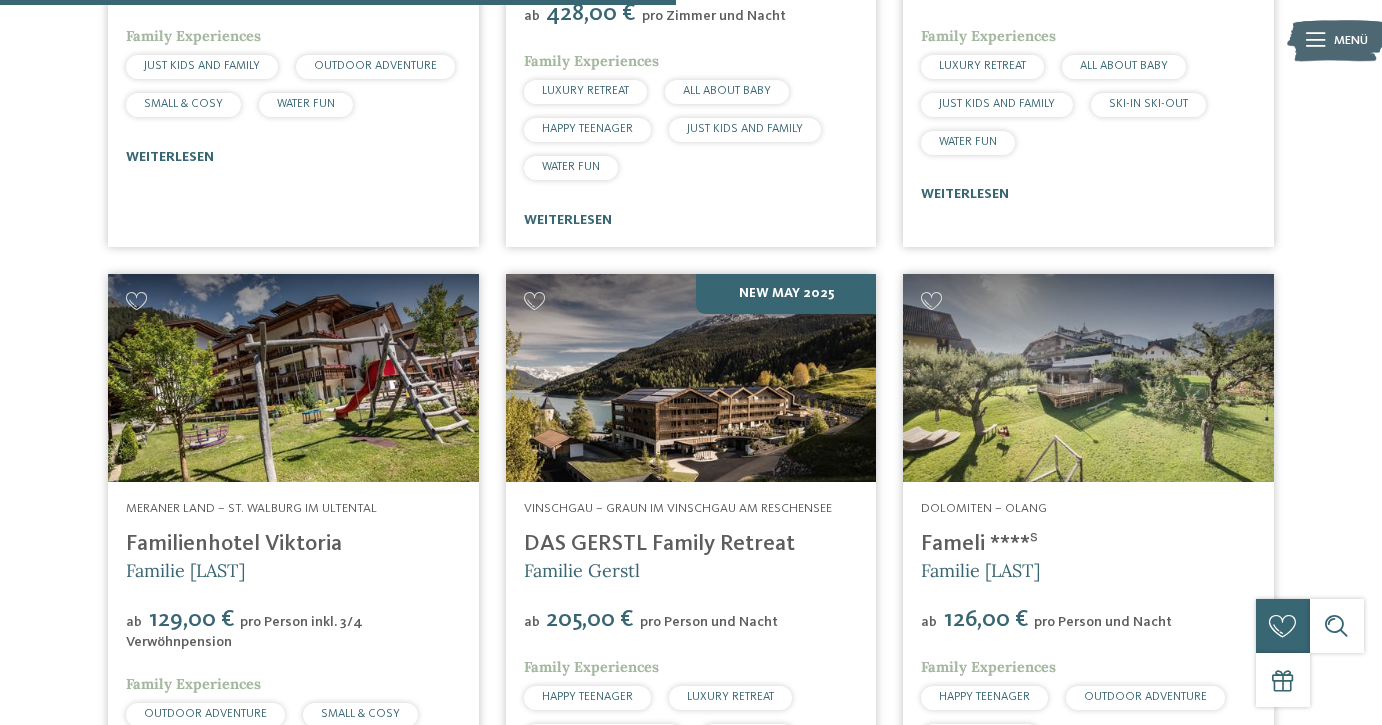 scroll, scrollTop: 2321, scrollLeft: 0, axis: vertical 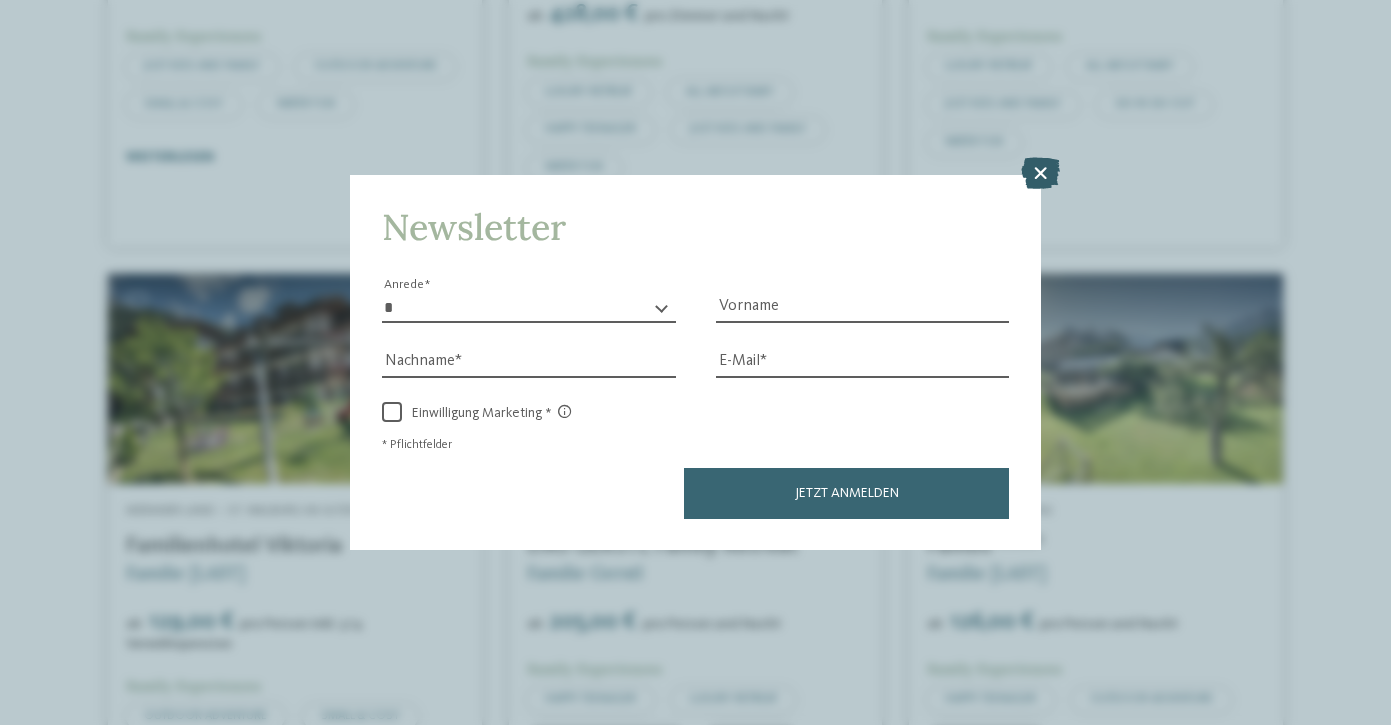 click at bounding box center [1040, 173] 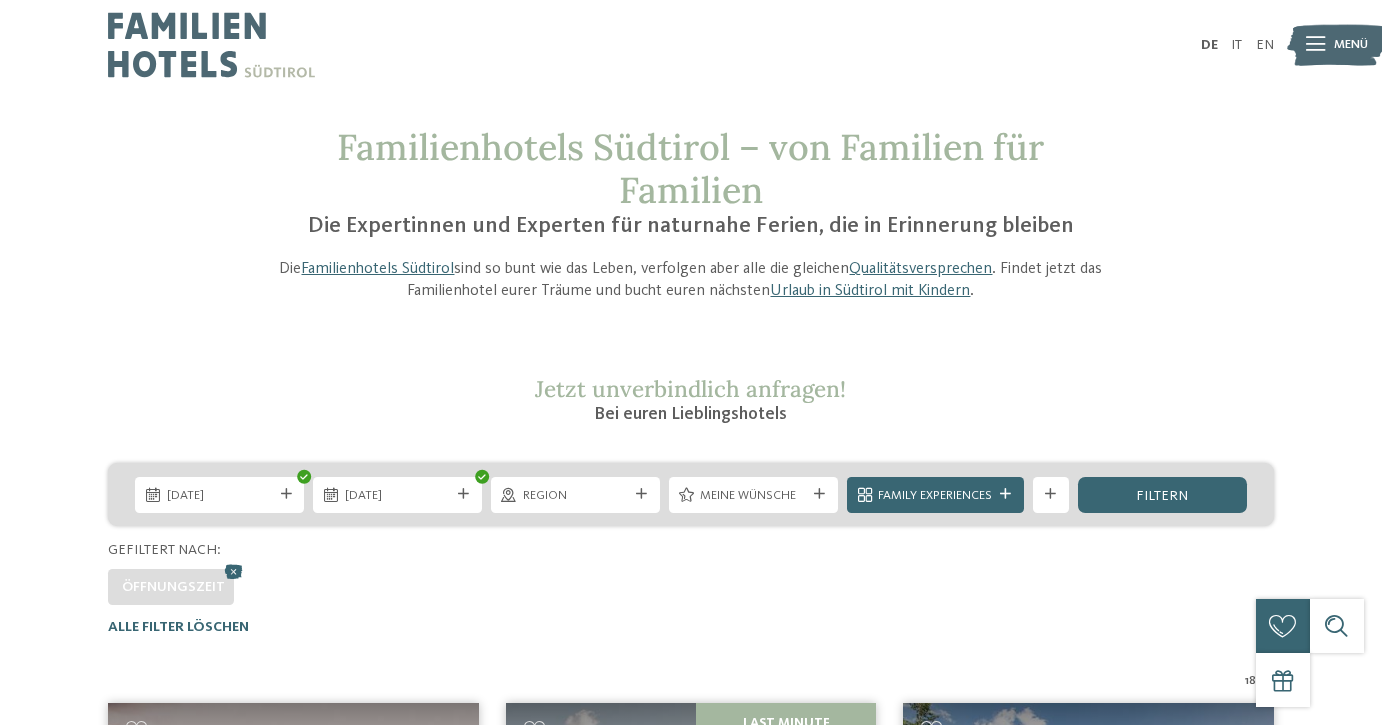 scroll, scrollTop: 0, scrollLeft: 0, axis: both 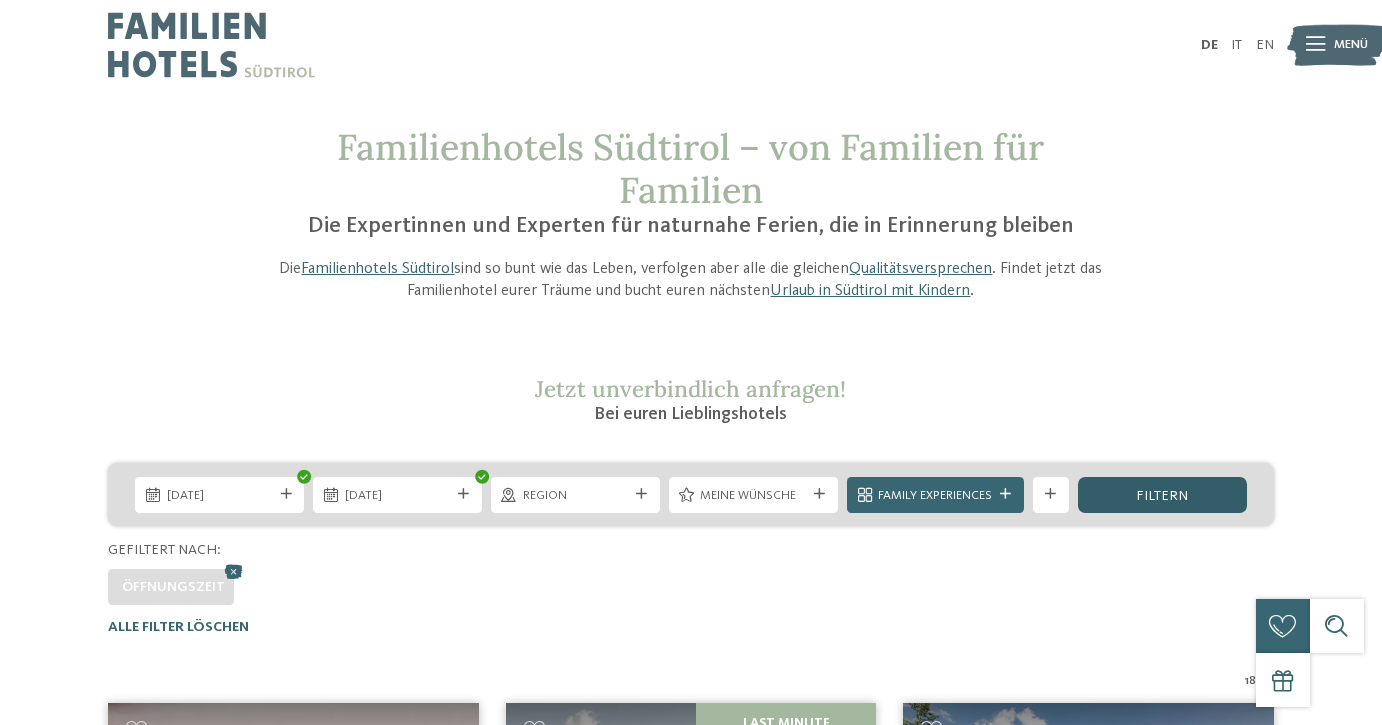 click on "filtern" at bounding box center (1162, 495) 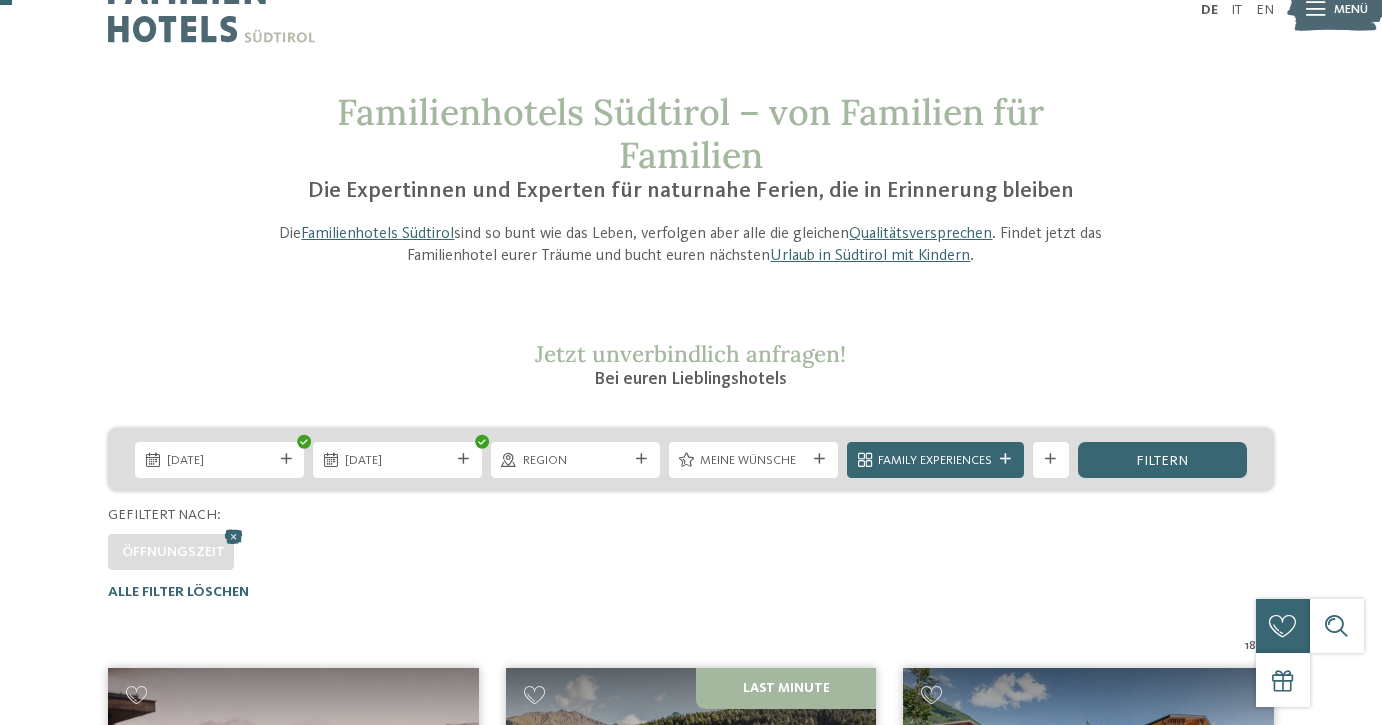 scroll, scrollTop: 44, scrollLeft: 0, axis: vertical 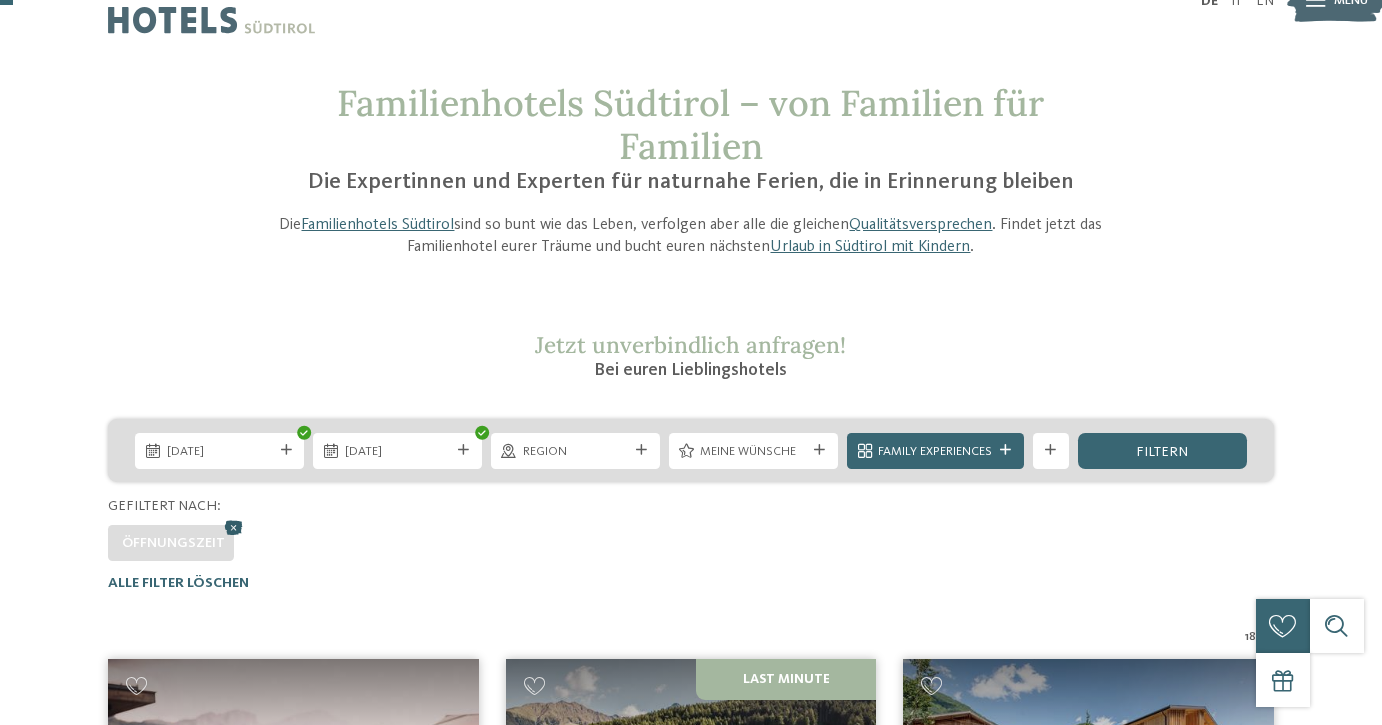 click at bounding box center [233, 527] 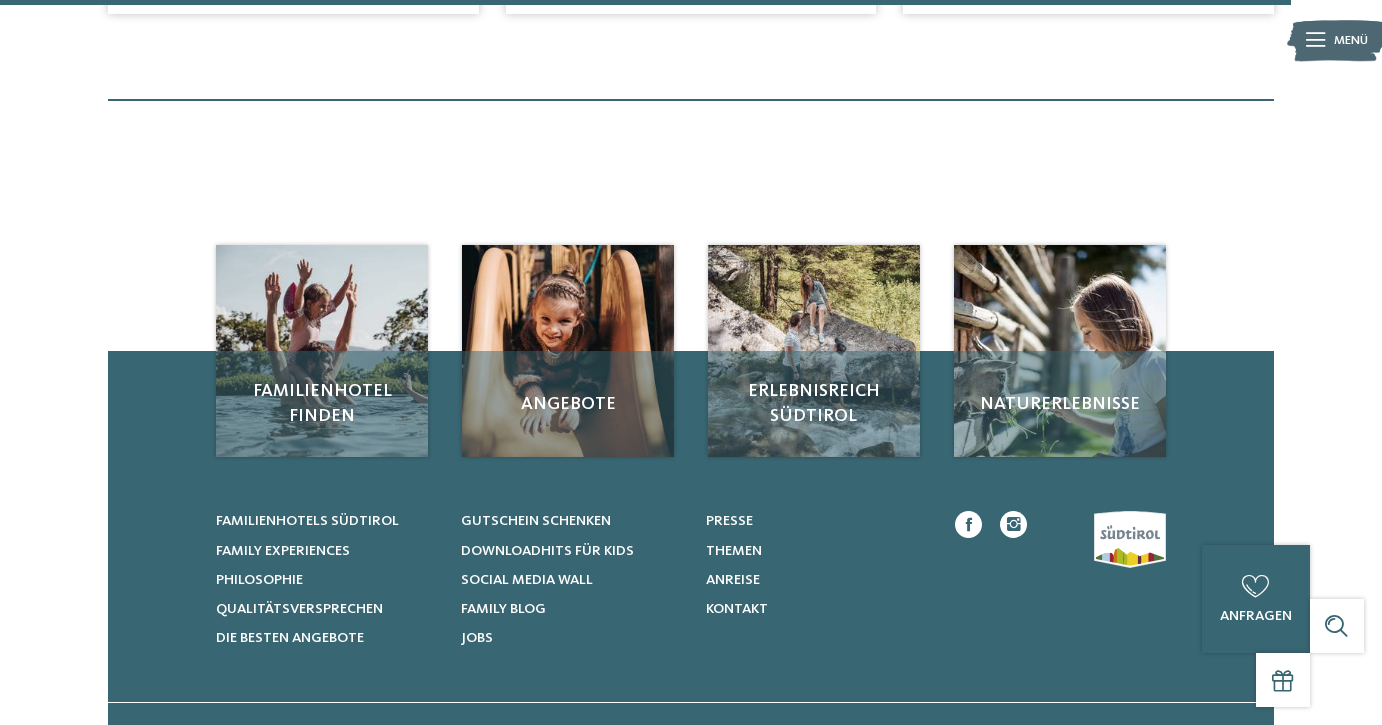 scroll, scrollTop: 6393, scrollLeft: 0, axis: vertical 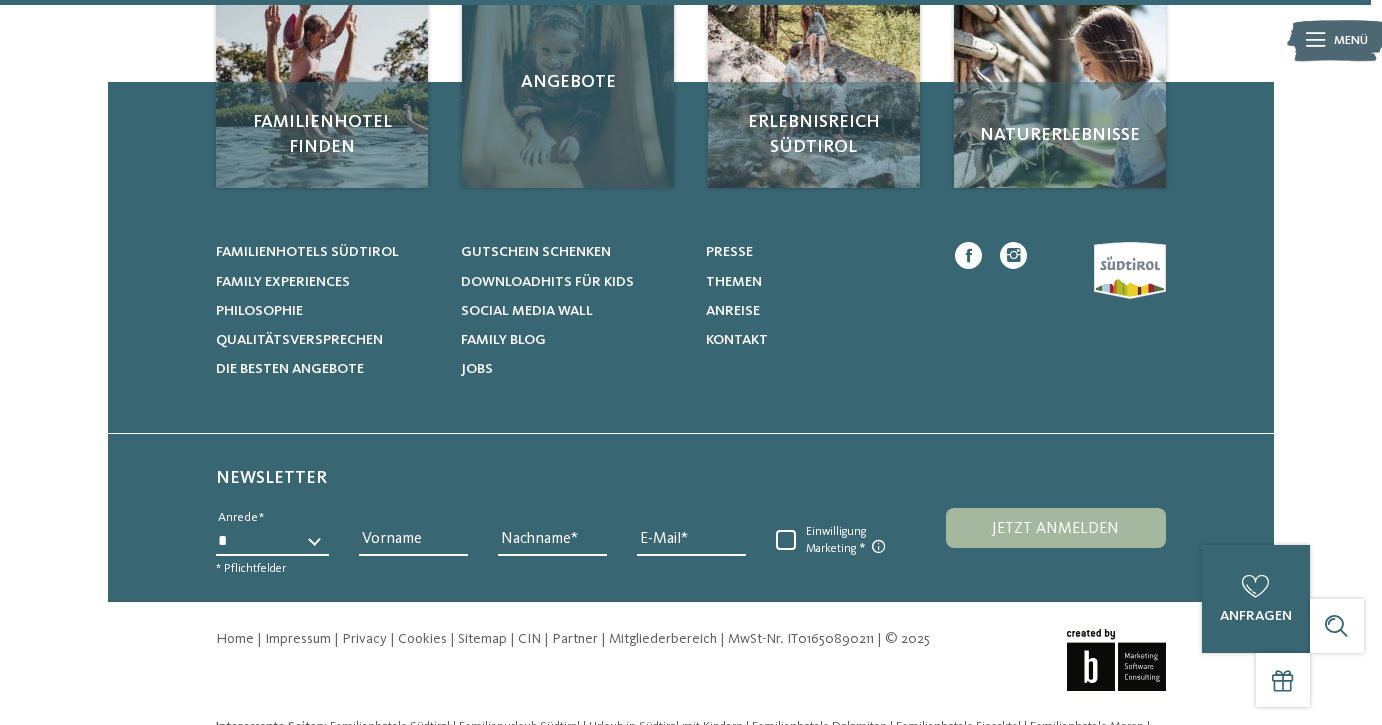 click on "Angebote" at bounding box center [568, 82] 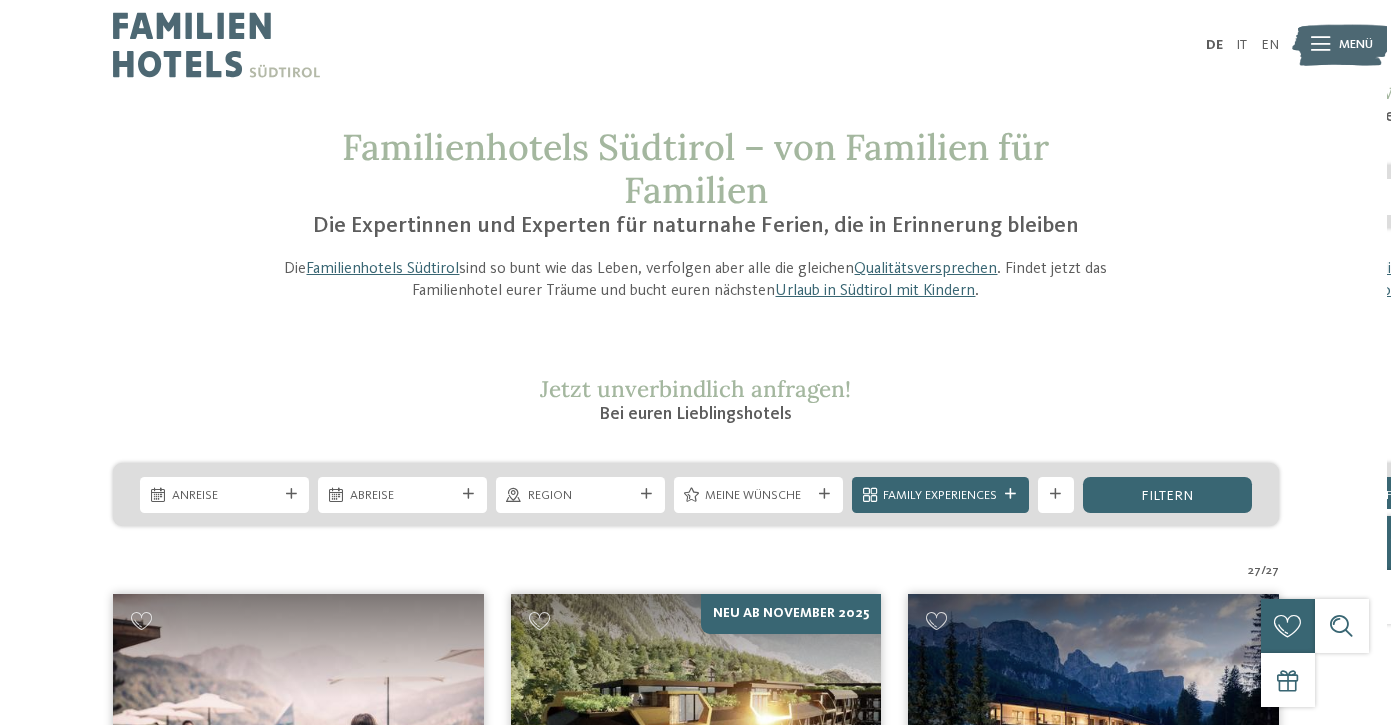 scroll, scrollTop: 0, scrollLeft: 0, axis: both 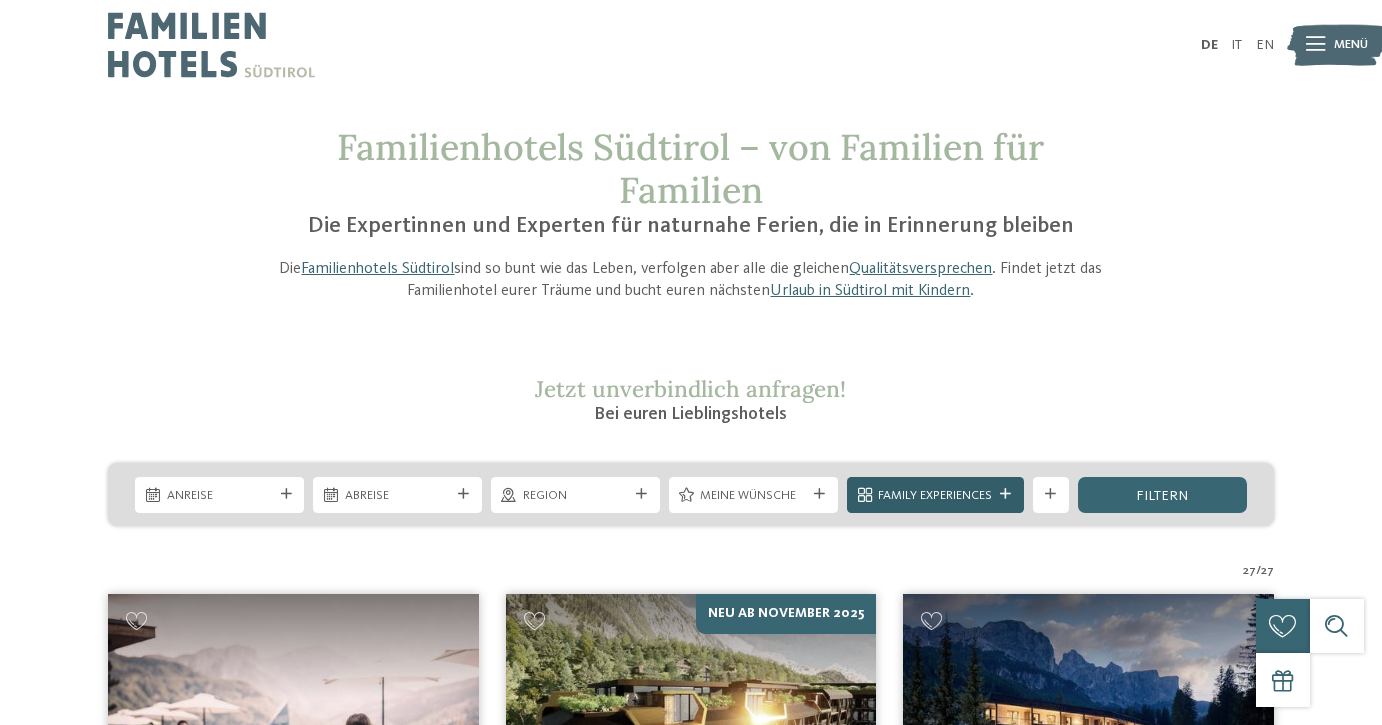 click on "Family Experiences" at bounding box center [935, 495] 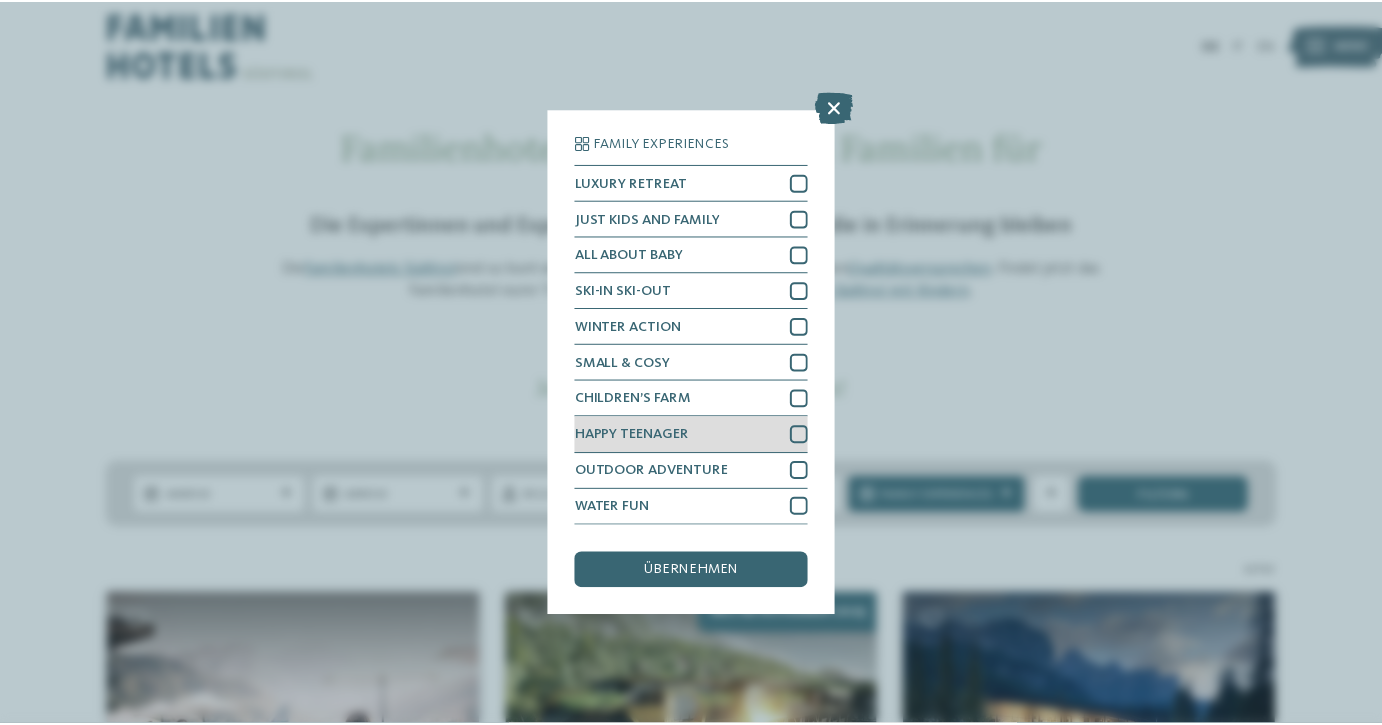 scroll, scrollTop: 141, scrollLeft: 0, axis: vertical 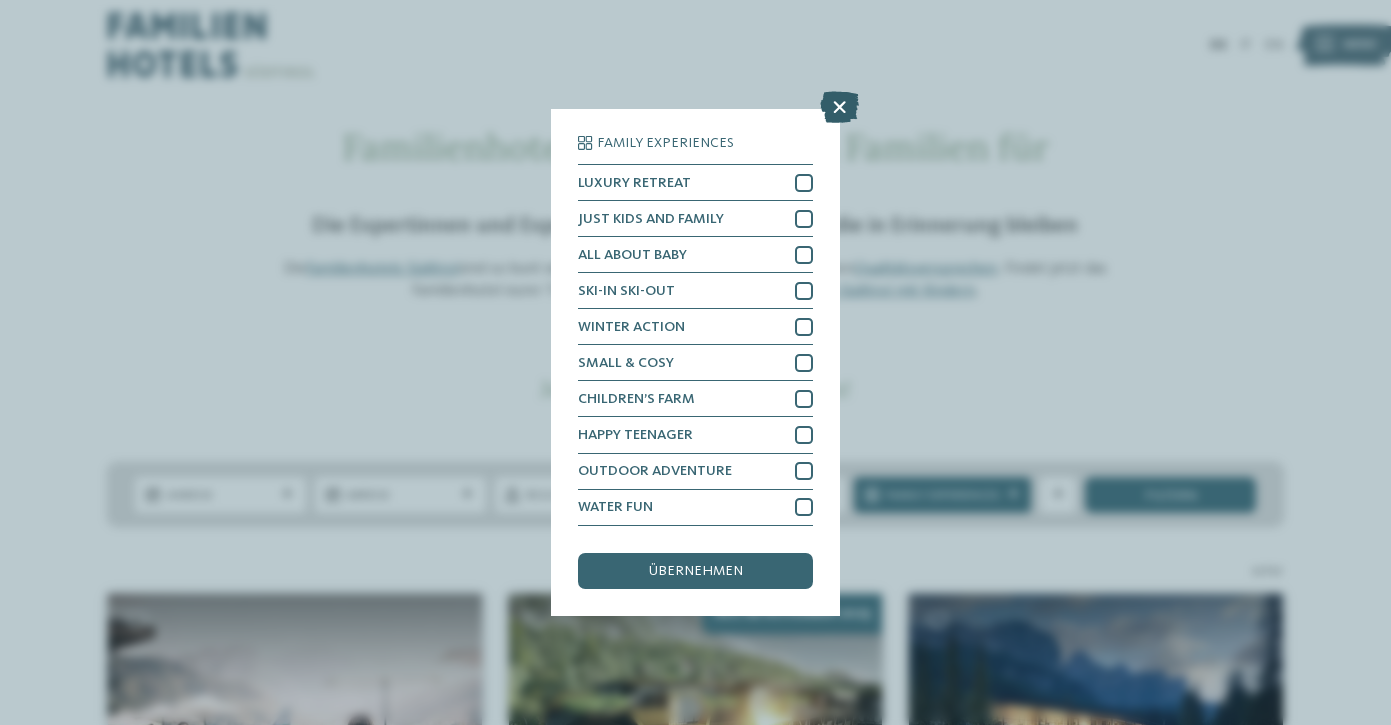 click at bounding box center (839, 108) 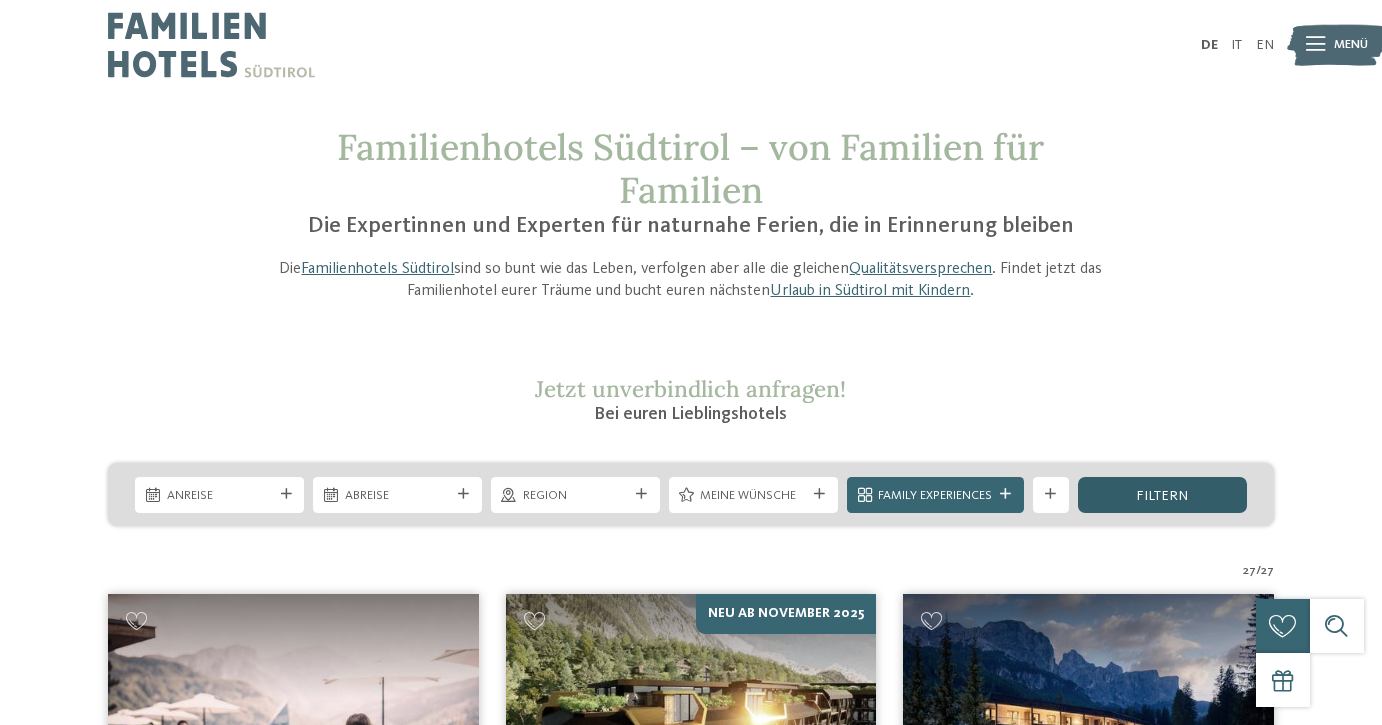 click on "filtern" at bounding box center (1162, 495) 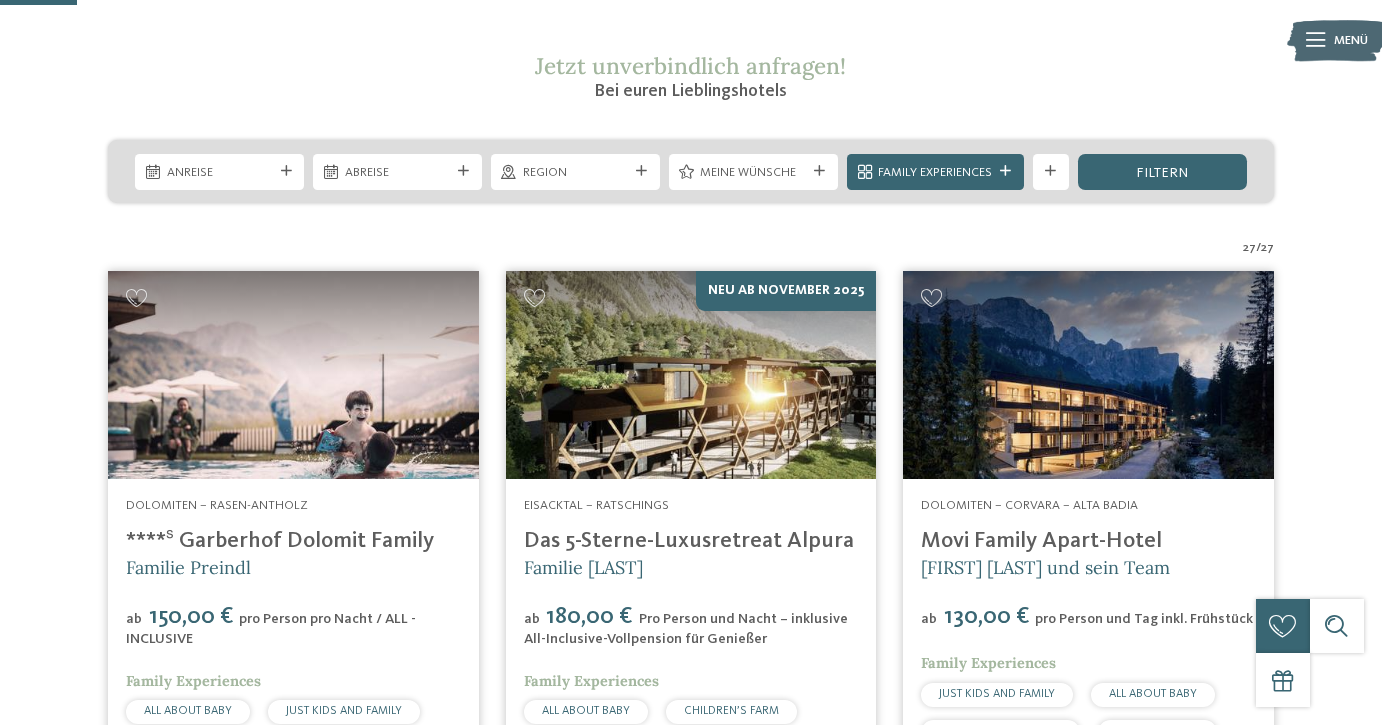scroll, scrollTop: 298, scrollLeft: 0, axis: vertical 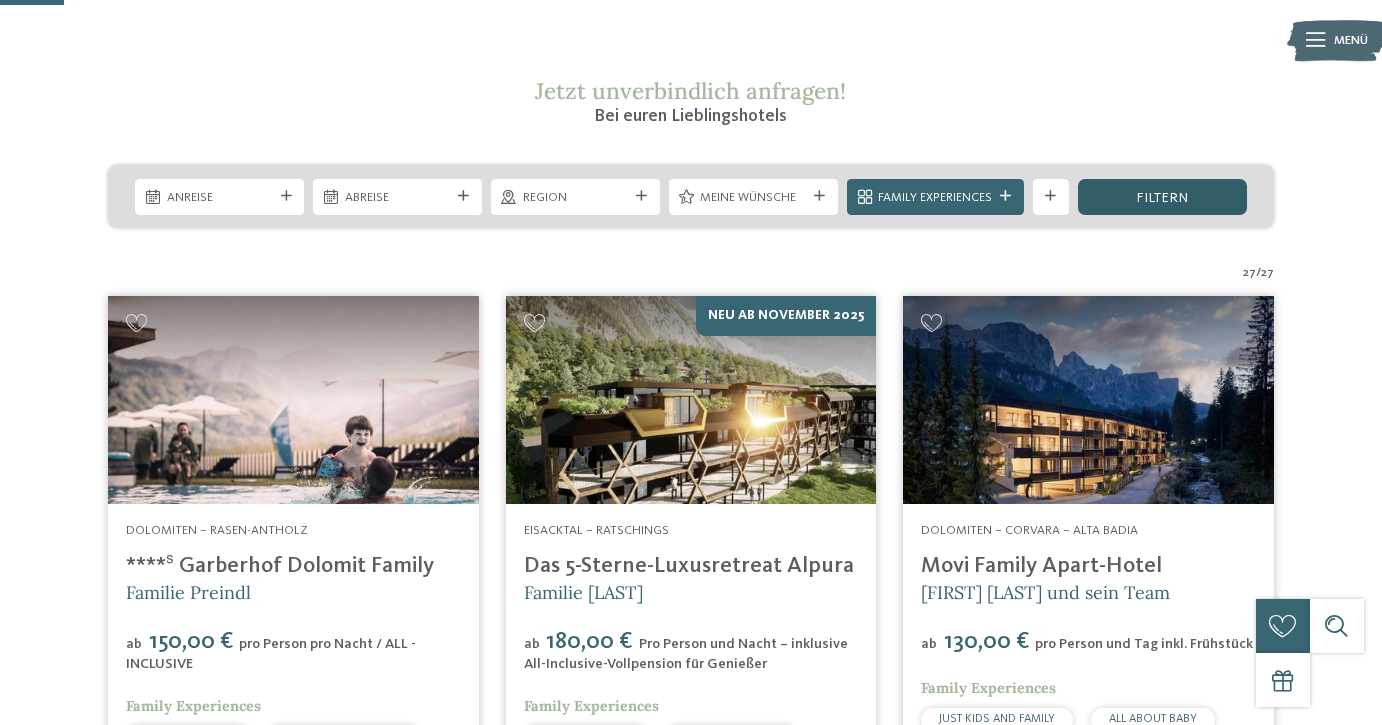 click on "filtern" at bounding box center [1162, 197] 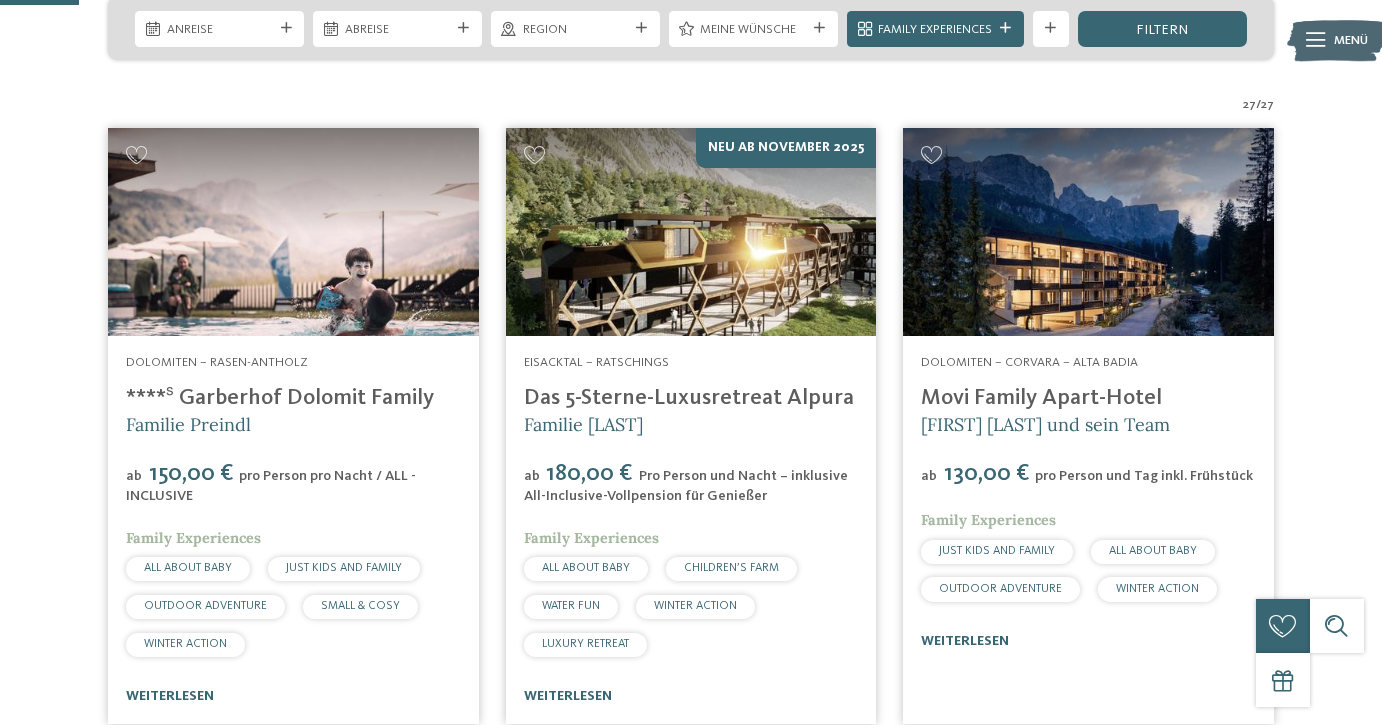 scroll, scrollTop: 467, scrollLeft: 0, axis: vertical 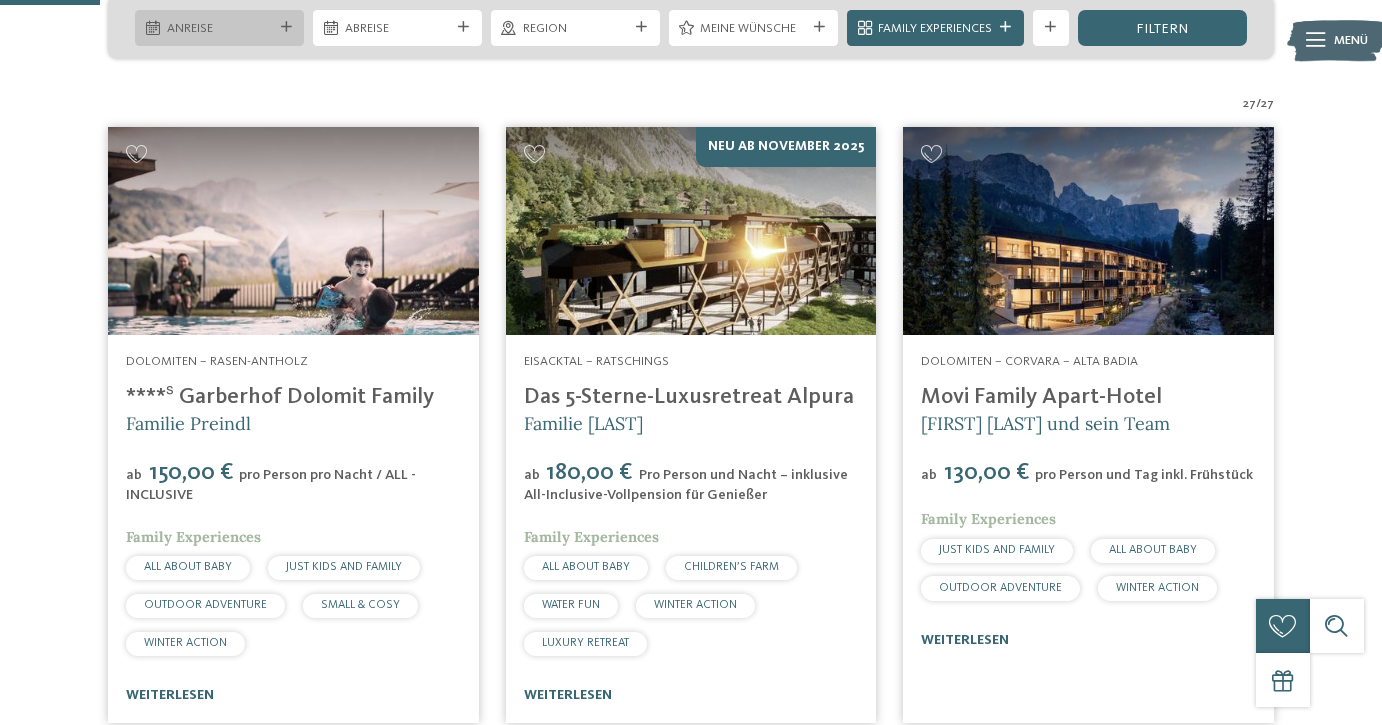 click on "Anreise" at bounding box center (220, 29) 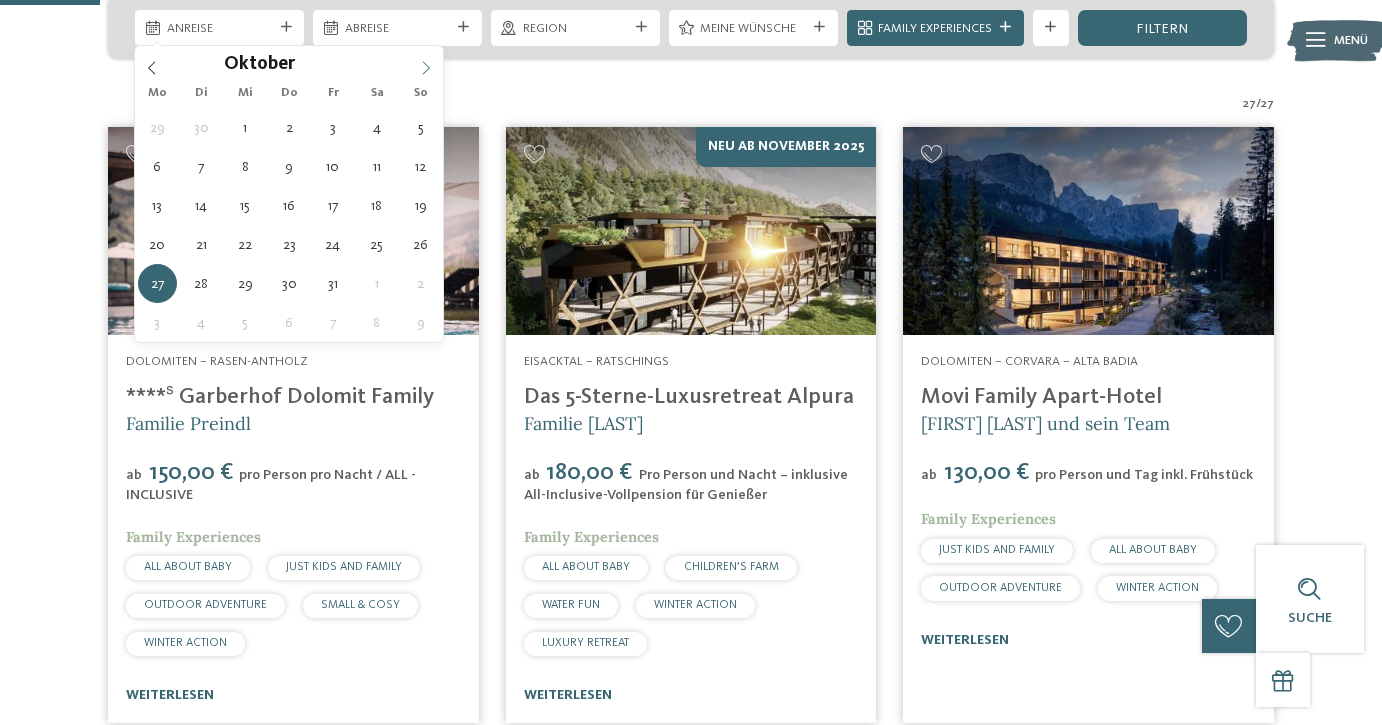 click 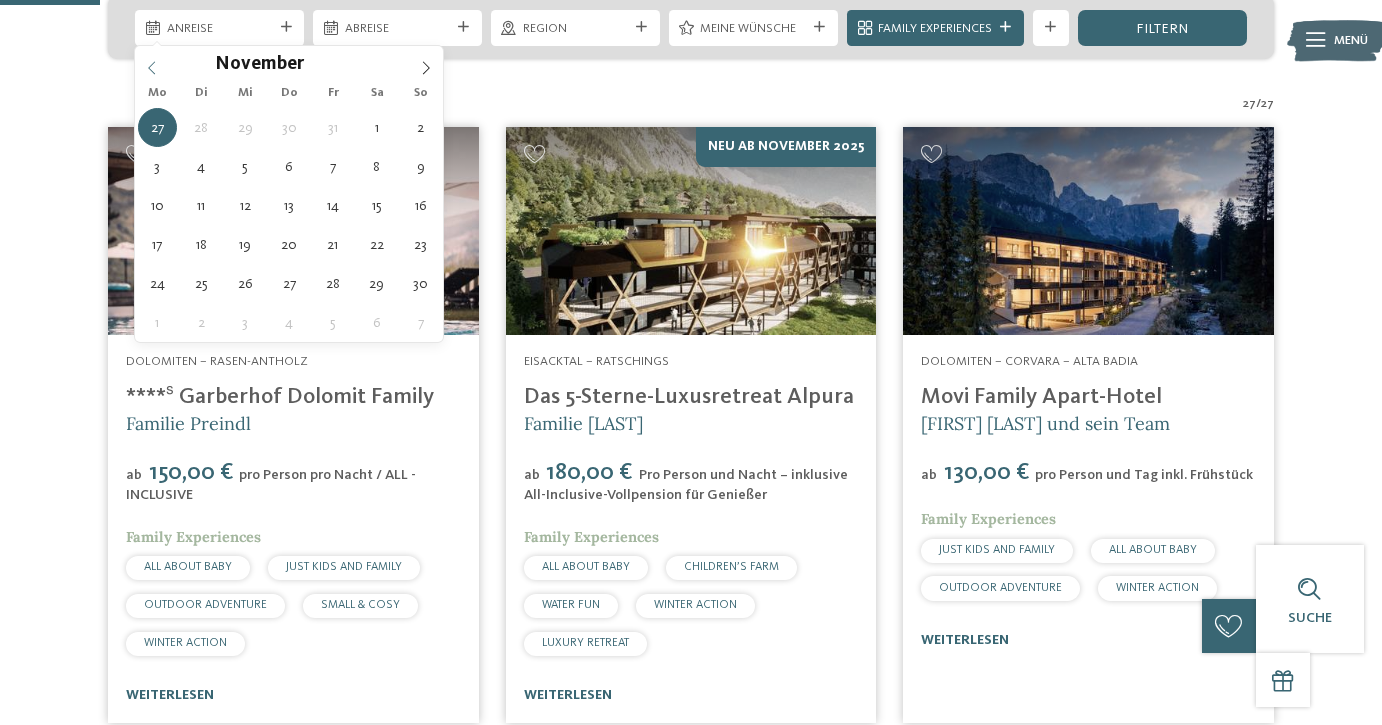 click 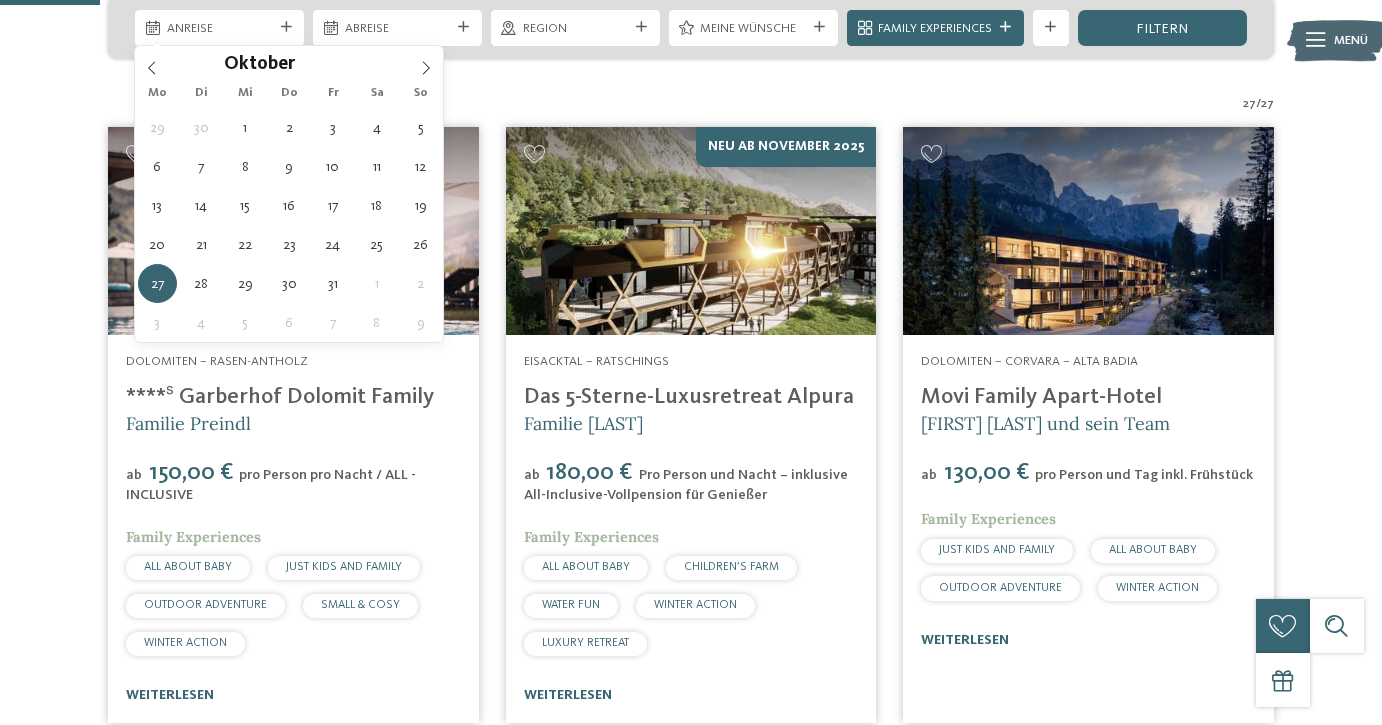 type on "27.10.2025" 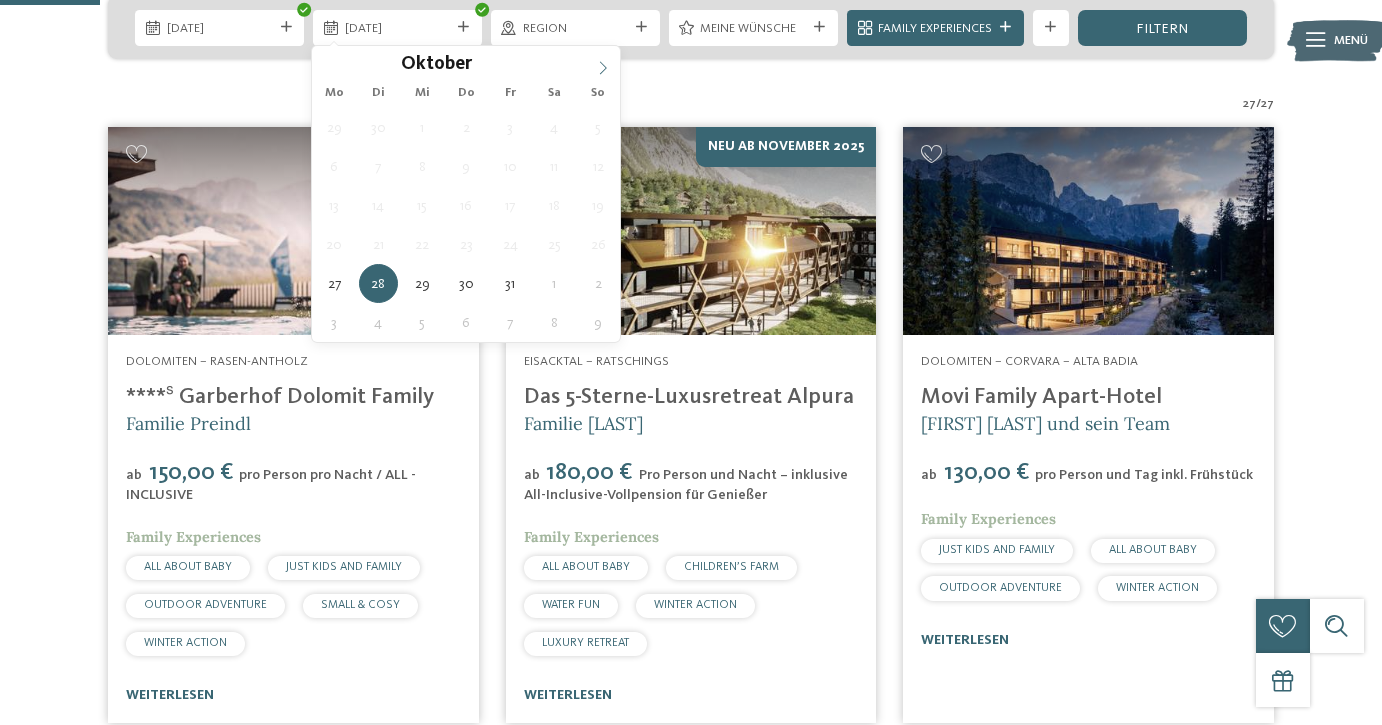 click 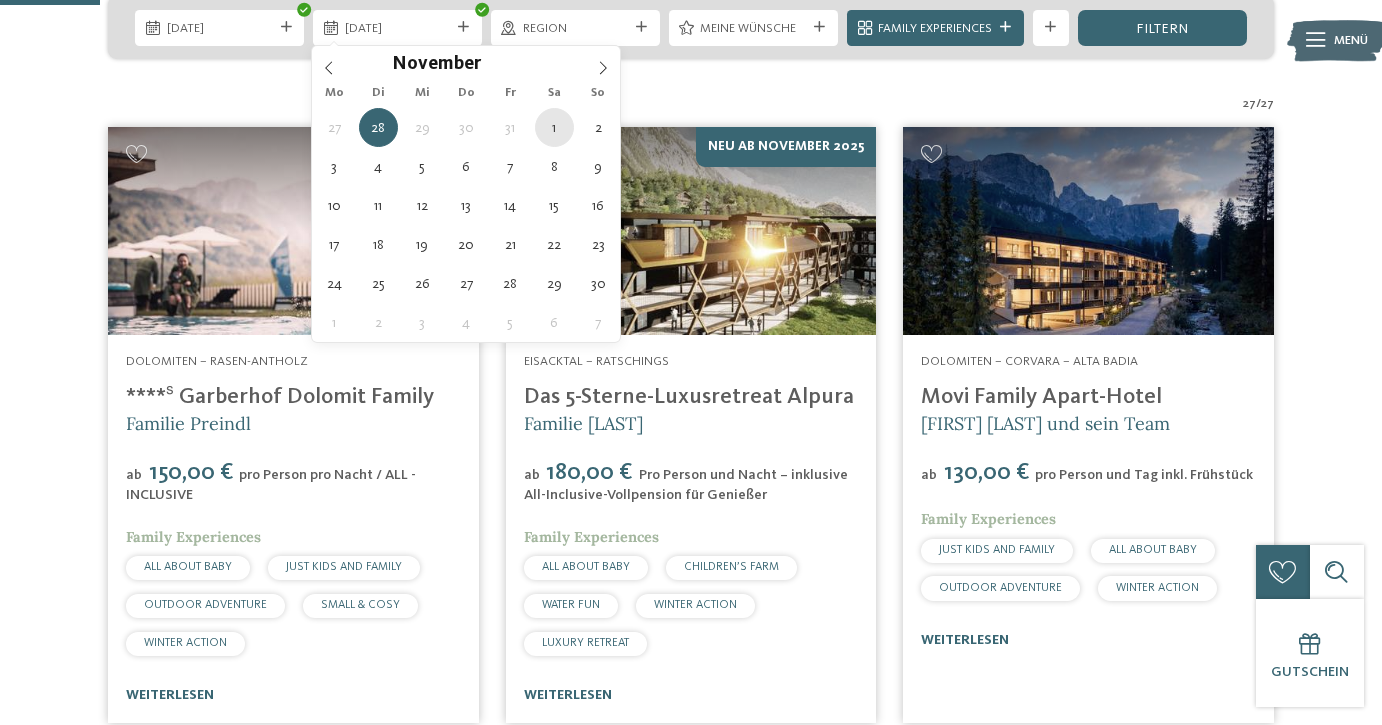 type on "01.11.2025" 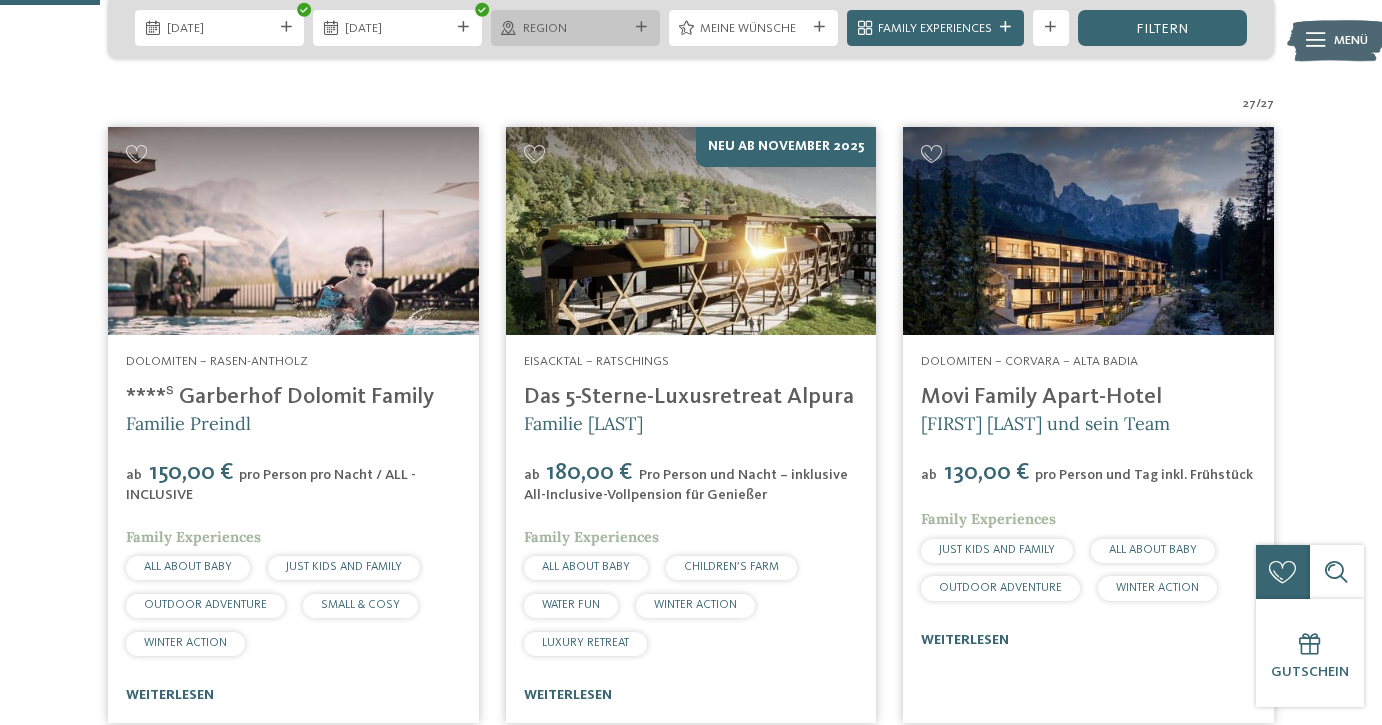 click on "Region" at bounding box center (576, 29) 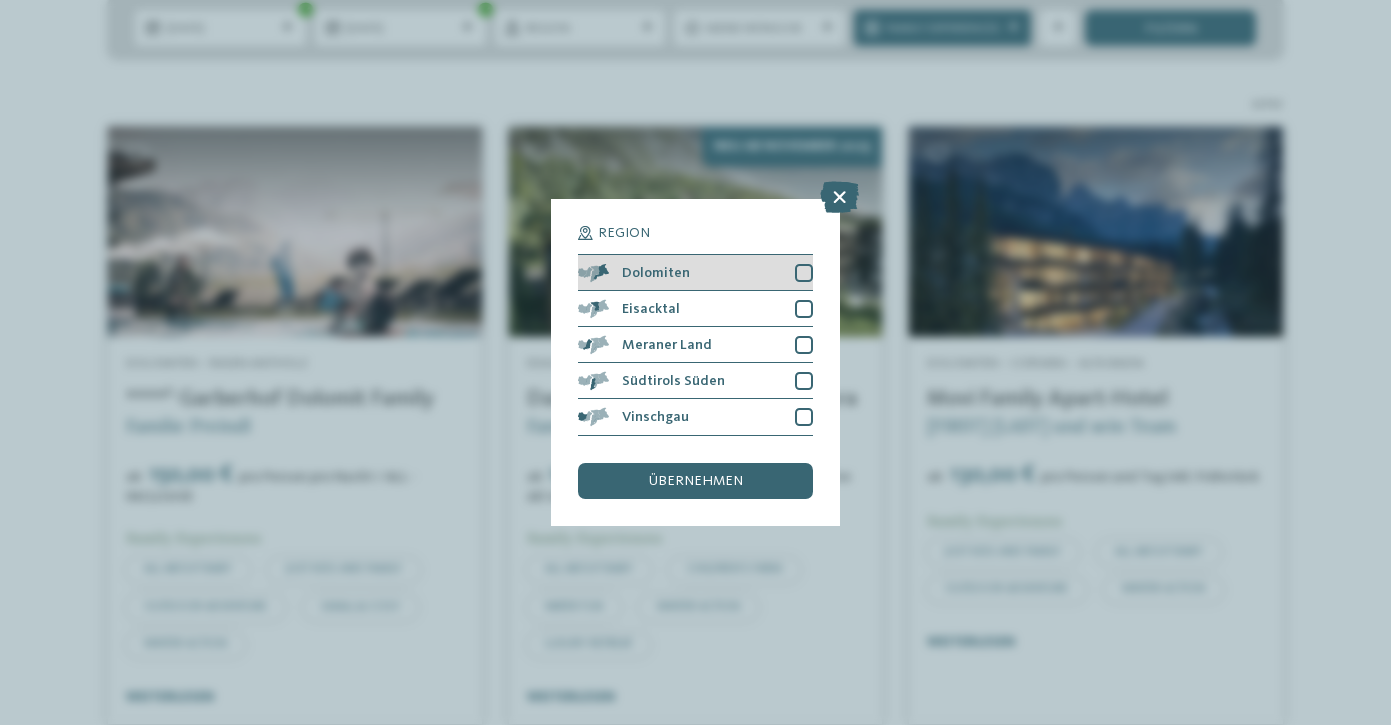 click on "Dolomiten" at bounding box center (695, 273) 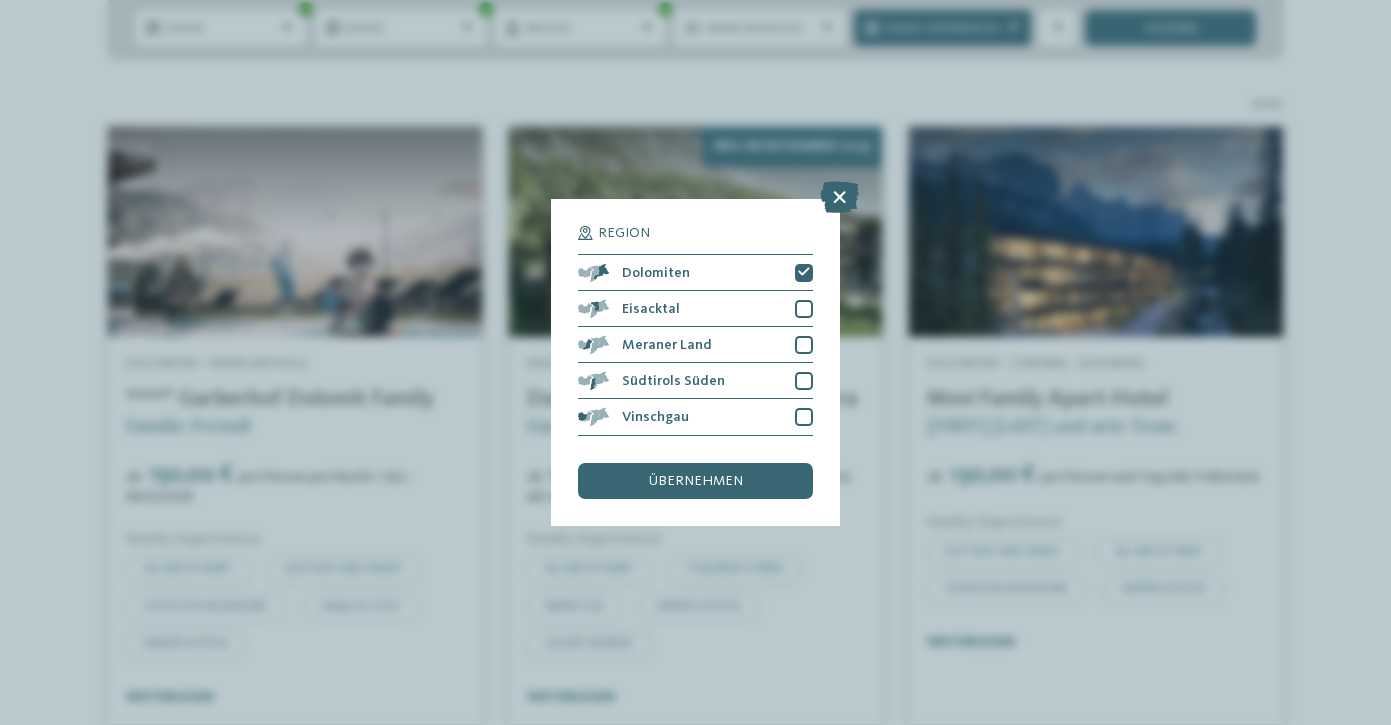 click on "Region
Dolomiten
Eisacktal" at bounding box center [695, 362] 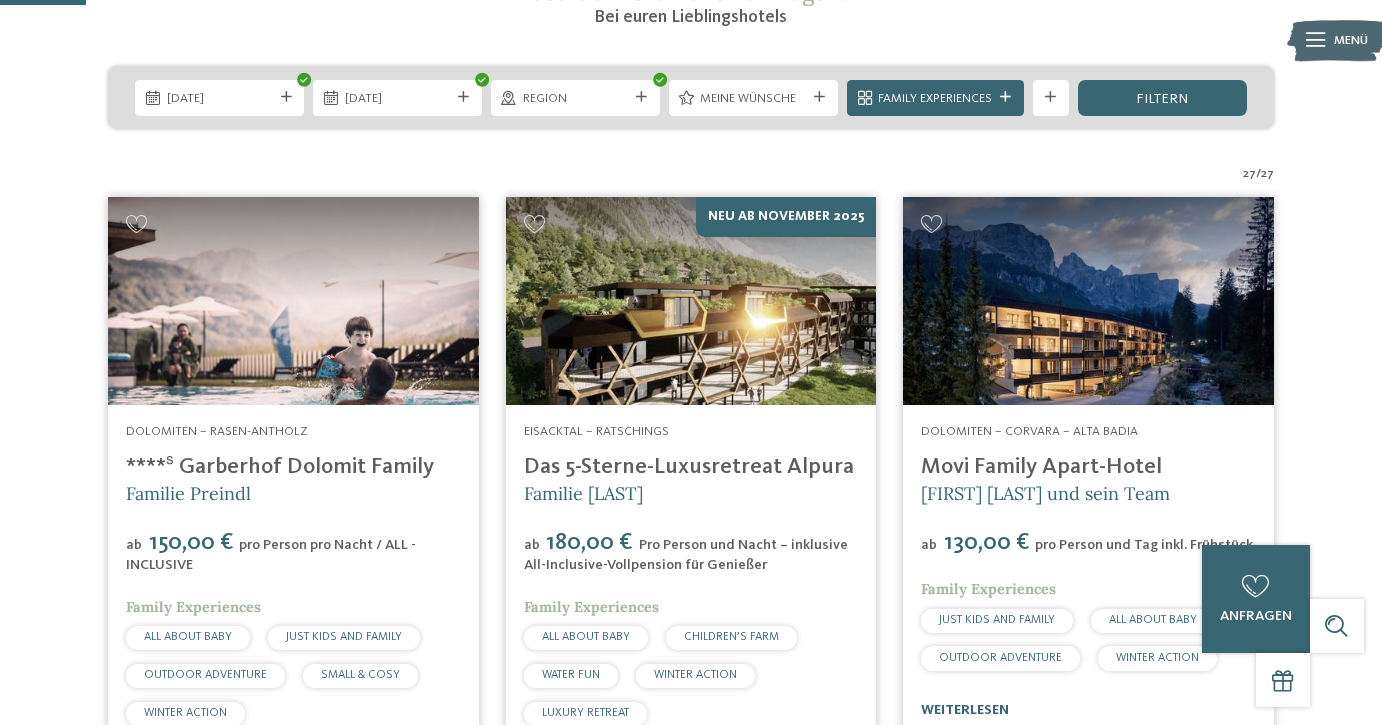 scroll, scrollTop: 400, scrollLeft: 0, axis: vertical 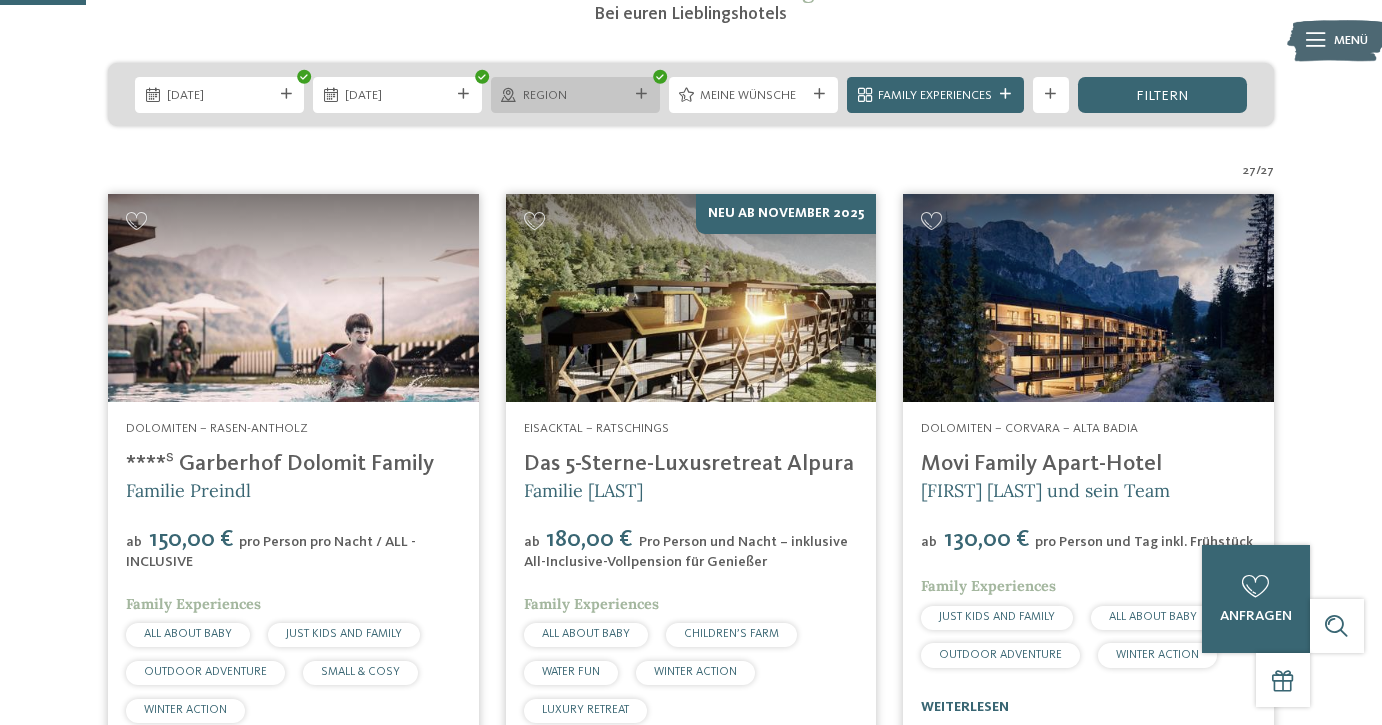 click at bounding box center [641, 94] 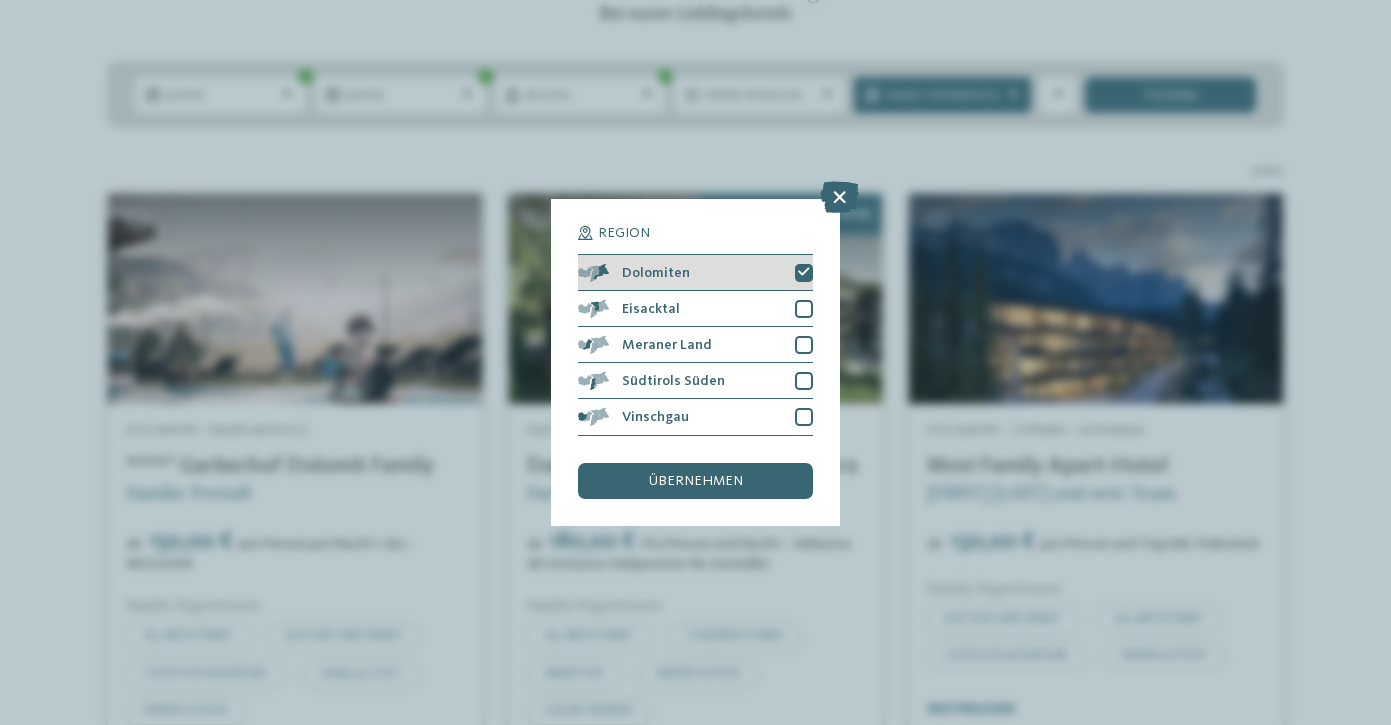 click at bounding box center [804, 272] 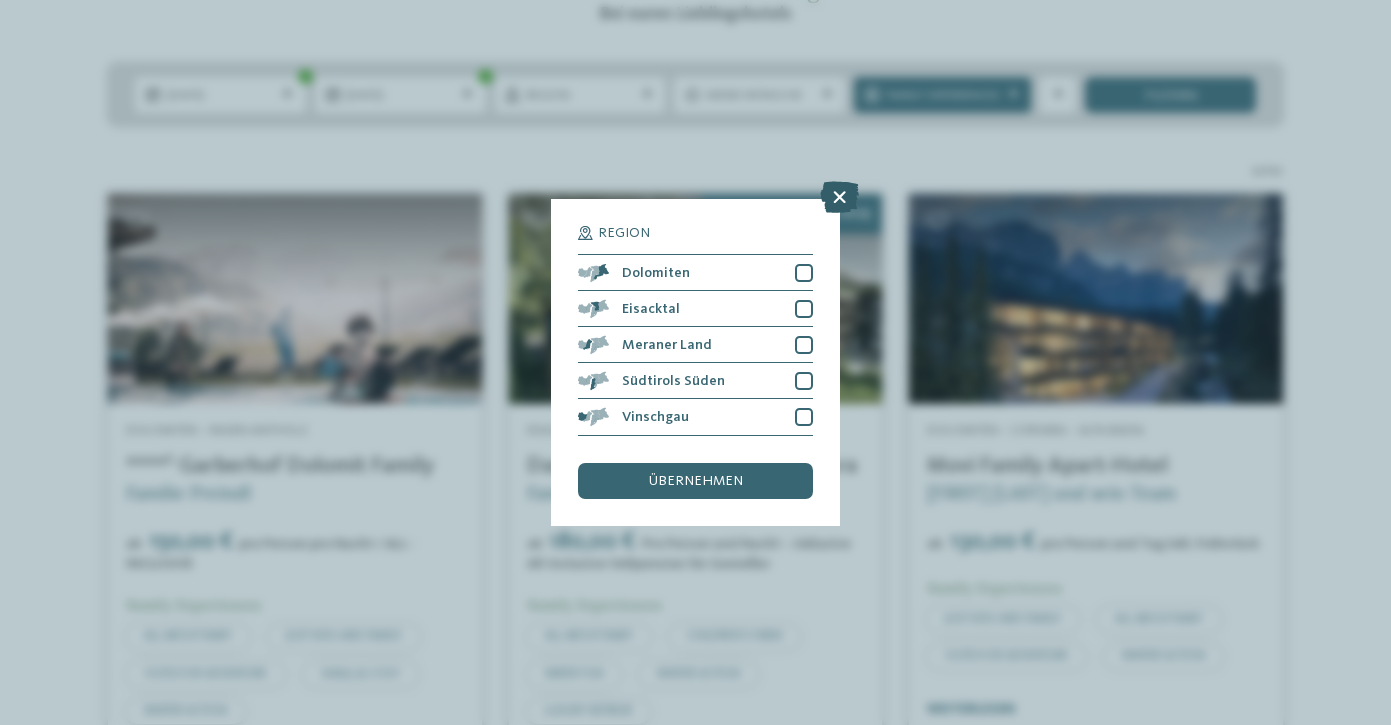 click at bounding box center (839, 198) 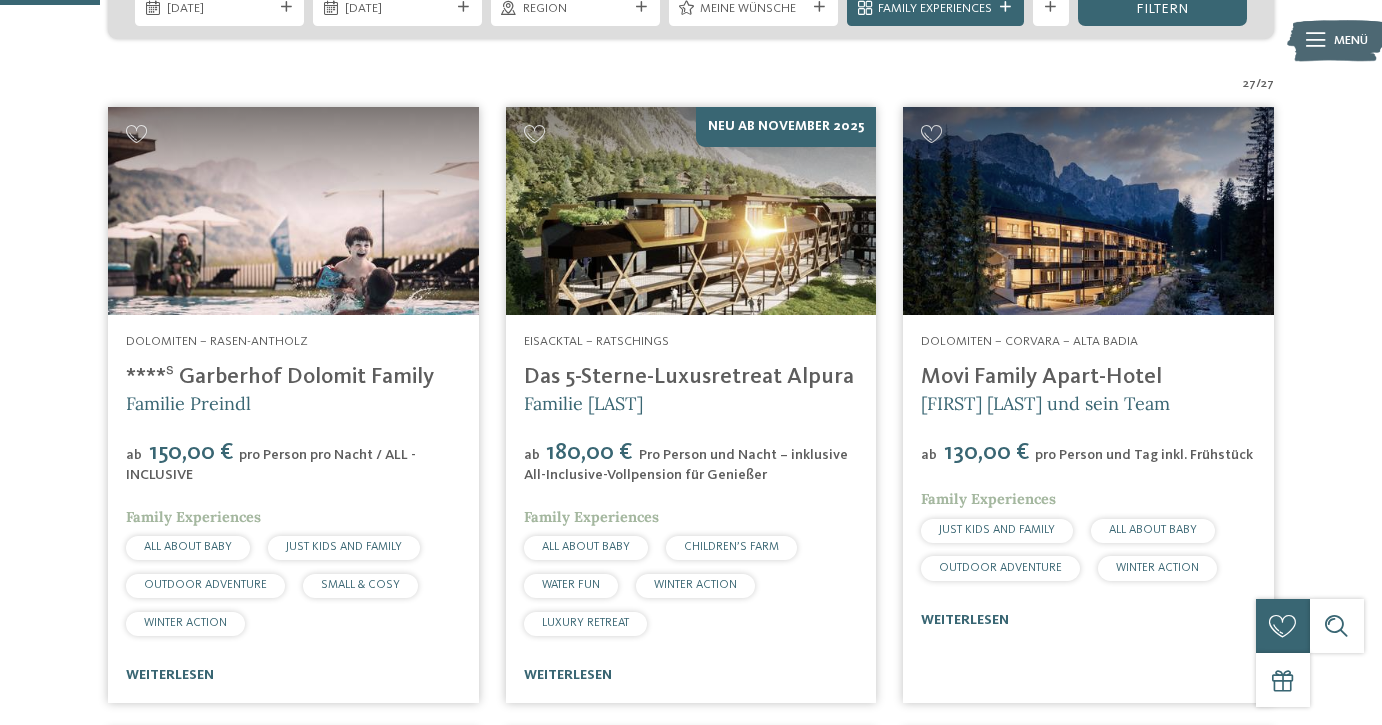 scroll, scrollTop: 494, scrollLeft: 0, axis: vertical 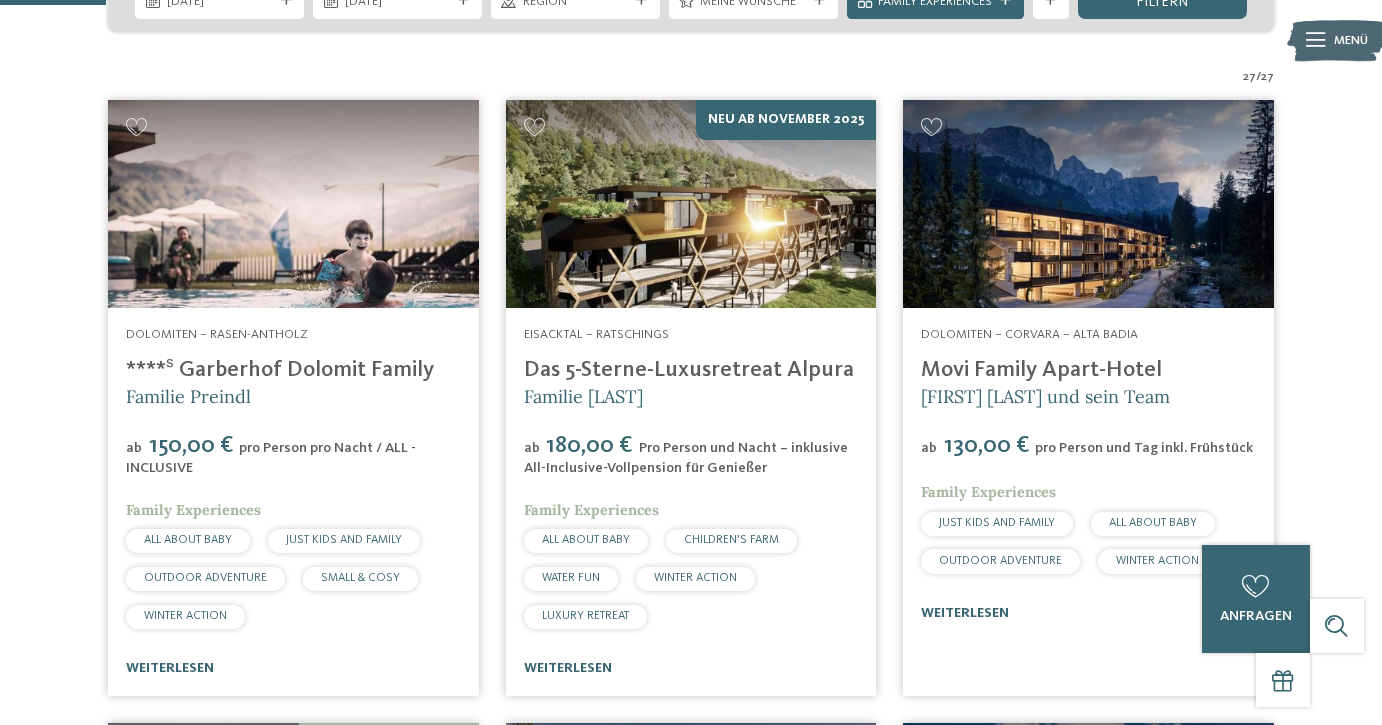 click on "Das 5-Sterne-Luxusretreat Alpura" at bounding box center [689, 370] 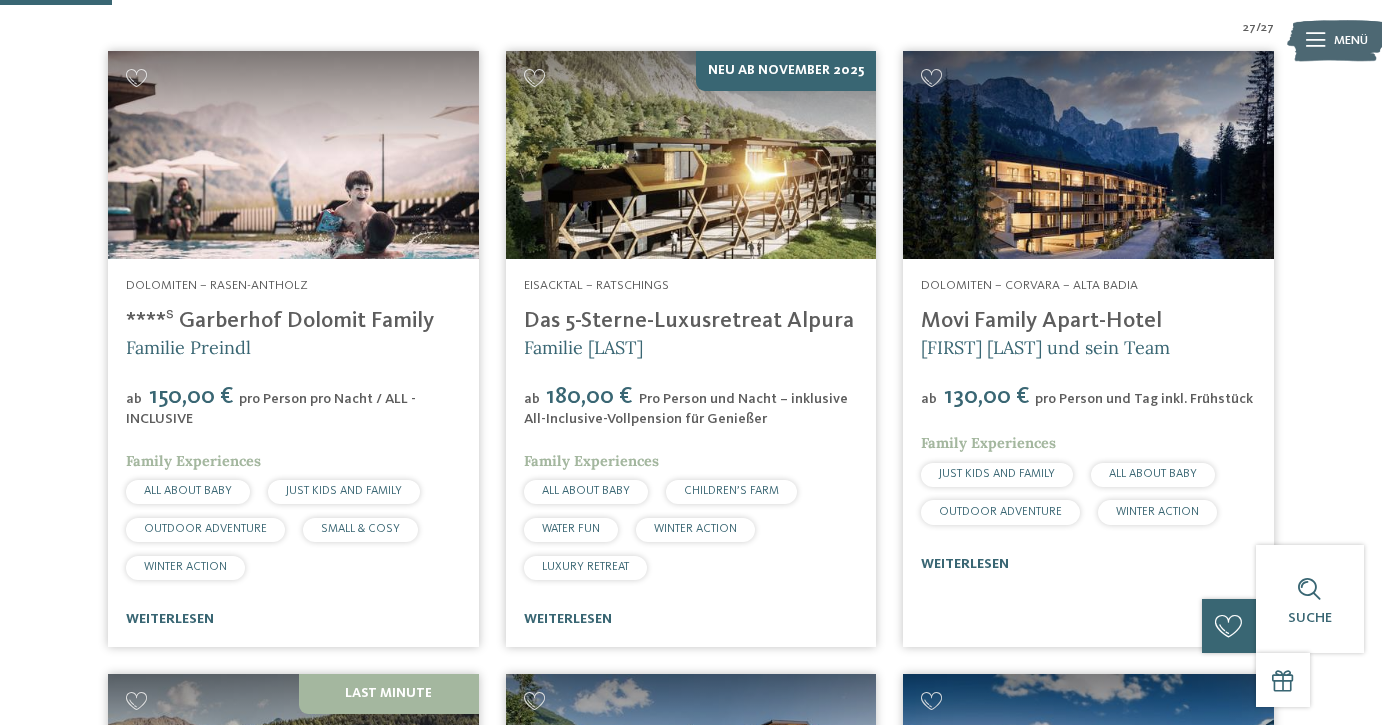 scroll, scrollTop: 546, scrollLeft: 0, axis: vertical 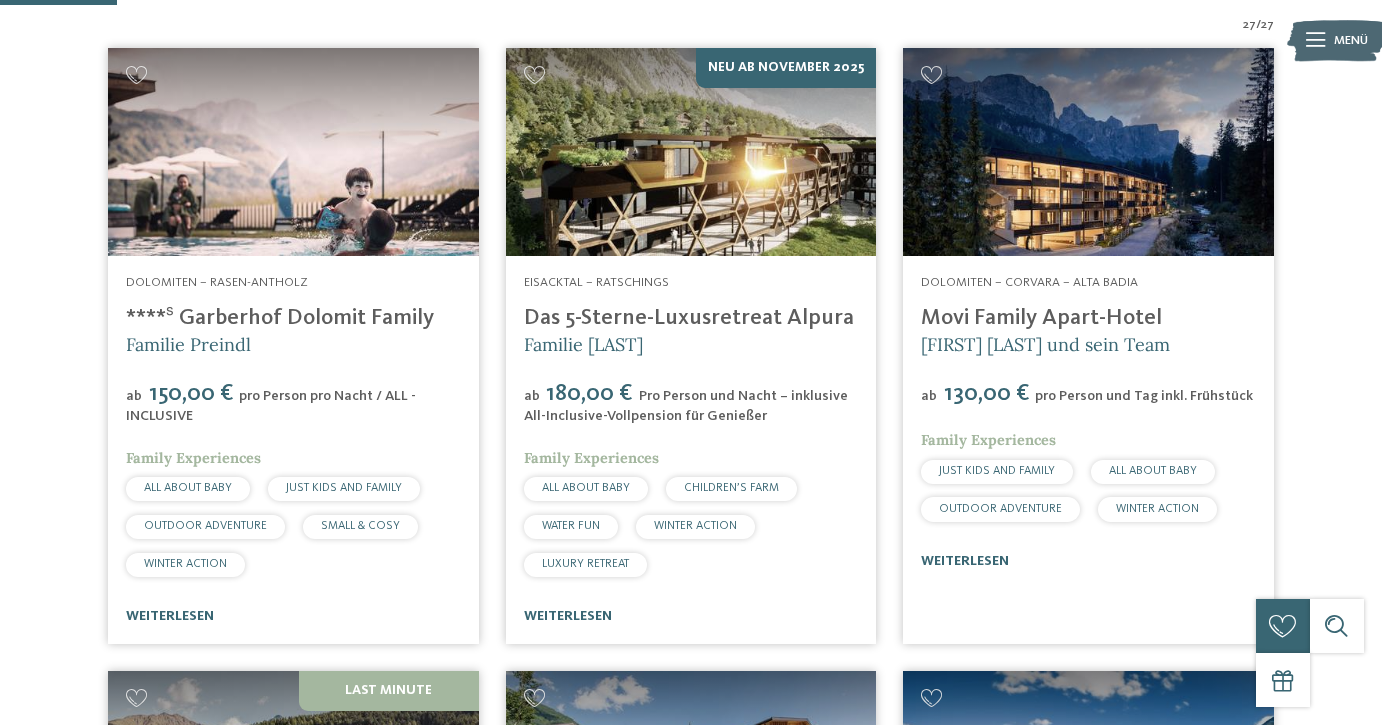click on "****ˢ Garberhof Dolomit Family" at bounding box center [280, 318] 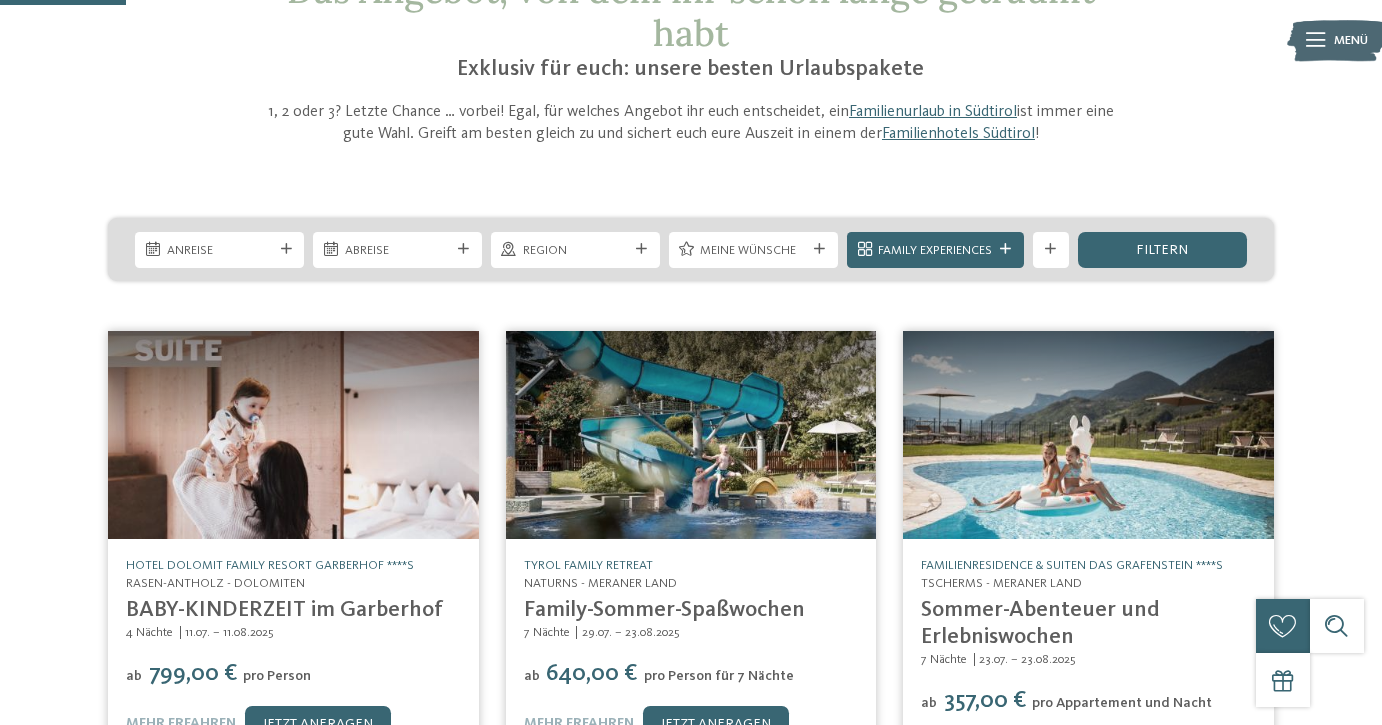 scroll, scrollTop: 157, scrollLeft: 0, axis: vertical 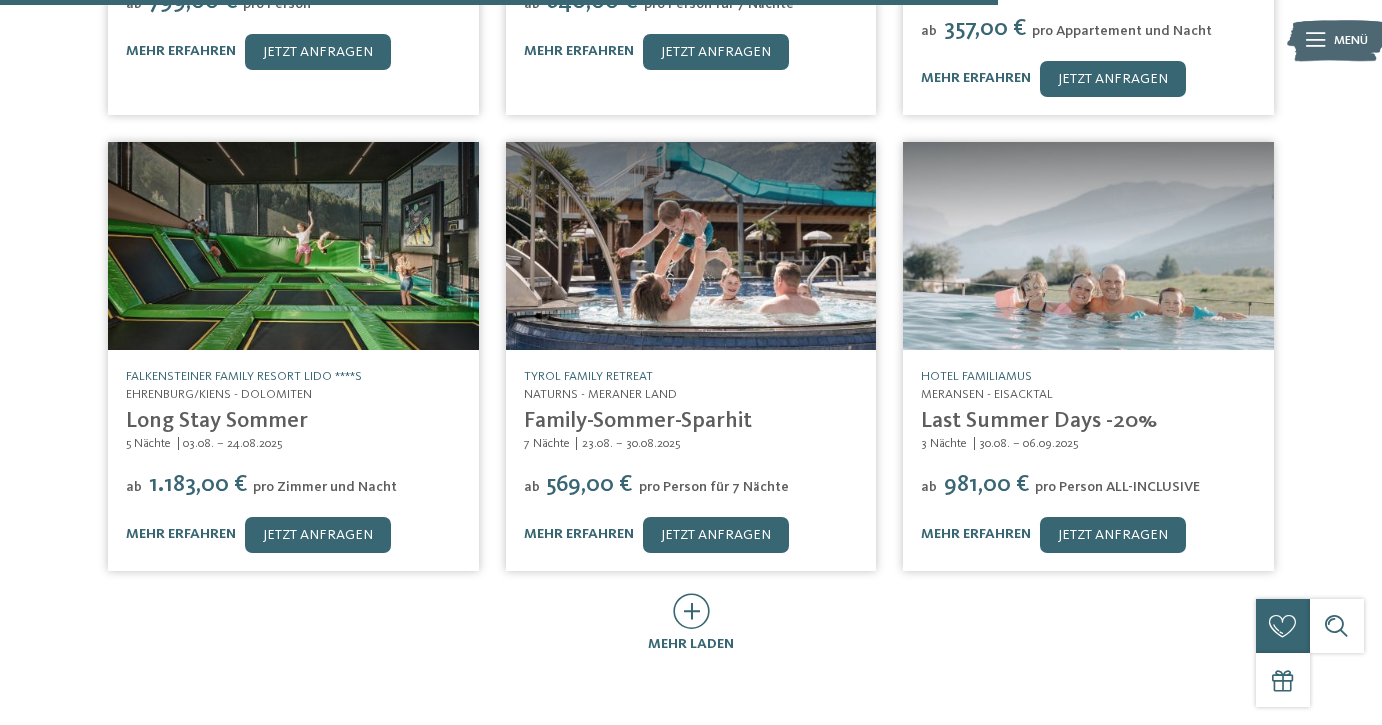 click on "TYROL family retreat
Naturns - Meraner Land
Family-Sommer-Sparhit
7 Nächte
23.08. – 30.08.2025
ab
569,00 €" at bounding box center [691, 460] 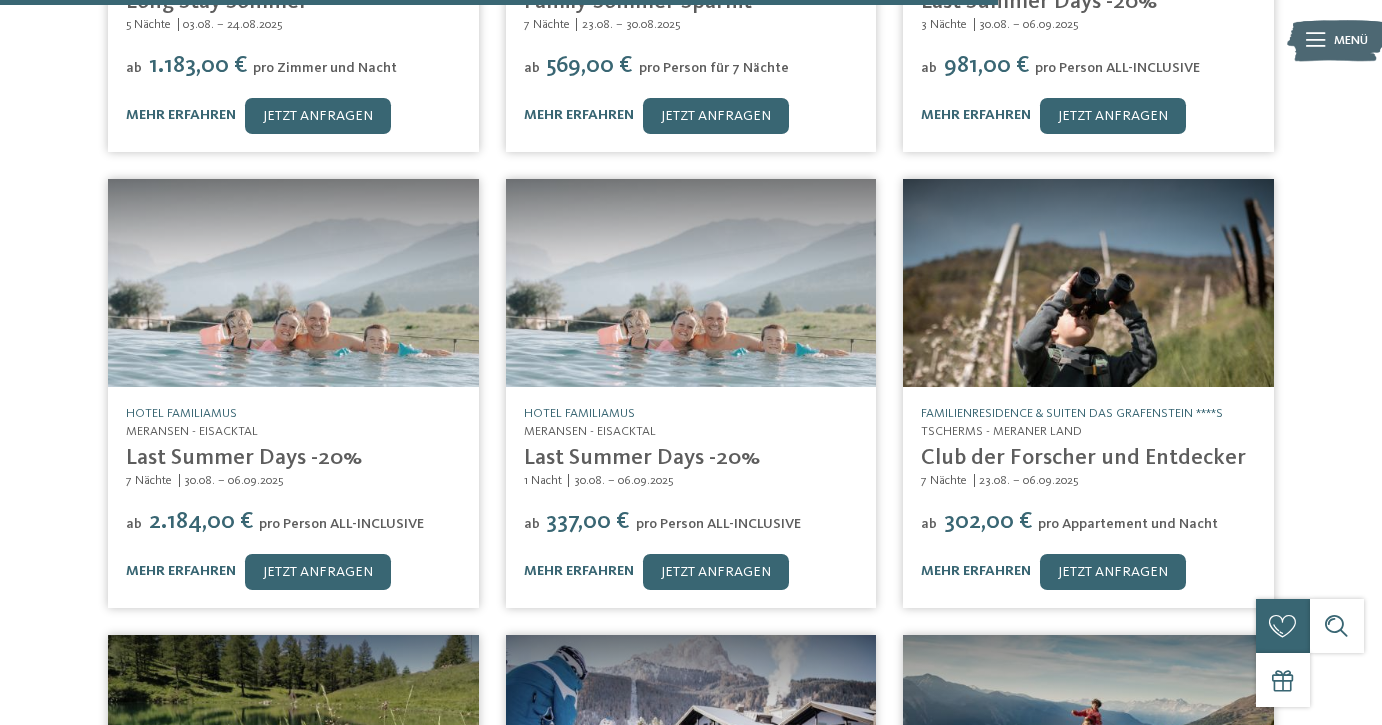click at bounding box center (691, 283) 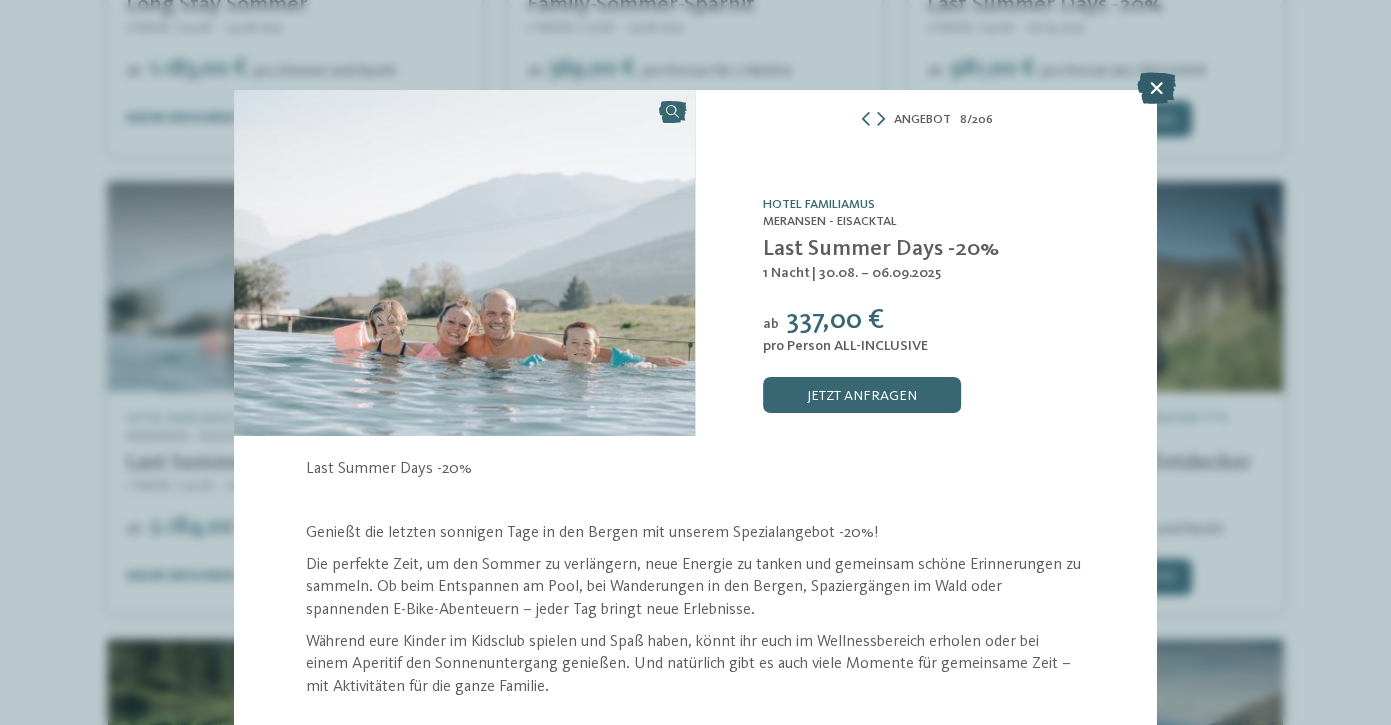click at bounding box center (1156, 88) 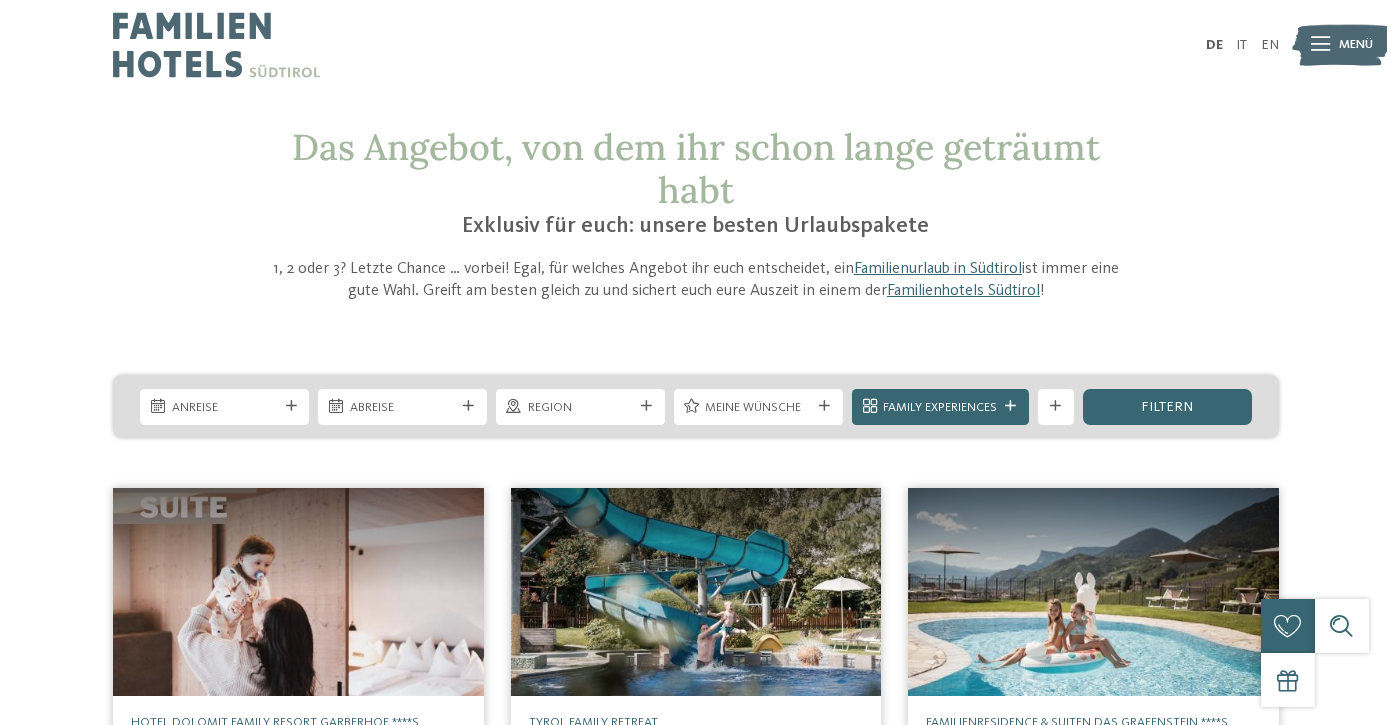 scroll, scrollTop: 0, scrollLeft: 0, axis: both 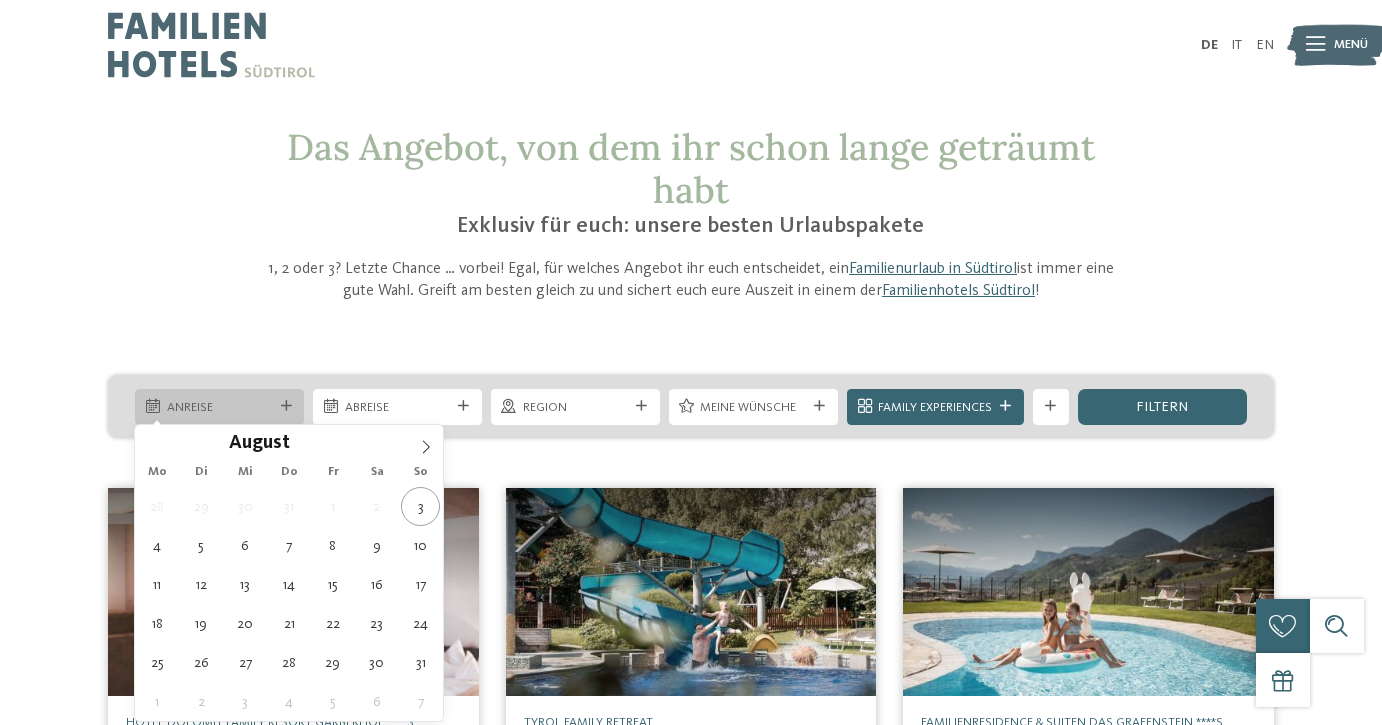click at bounding box center [286, 406] 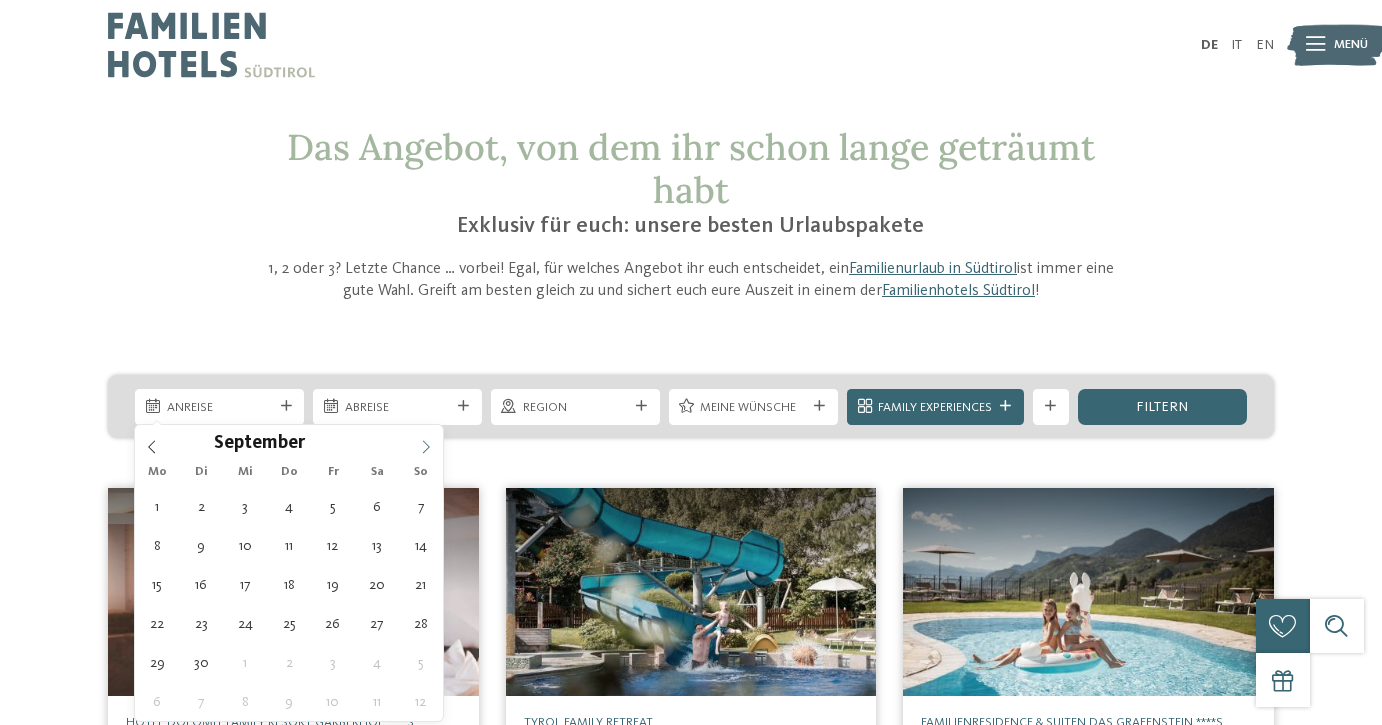 click 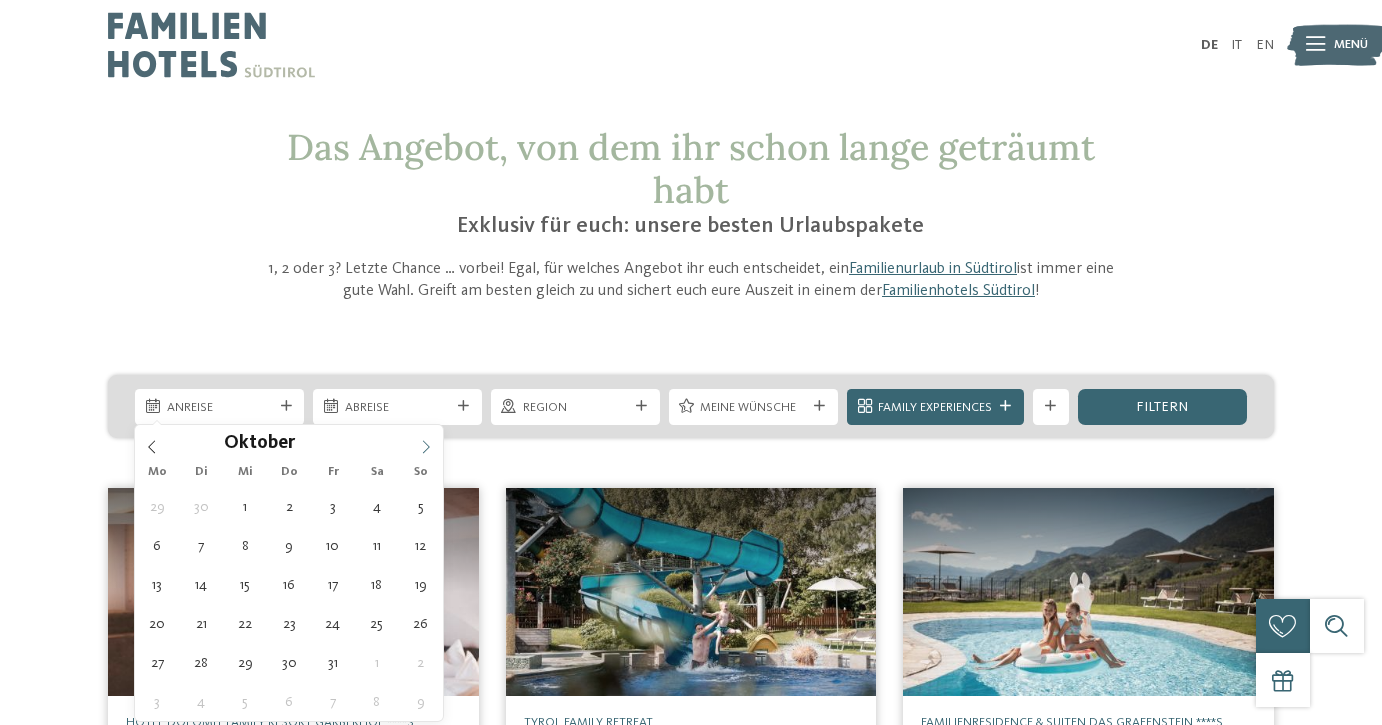 click 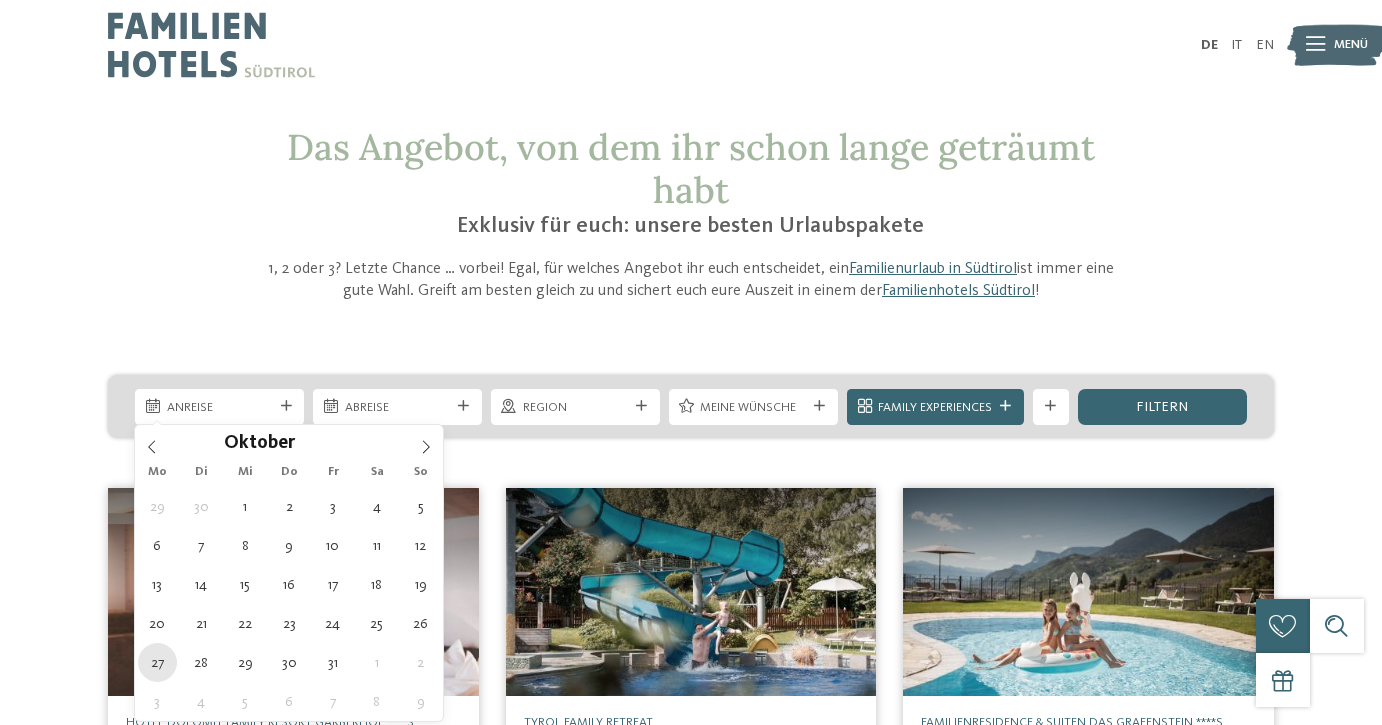 type on "27.10.2025" 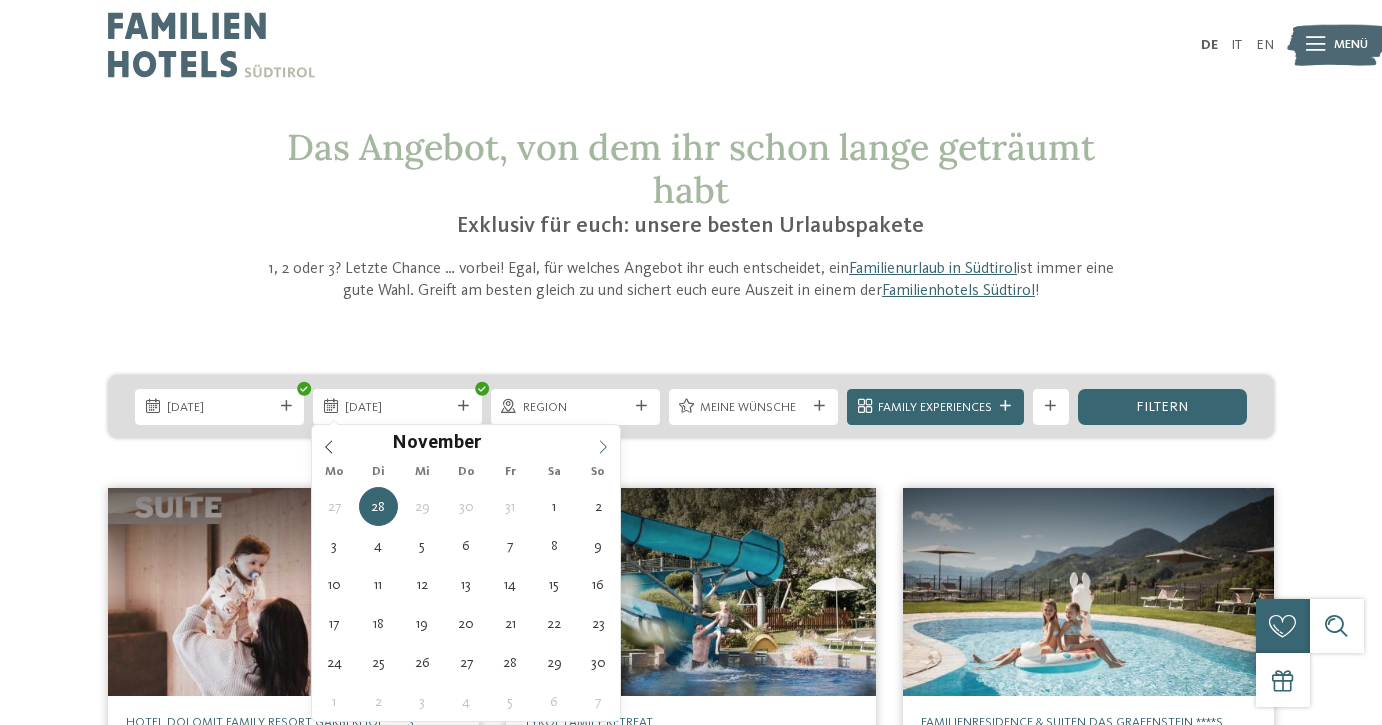 click 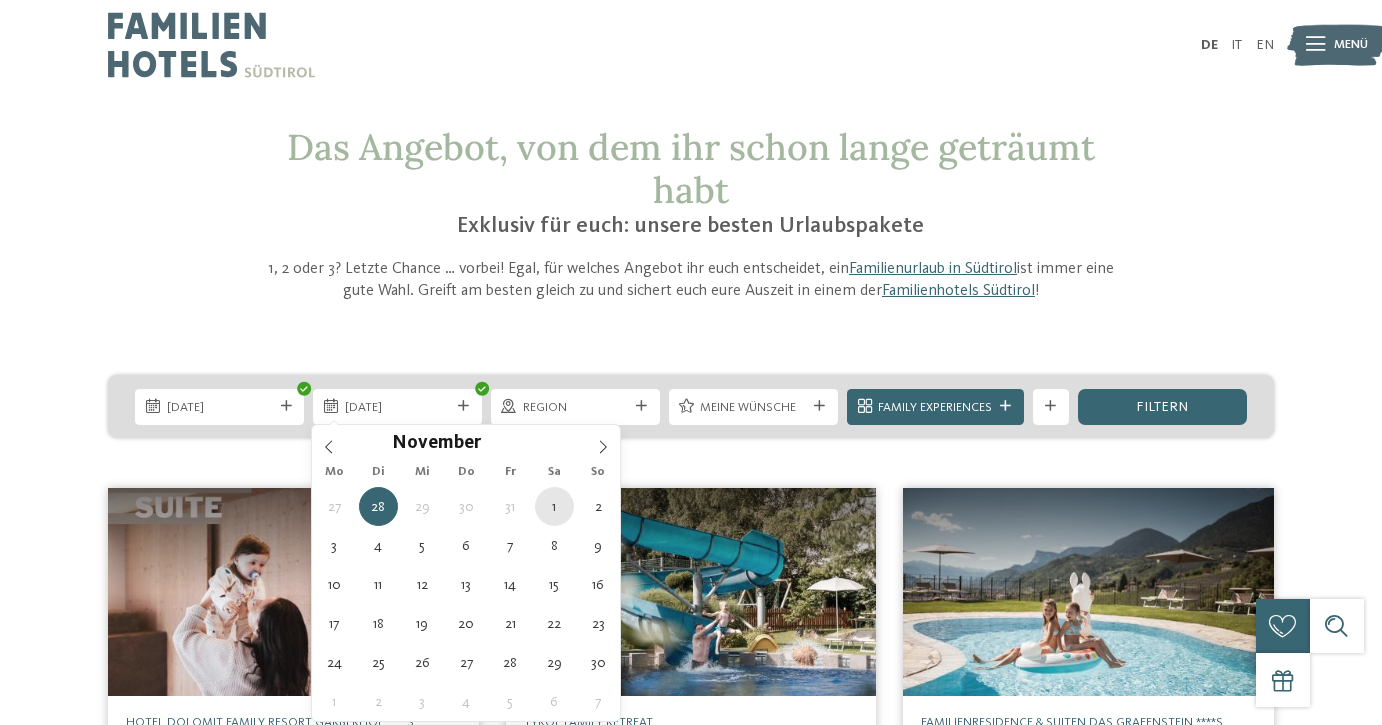 type on "01.11.2025" 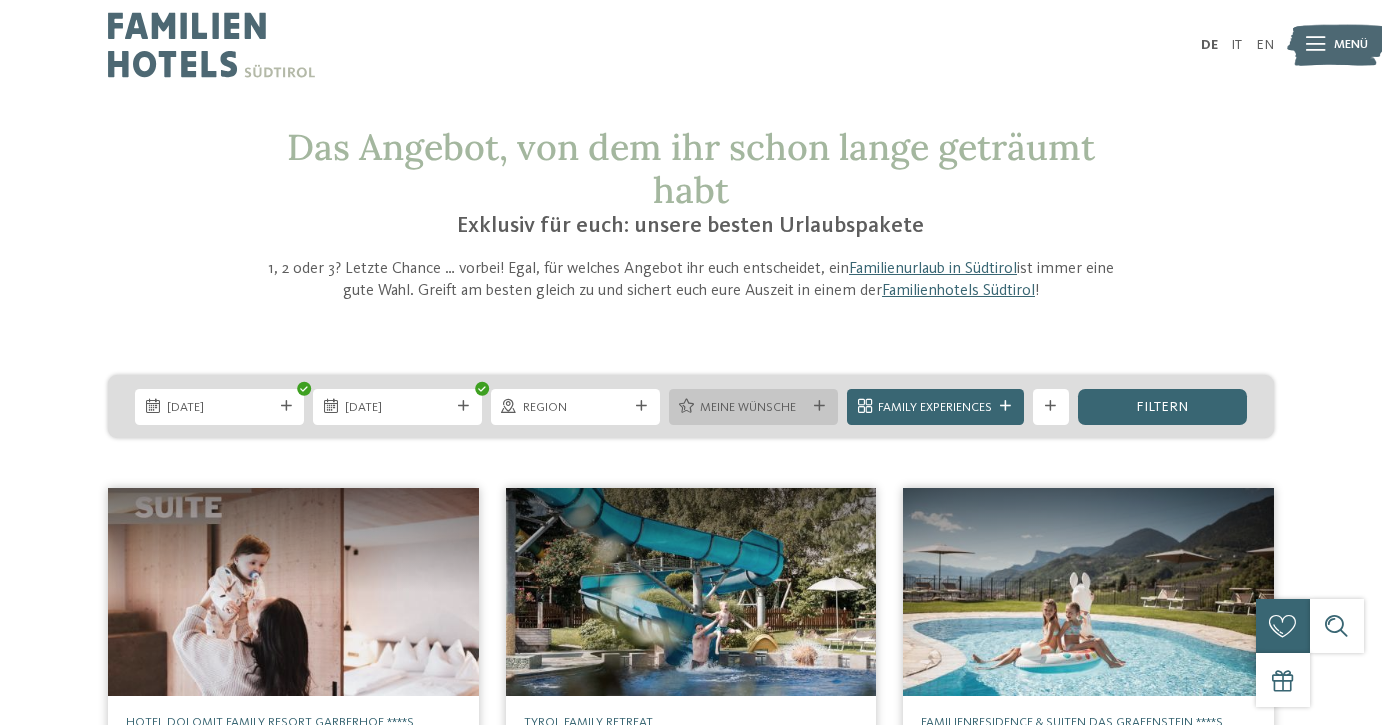 click on "Meine Wünsche" at bounding box center (753, 408) 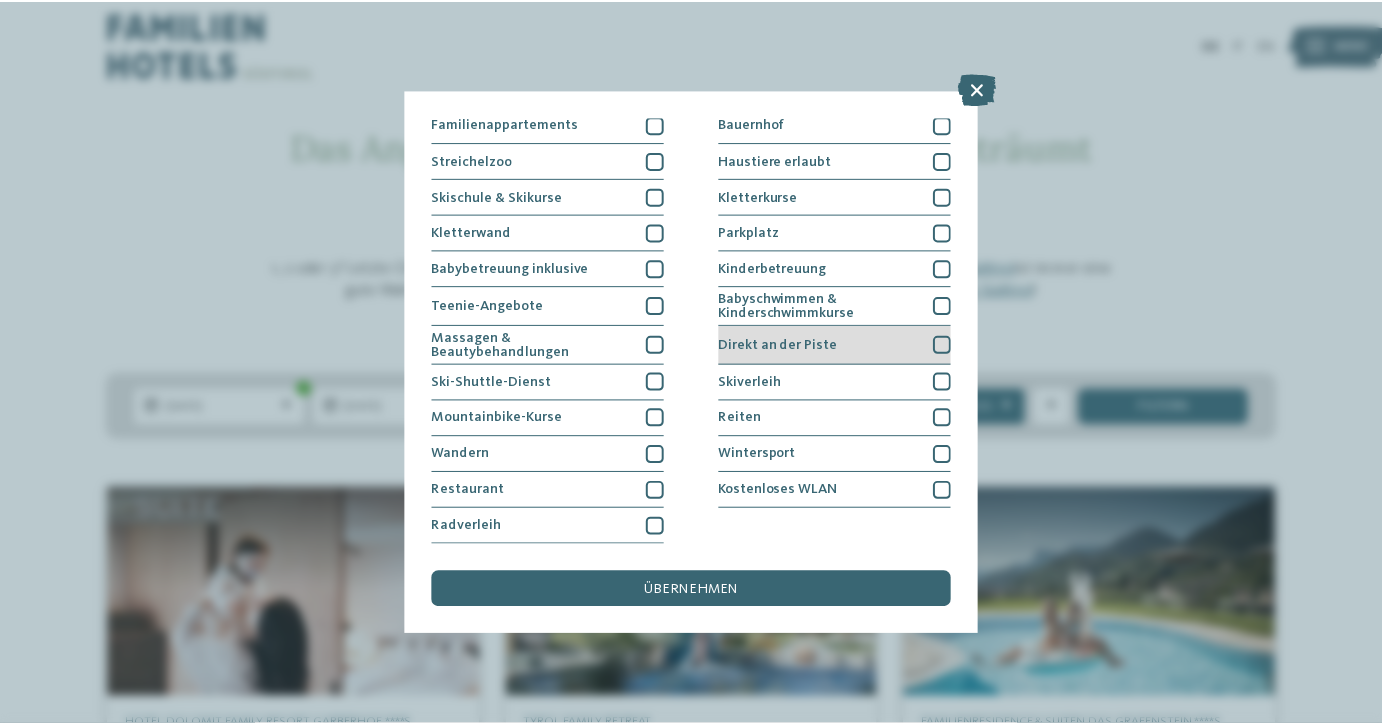 scroll, scrollTop: 397, scrollLeft: 0, axis: vertical 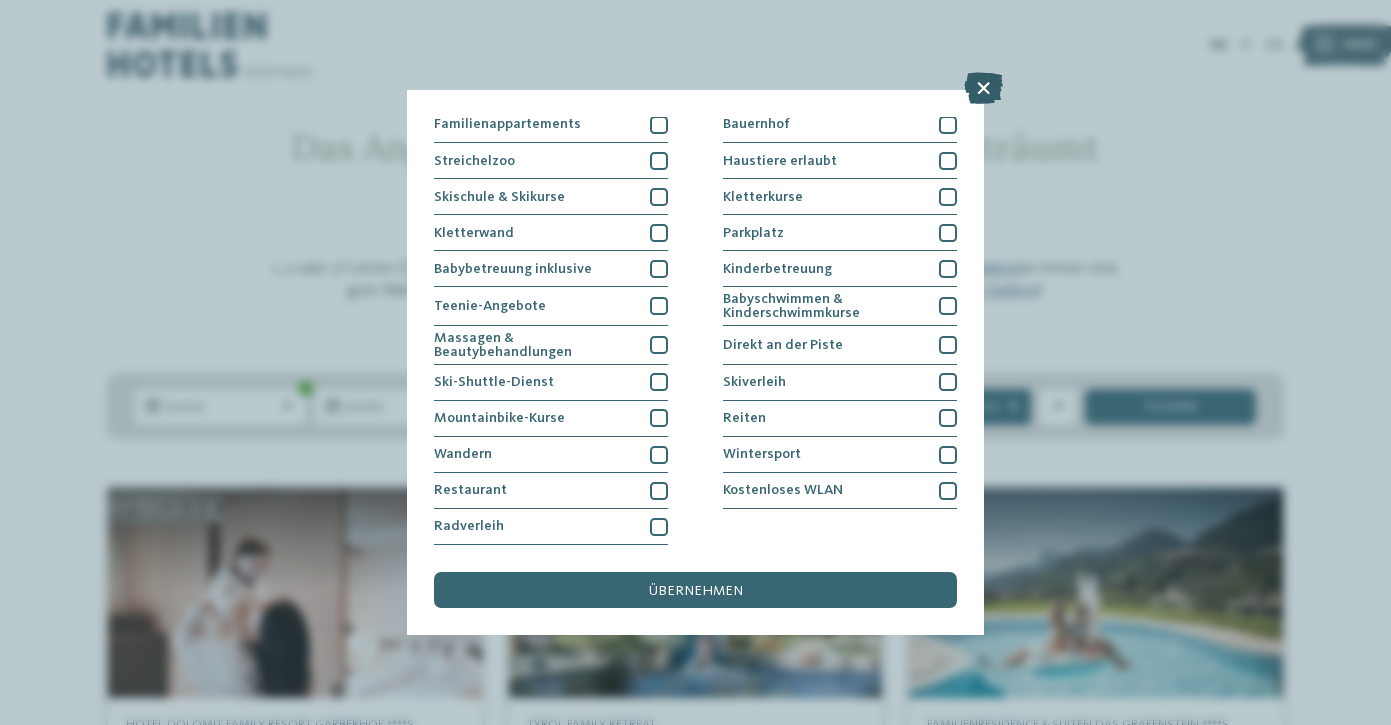 click at bounding box center (983, 88) 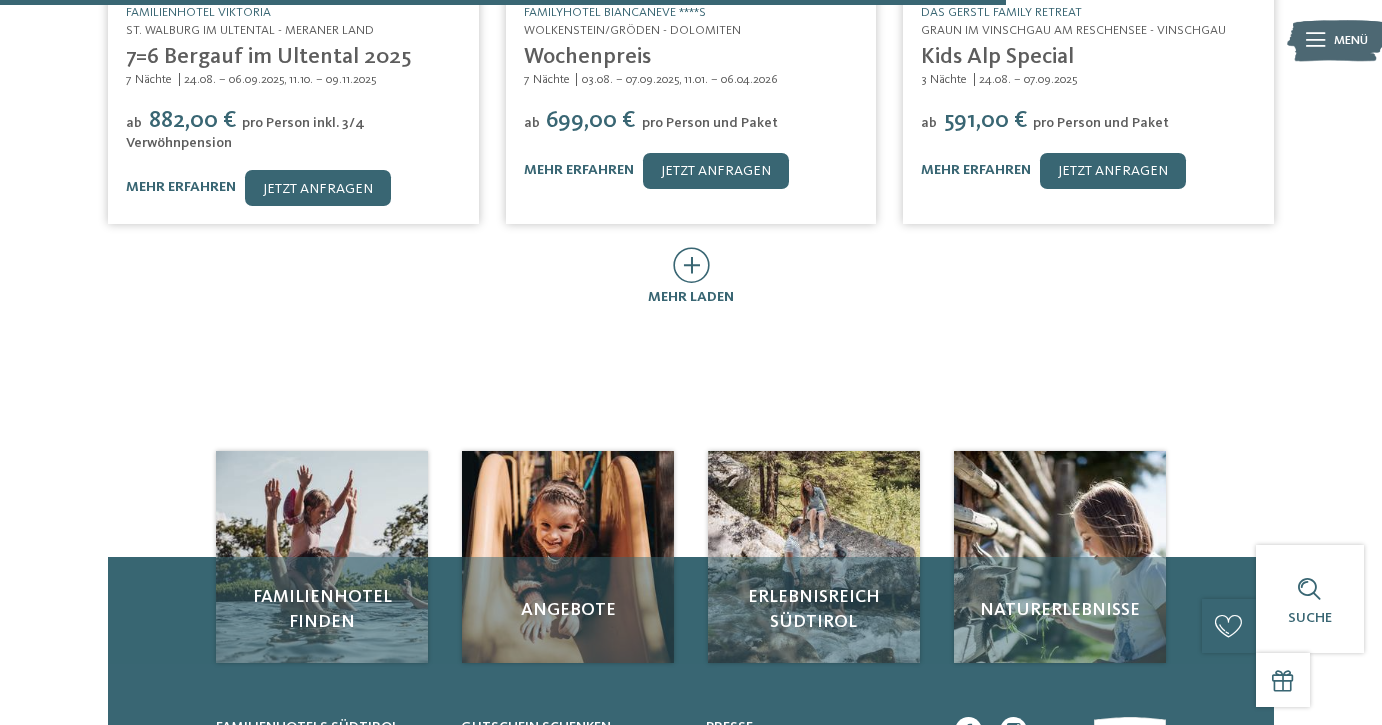 scroll, scrollTop: 1931, scrollLeft: 0, axis: vertical 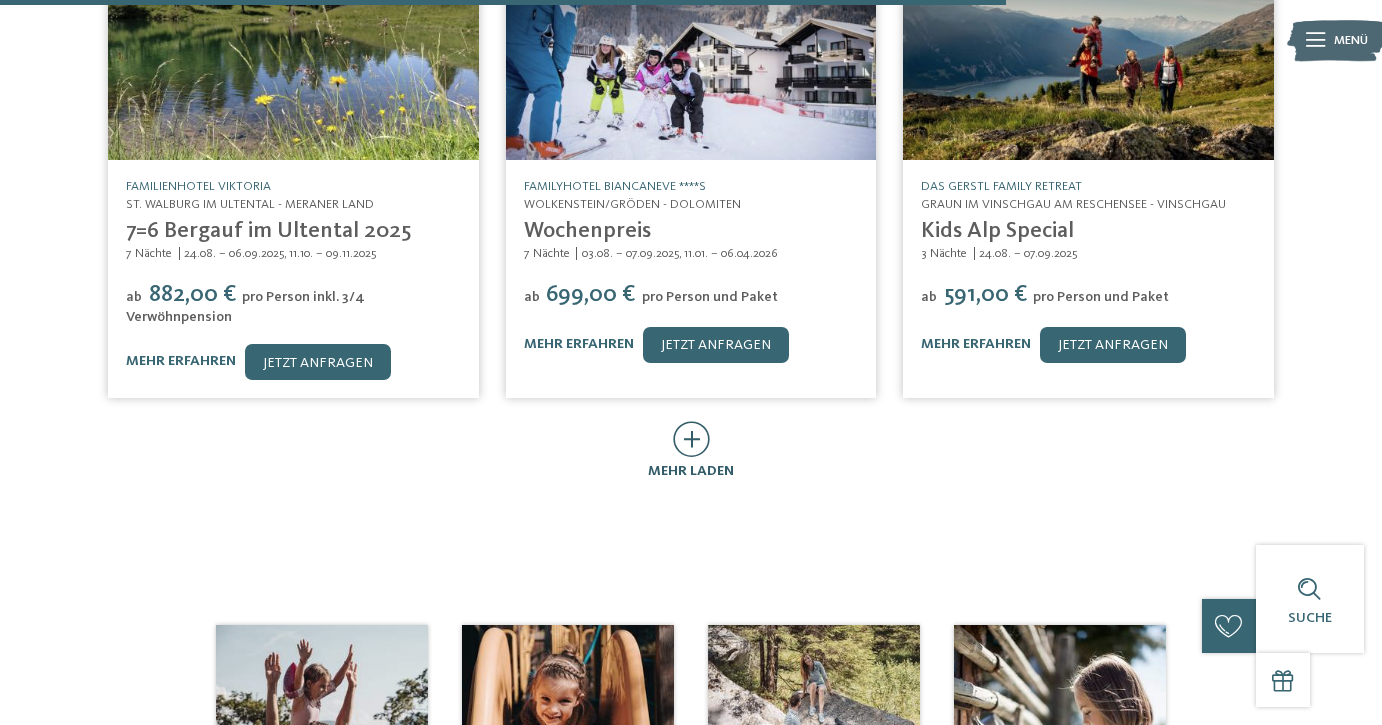 click at bounding box center (691, 439) 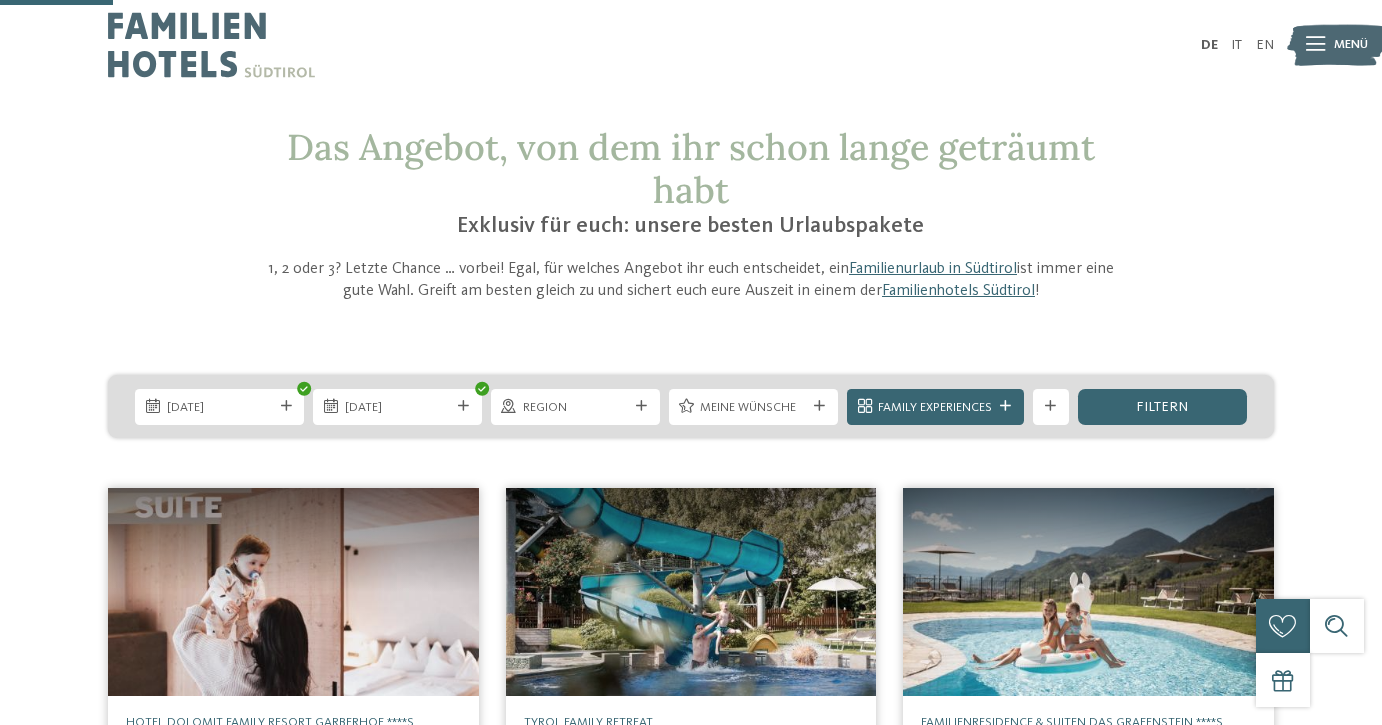 scroll, scrollTop: 0, scrollLeft: 0, axis: both 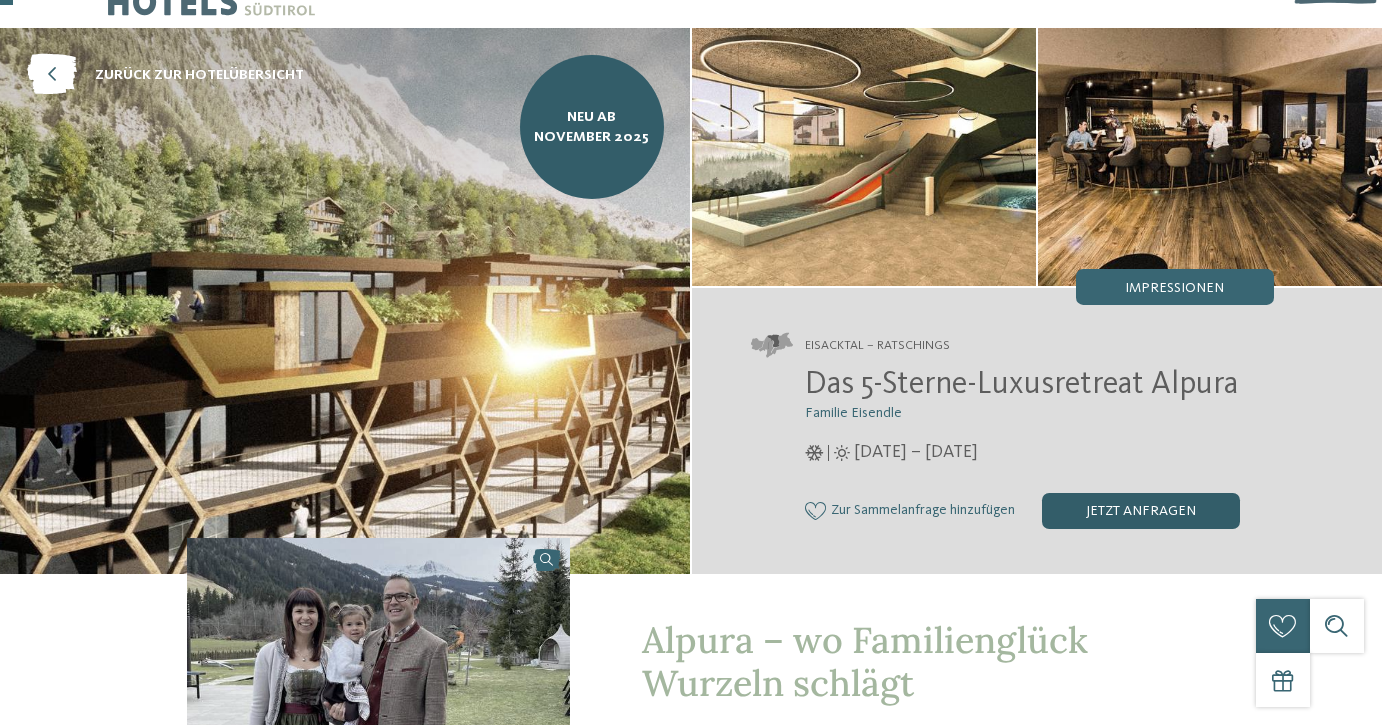 click on "jetzt anfragen" at bounding box center (1141, 511) 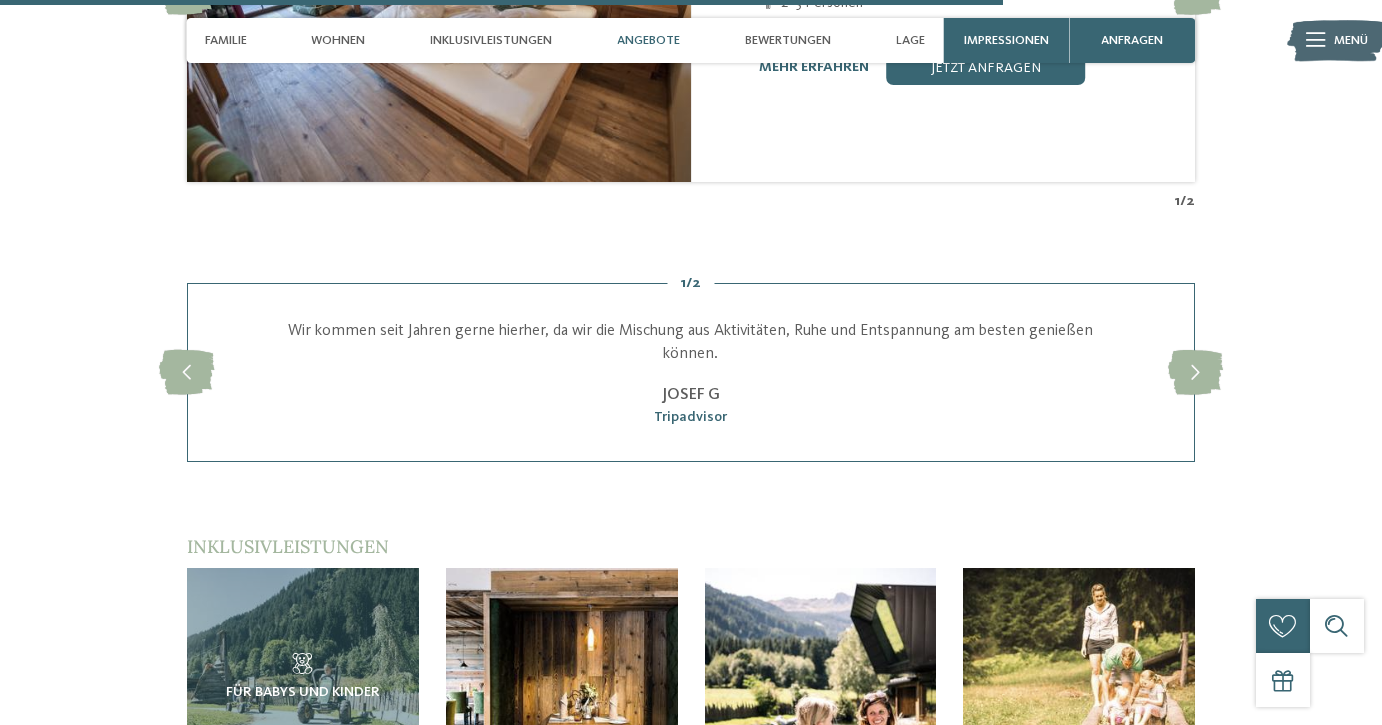 scroll, scrollTop: 4816, scrollLeft: 0, axis: vertical 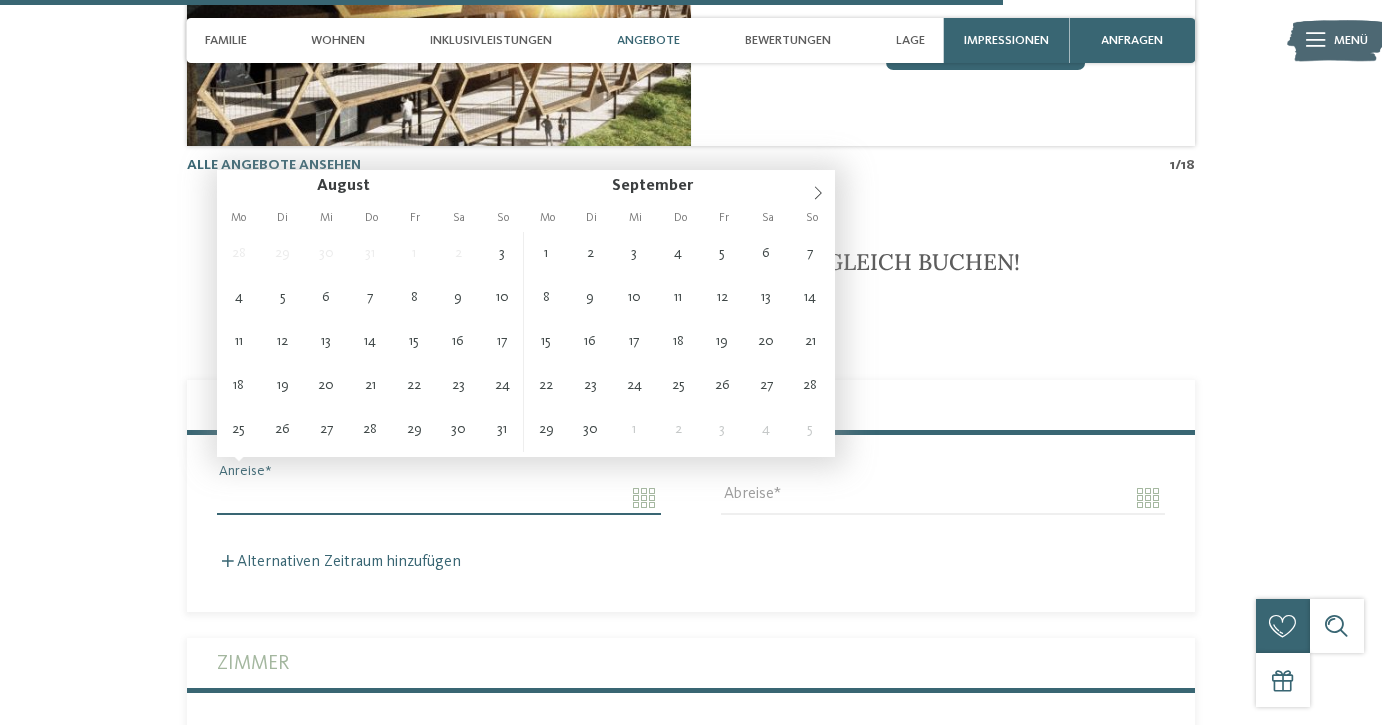 click on "Anreise" at bounding box center [439, 498] 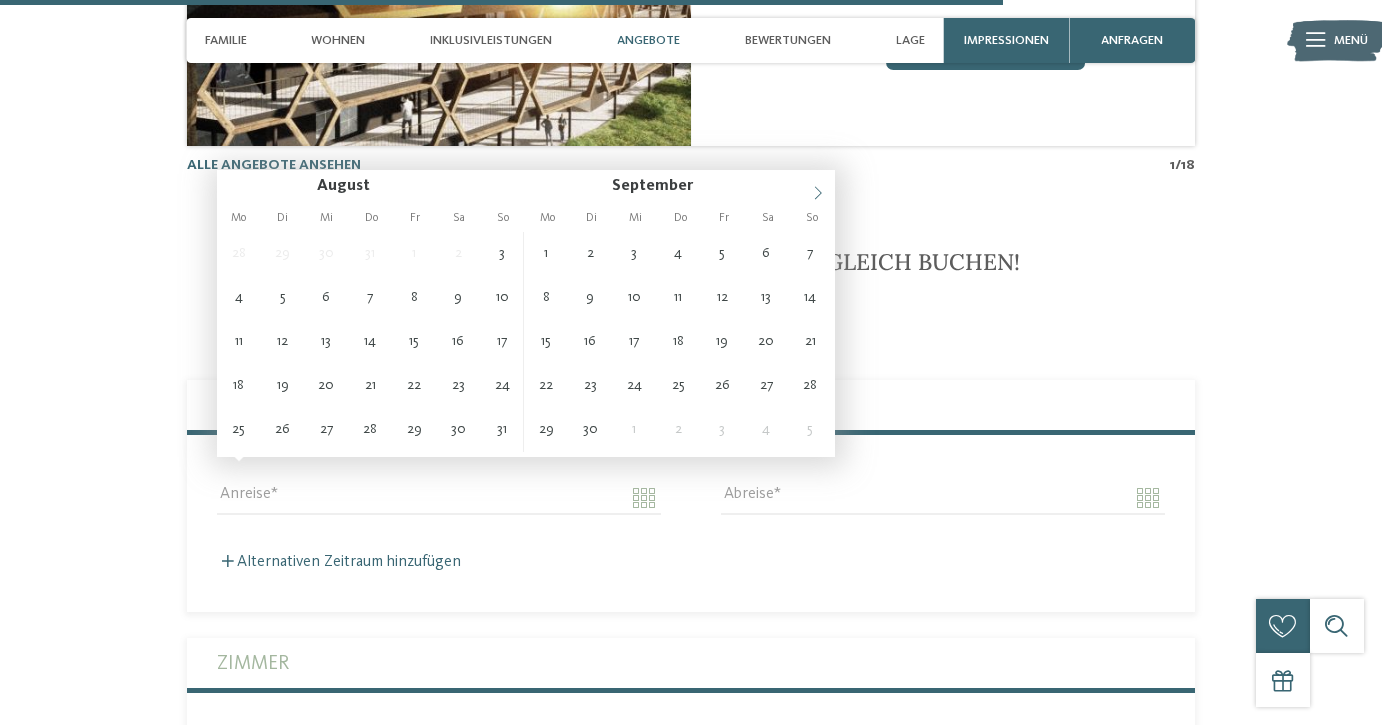 click 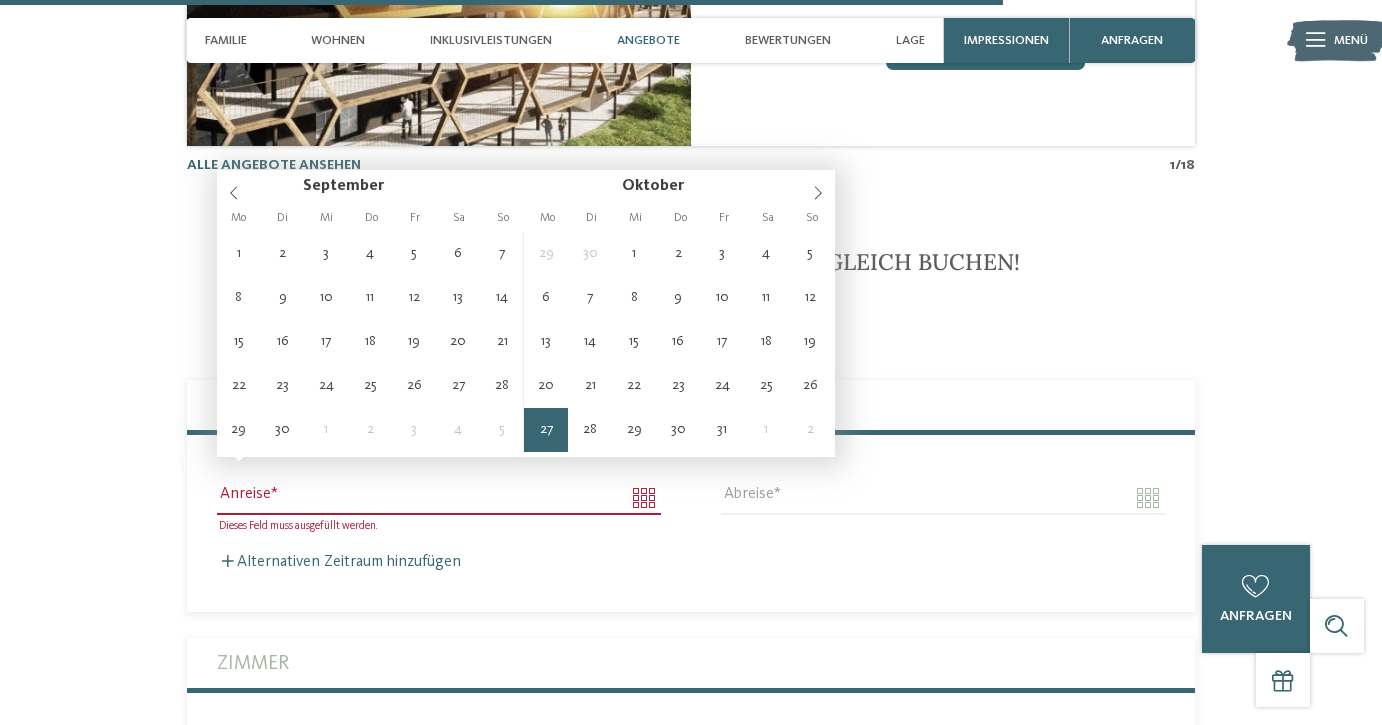 type on "**********" 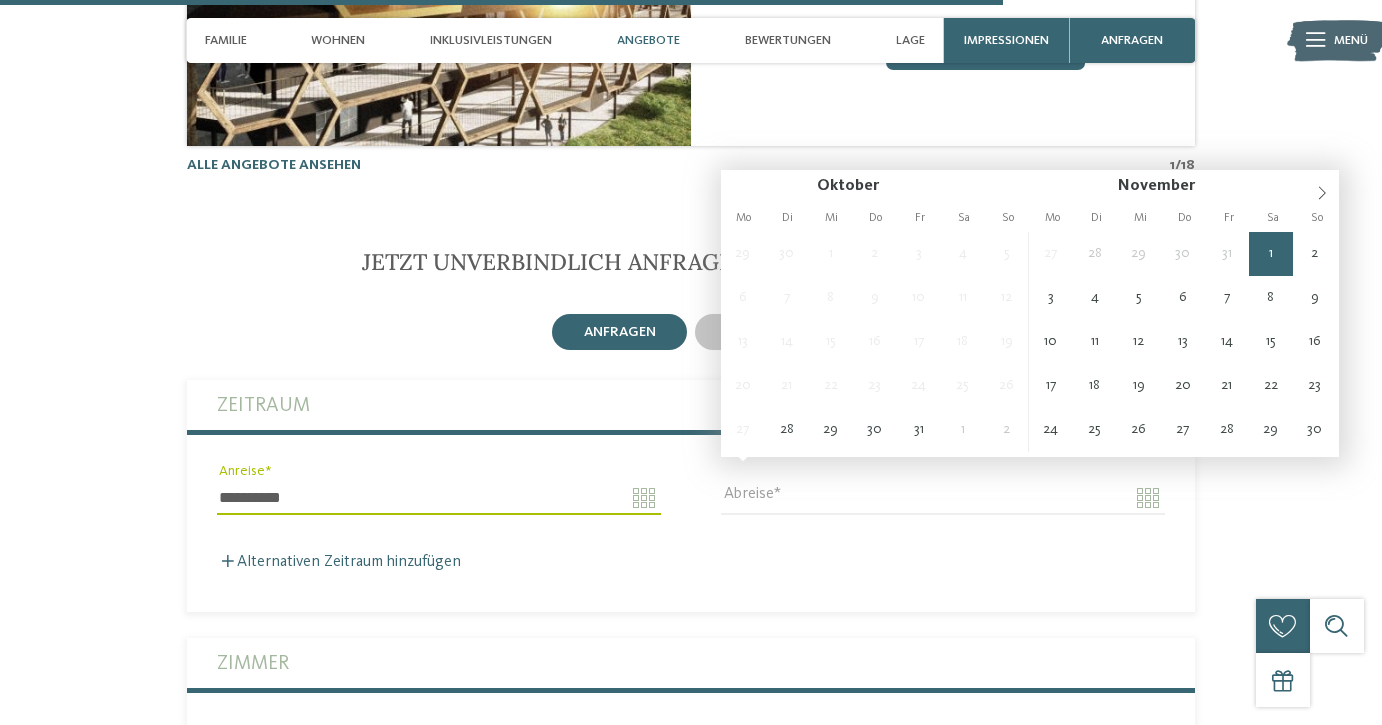 type on "**********" 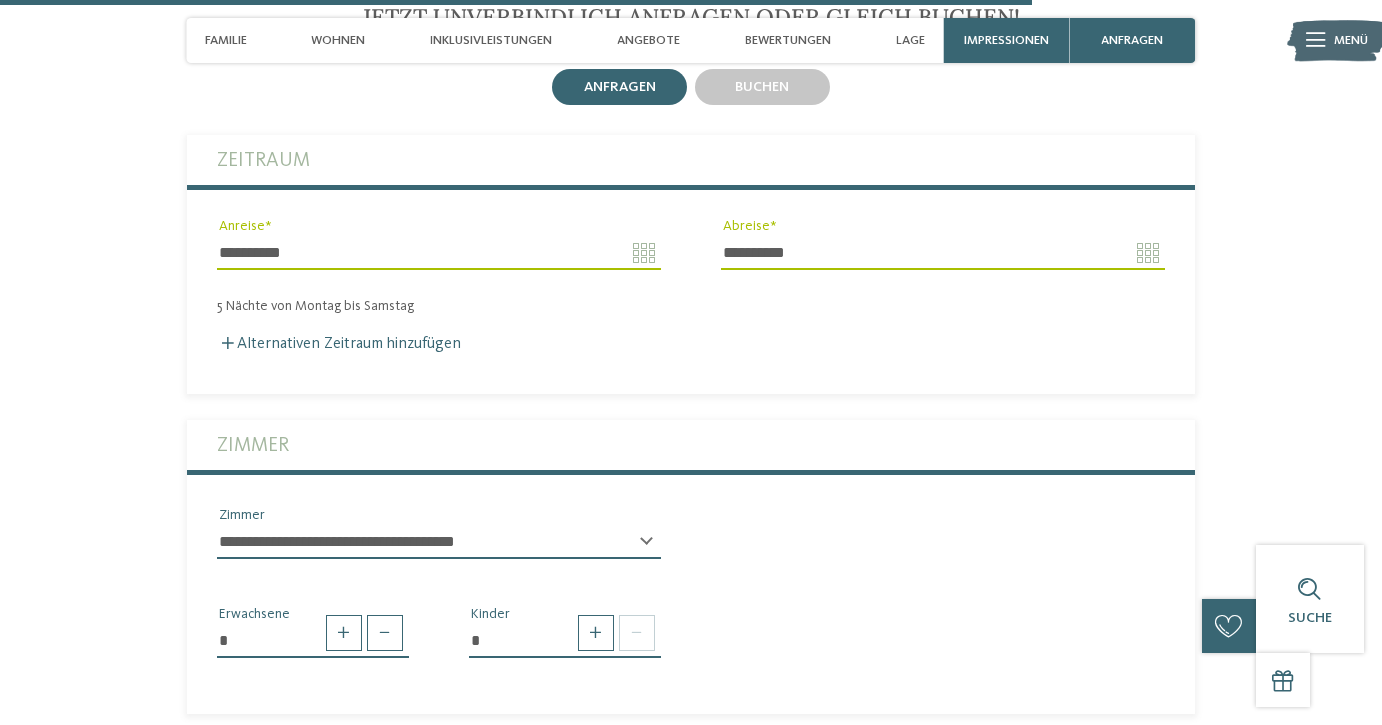 scroll, scrollTop: 5060, scrollLeft: 0, axis: vertical 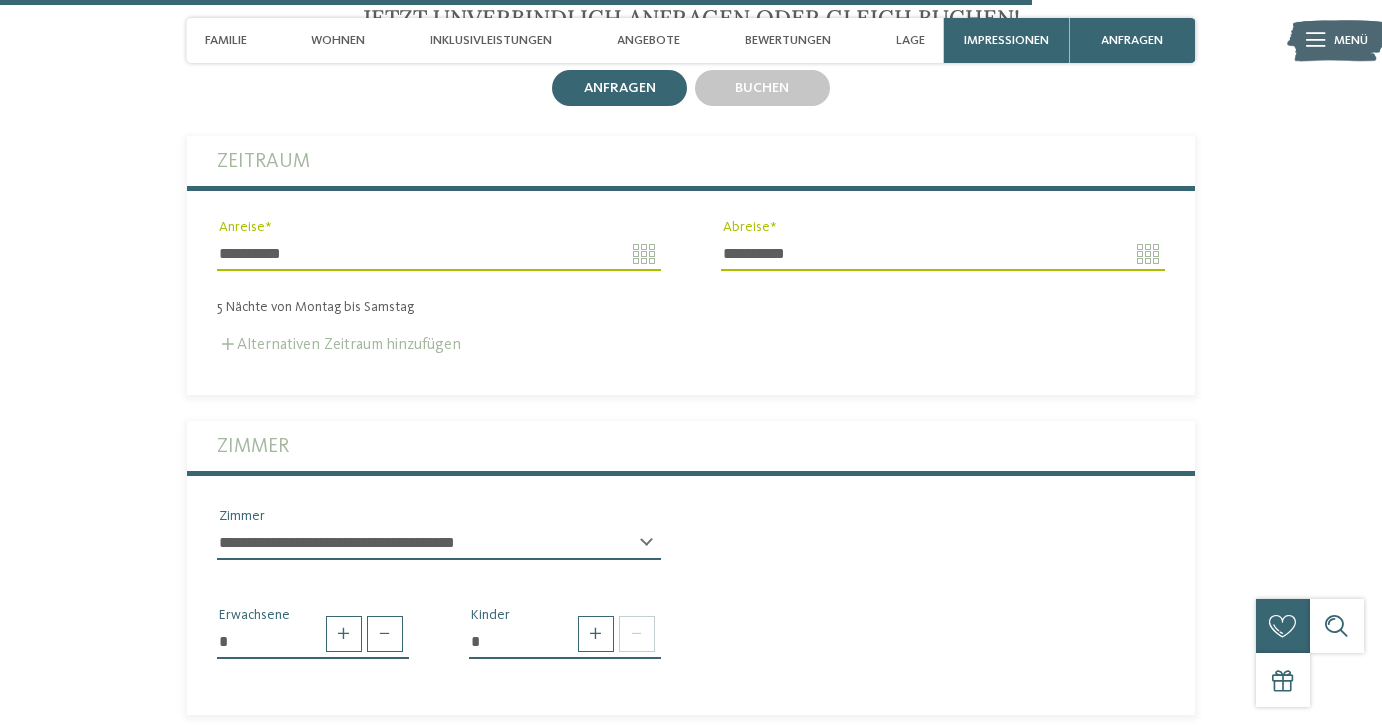 click on "Alternativen Zeitraum hinzufügen" at bounding box center [339, 345] 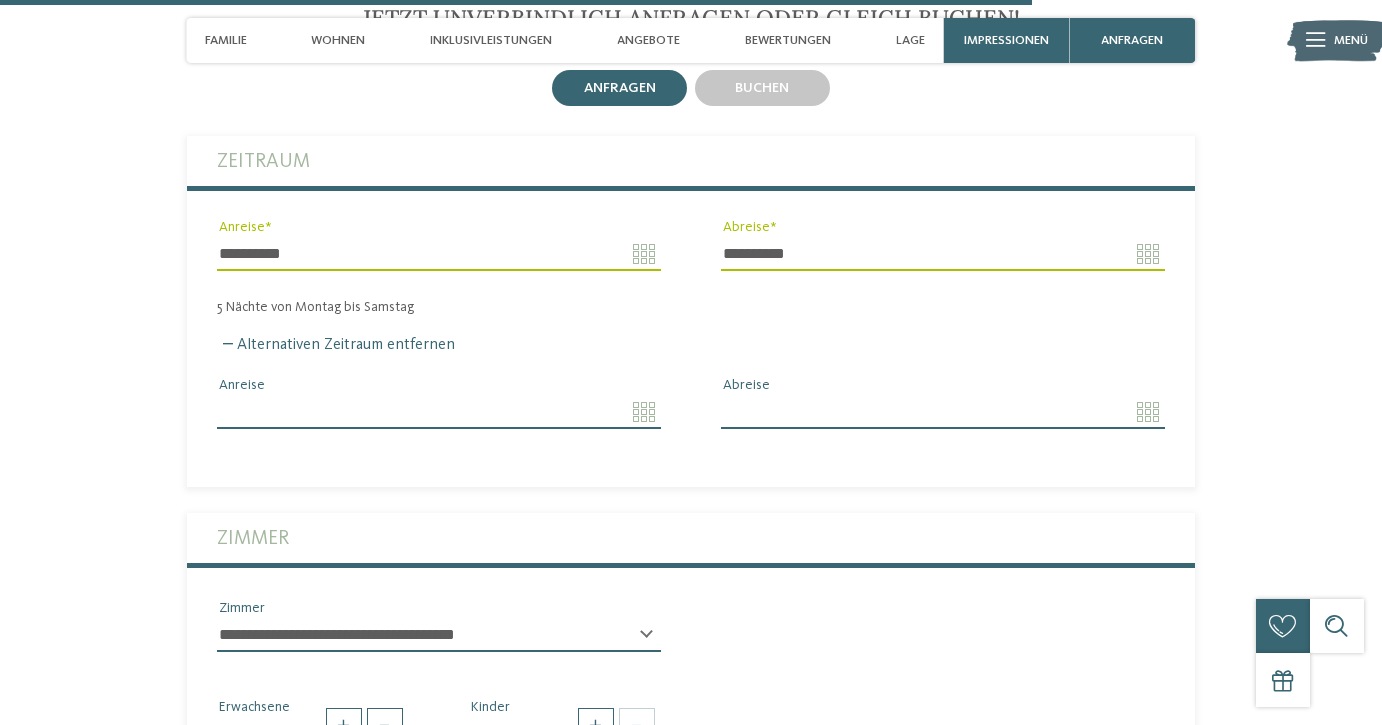 click on "Anreise" at bounding box center [439, 412] 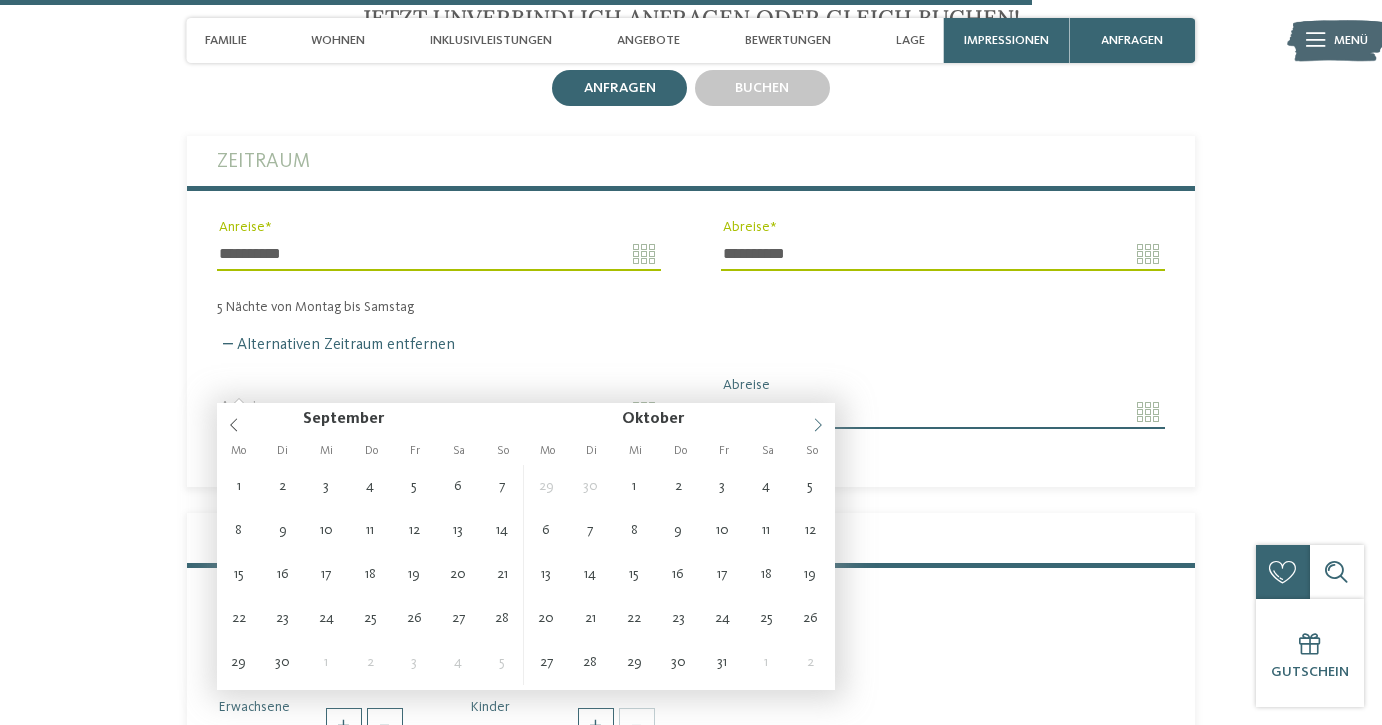 click 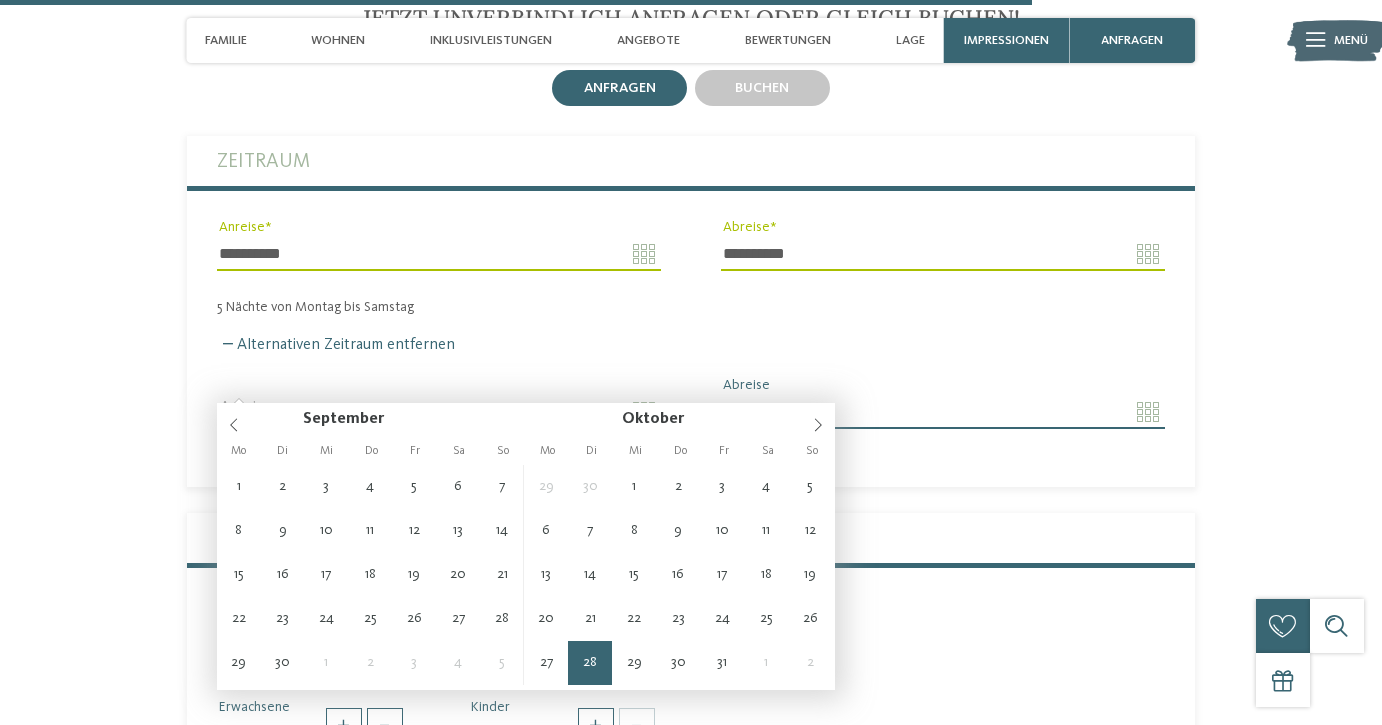 type on "**********" 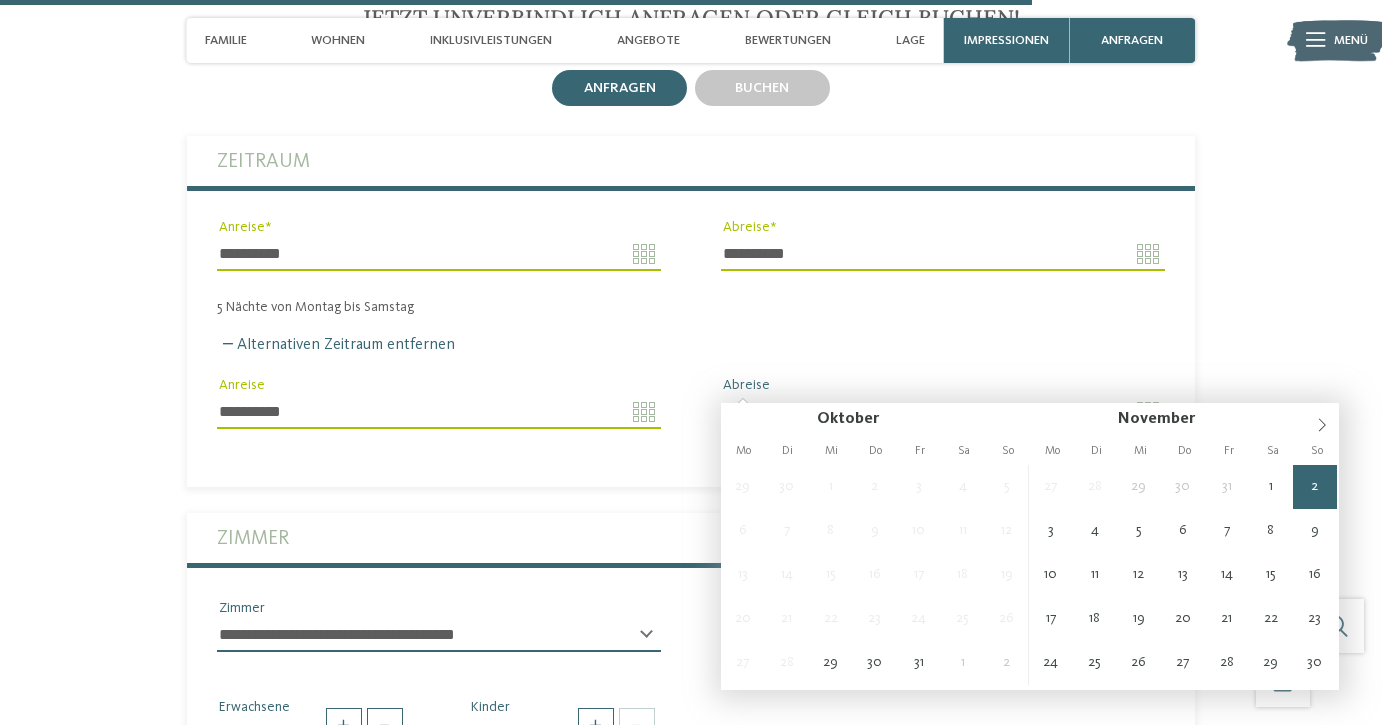 type on "**********" 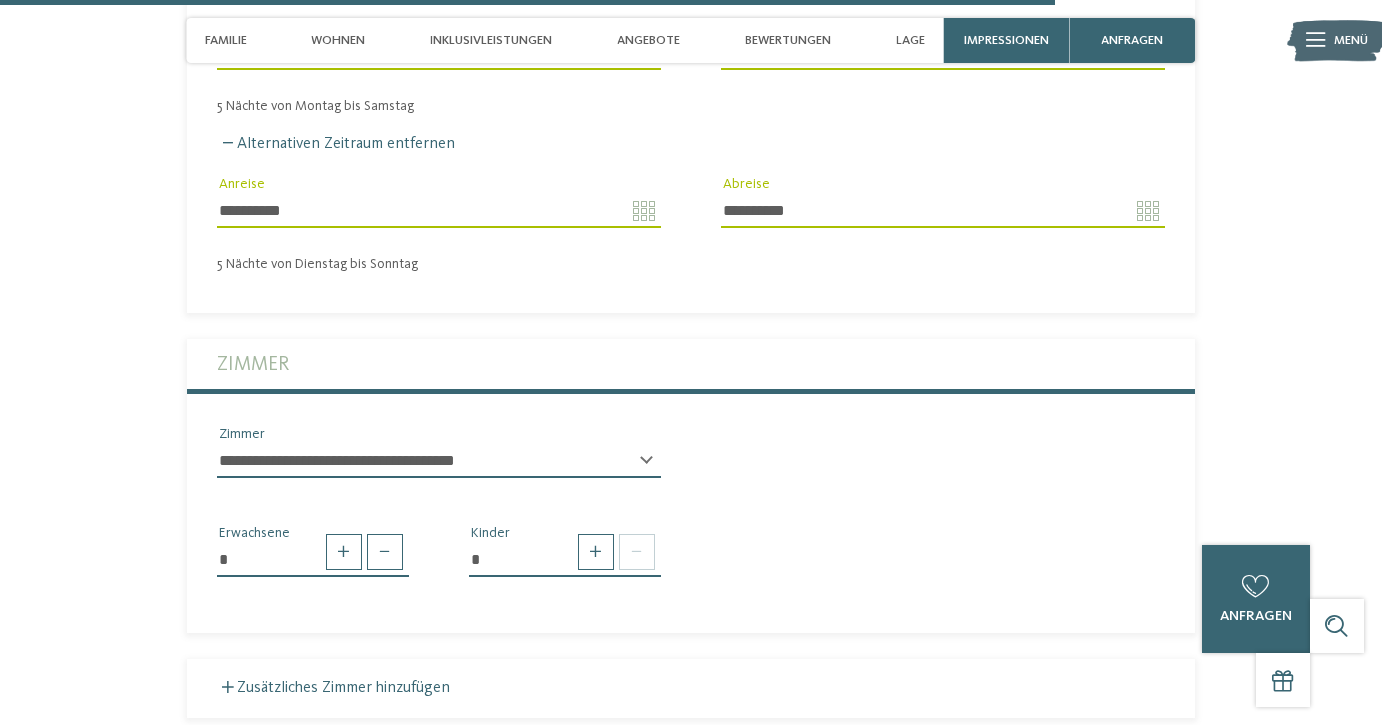 scroll, scrollTop: 5265, scrollLeft: 0, axis: vertical 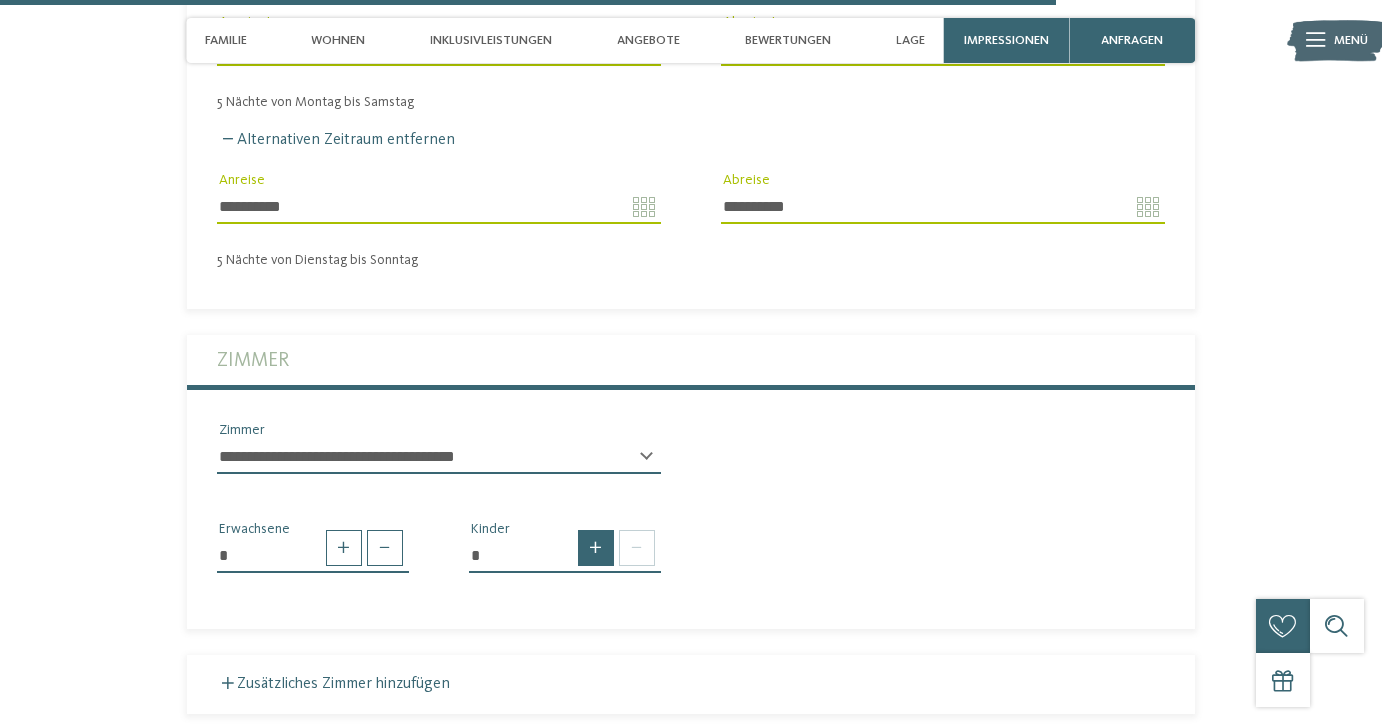 click at bounding box center [596, 548] 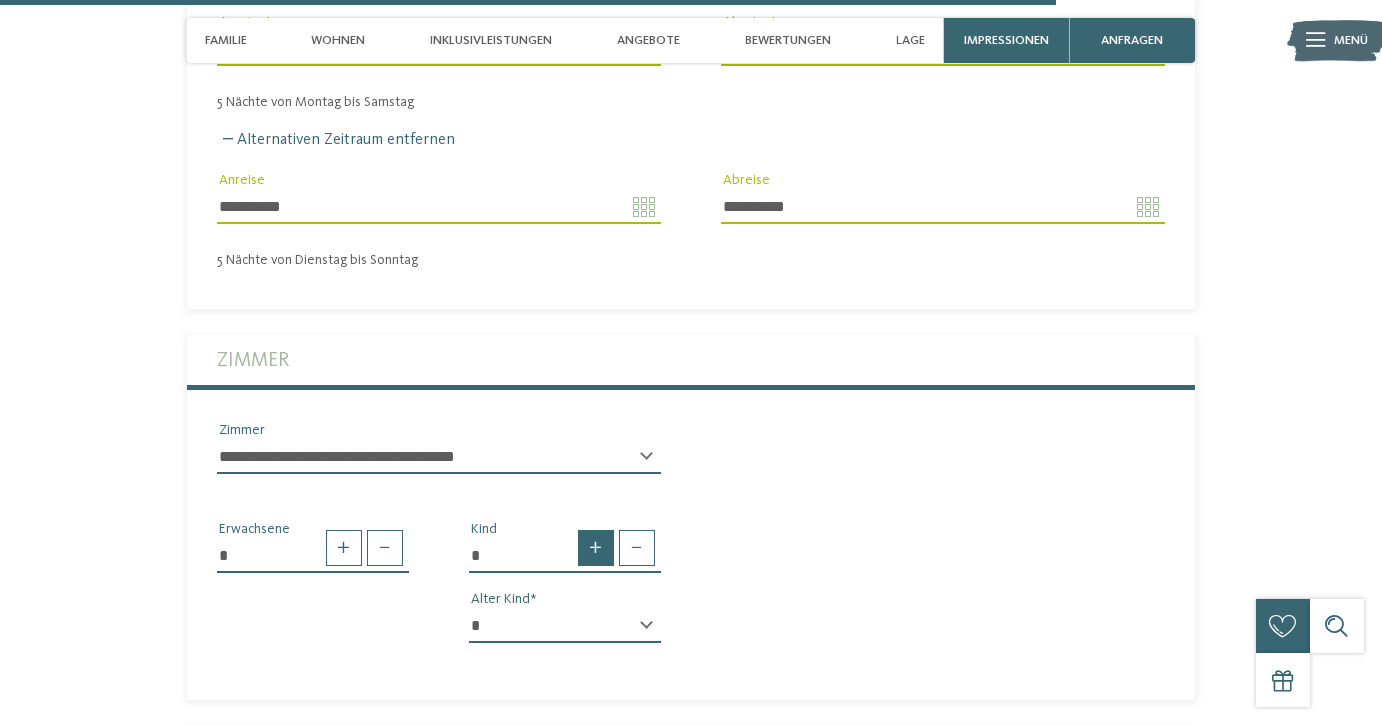 click at bounding box center (596, 548) 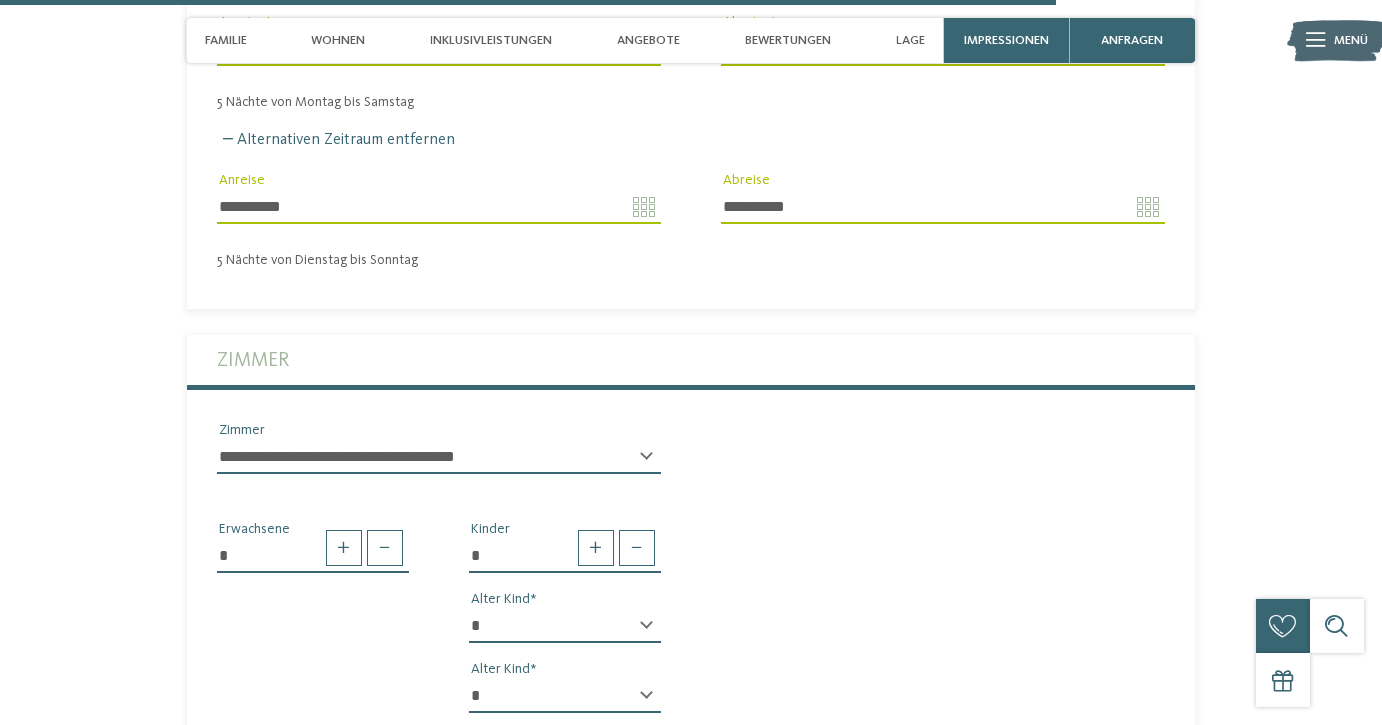click on "* * * * * * * * * * * ** ** ** ** ** ** ** **     Alter Kind" at bounding box center [565, 634] 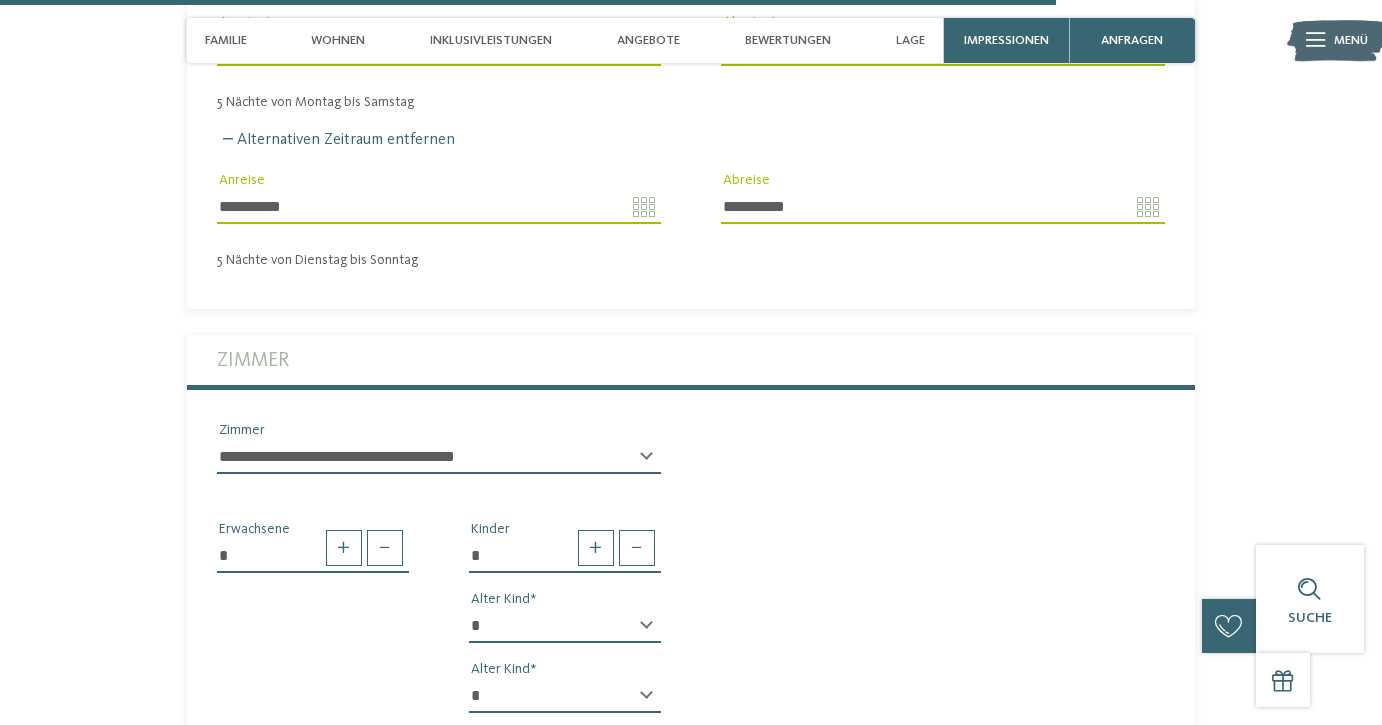 click on "* * * * * * * * * * * ** ** ** ** ** ** ** **     Alter Kind" at bounding box center (565, 634) 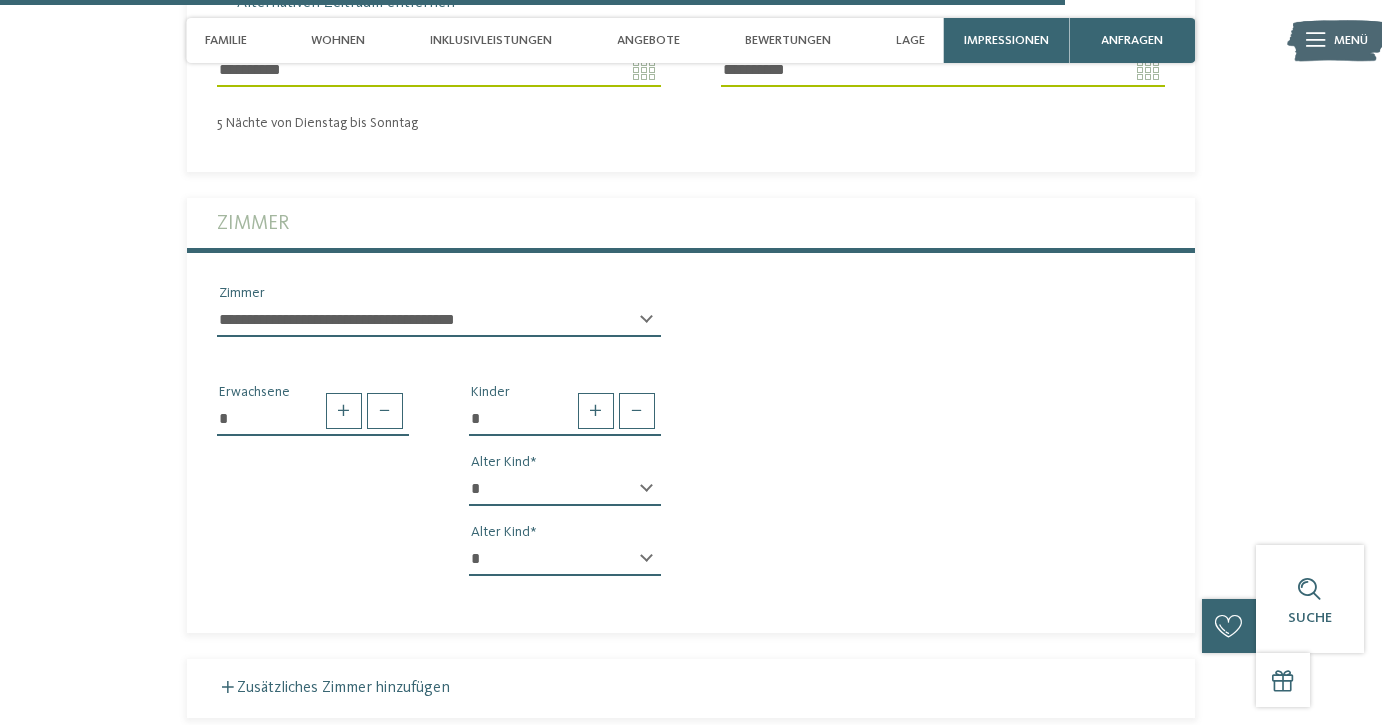 scroll, scrollTop: 5423, scrollLeft: 0, axis: vertical 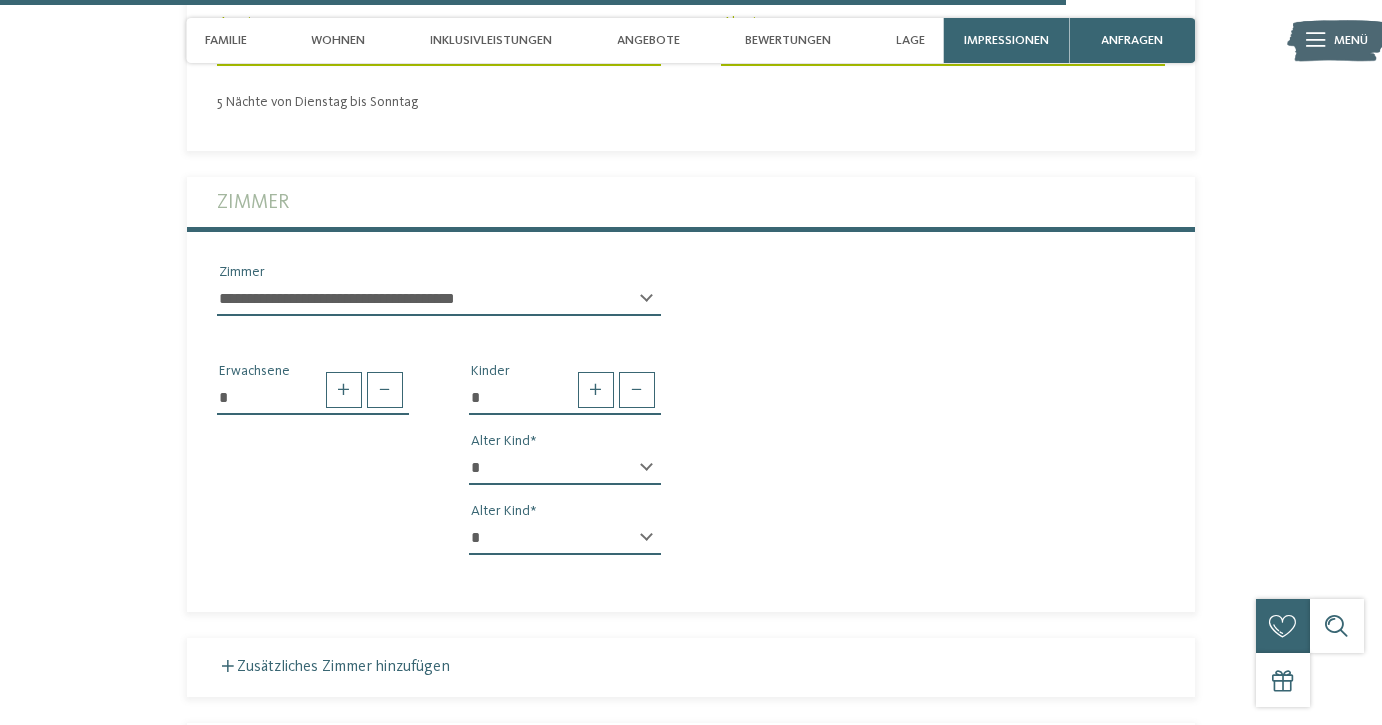 select on "**" 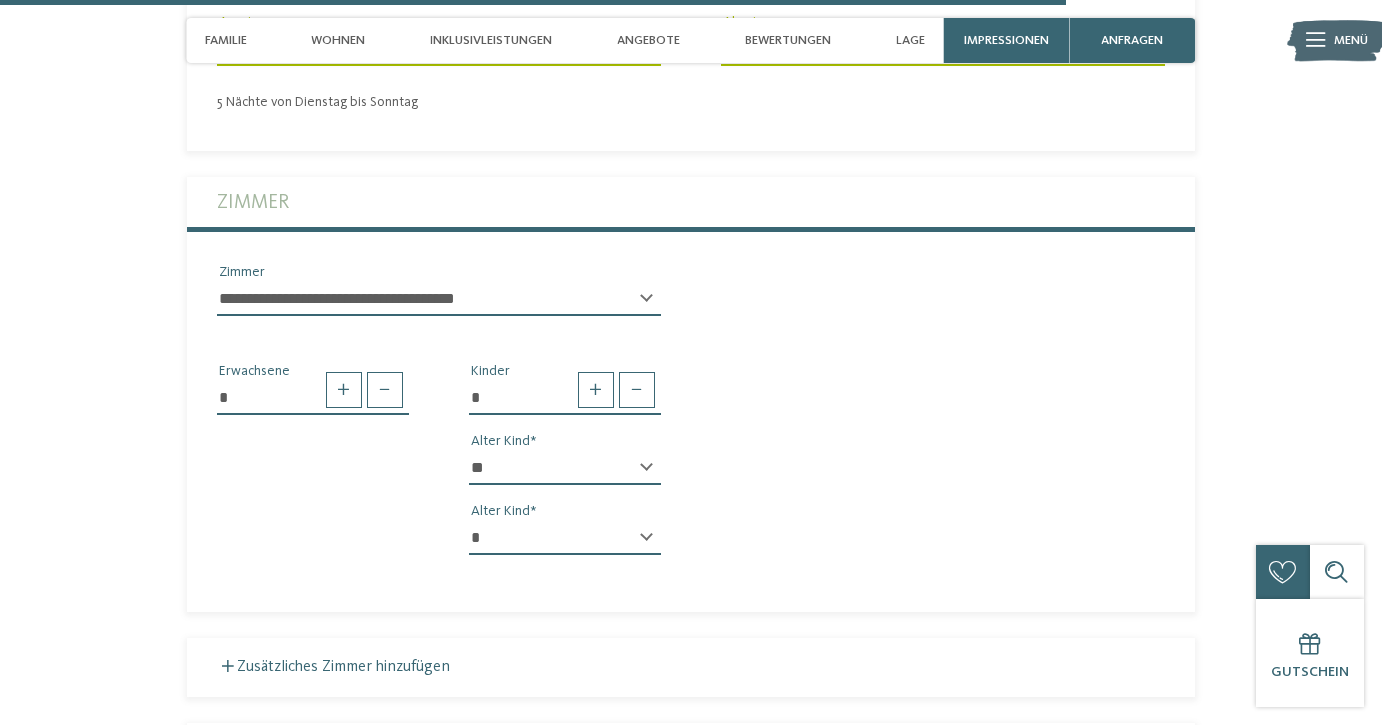 select on "*" 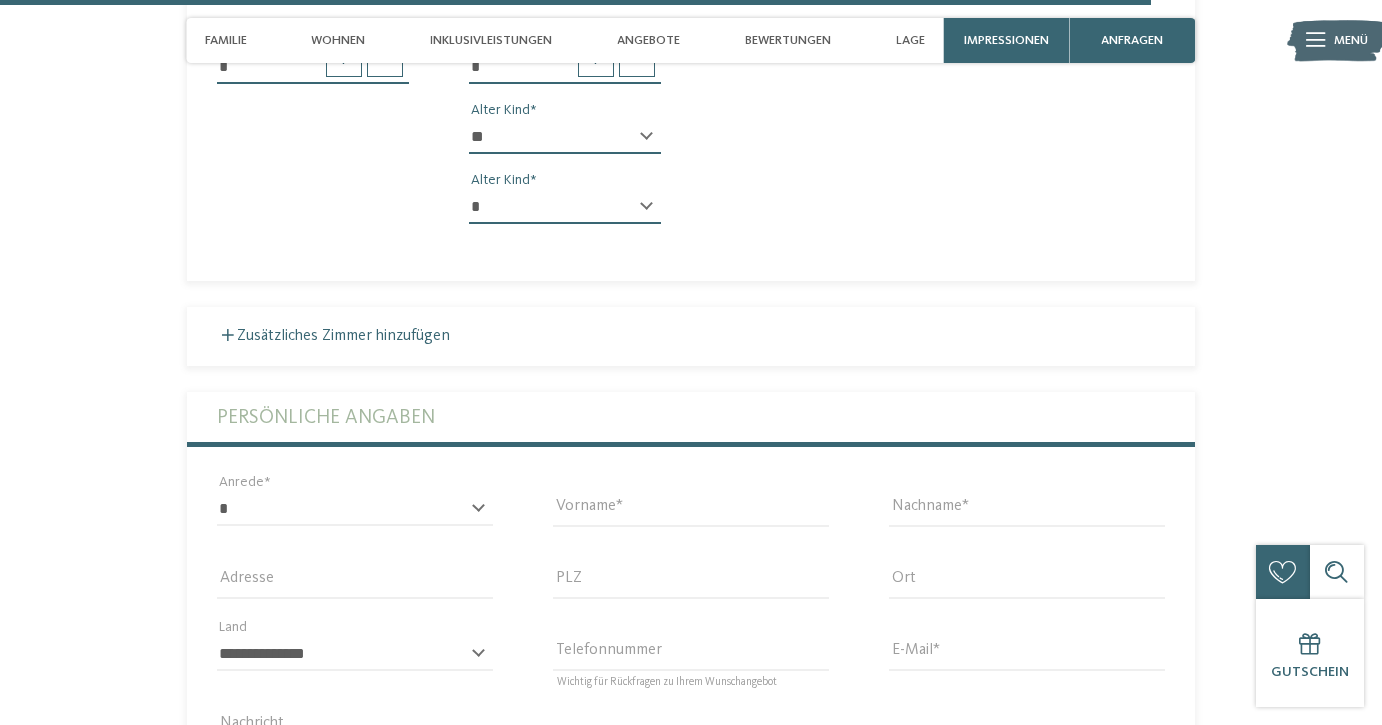 scroll, scrollTop: 5923, scrollLeft: 0, axis: vertical 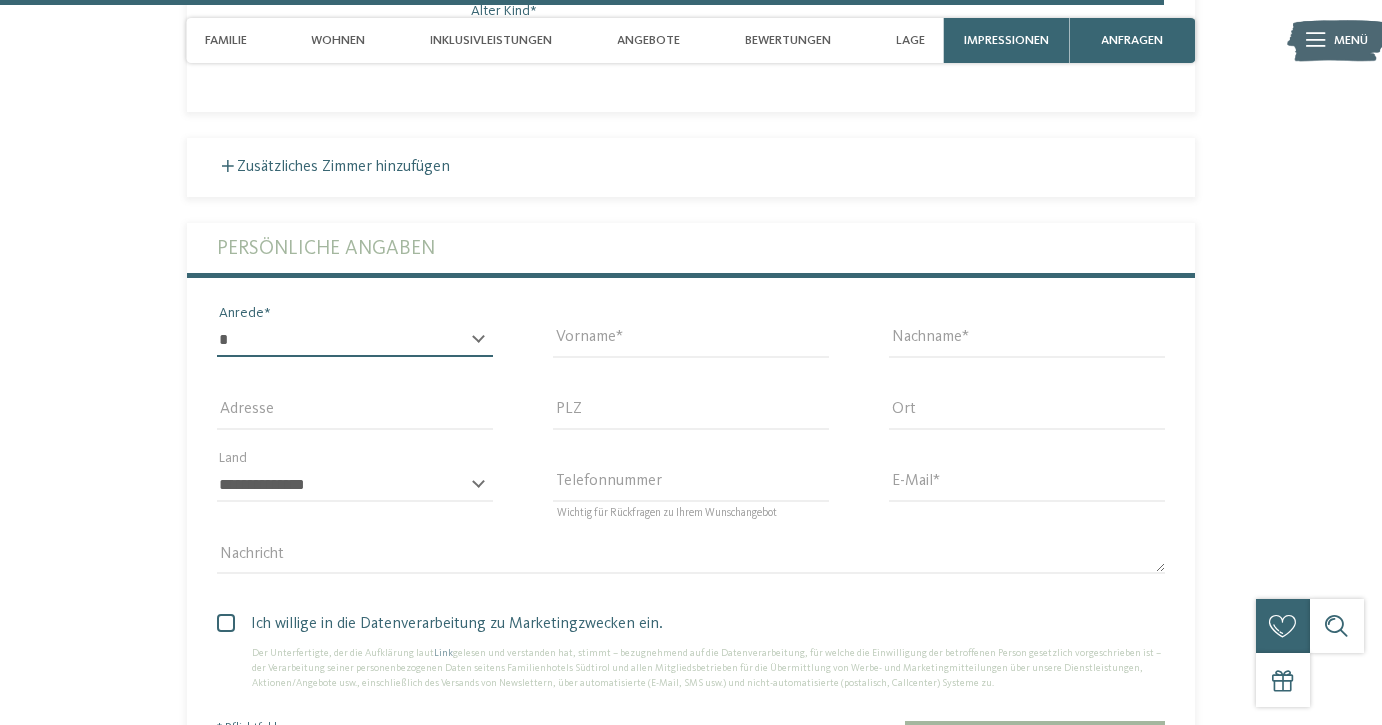 select on "*" 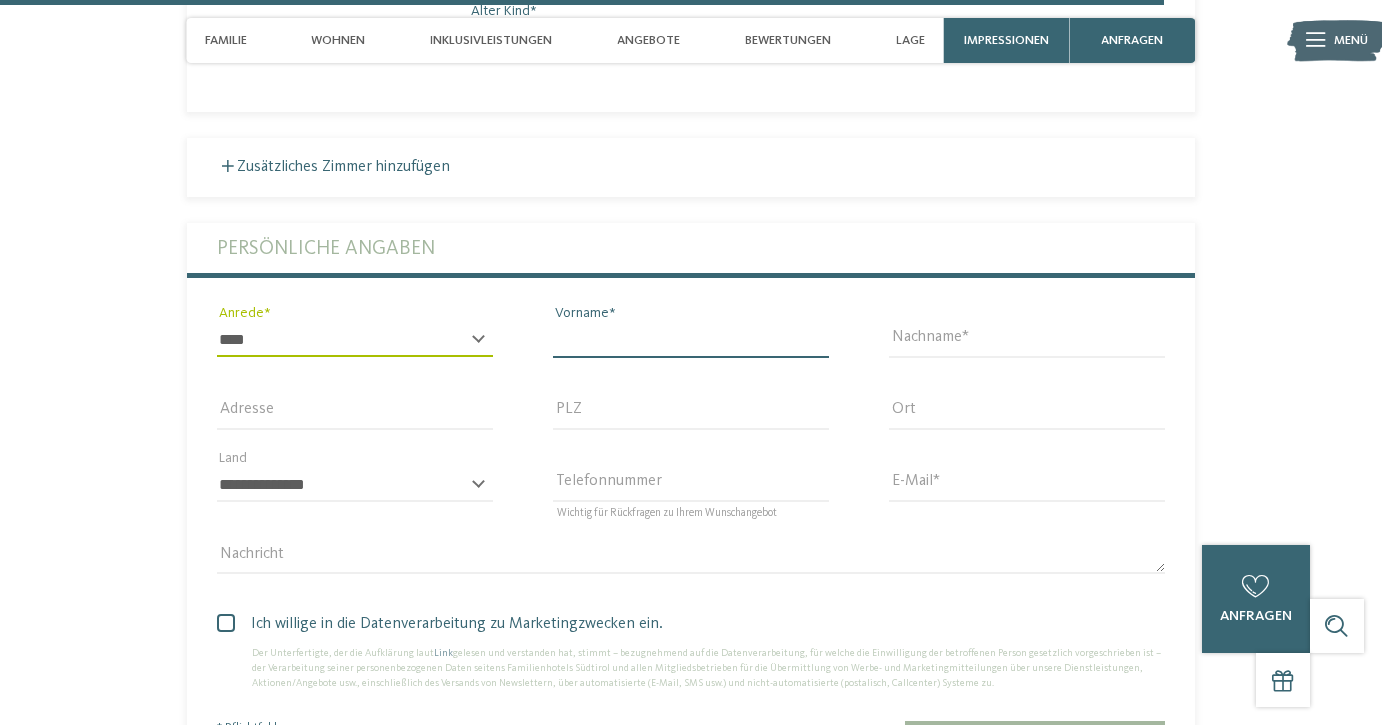 type on "*" 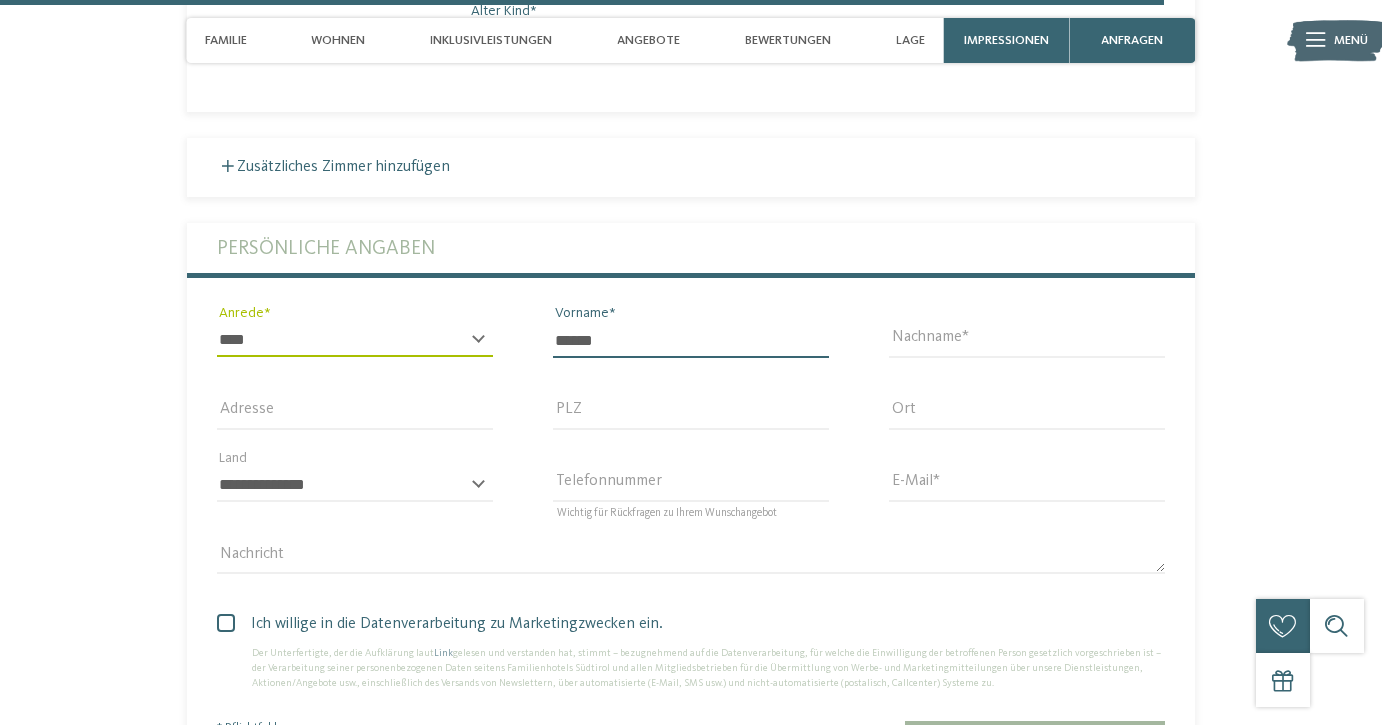 type on "******" 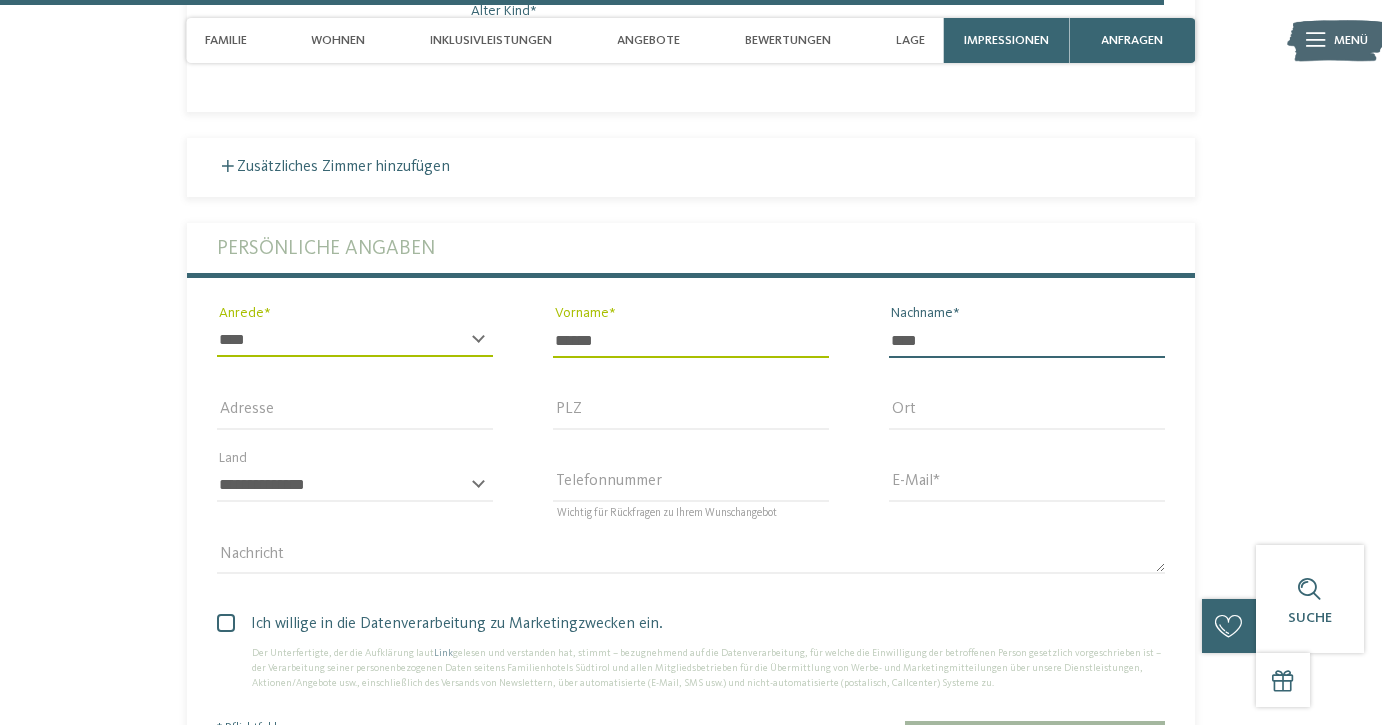 type on "****" 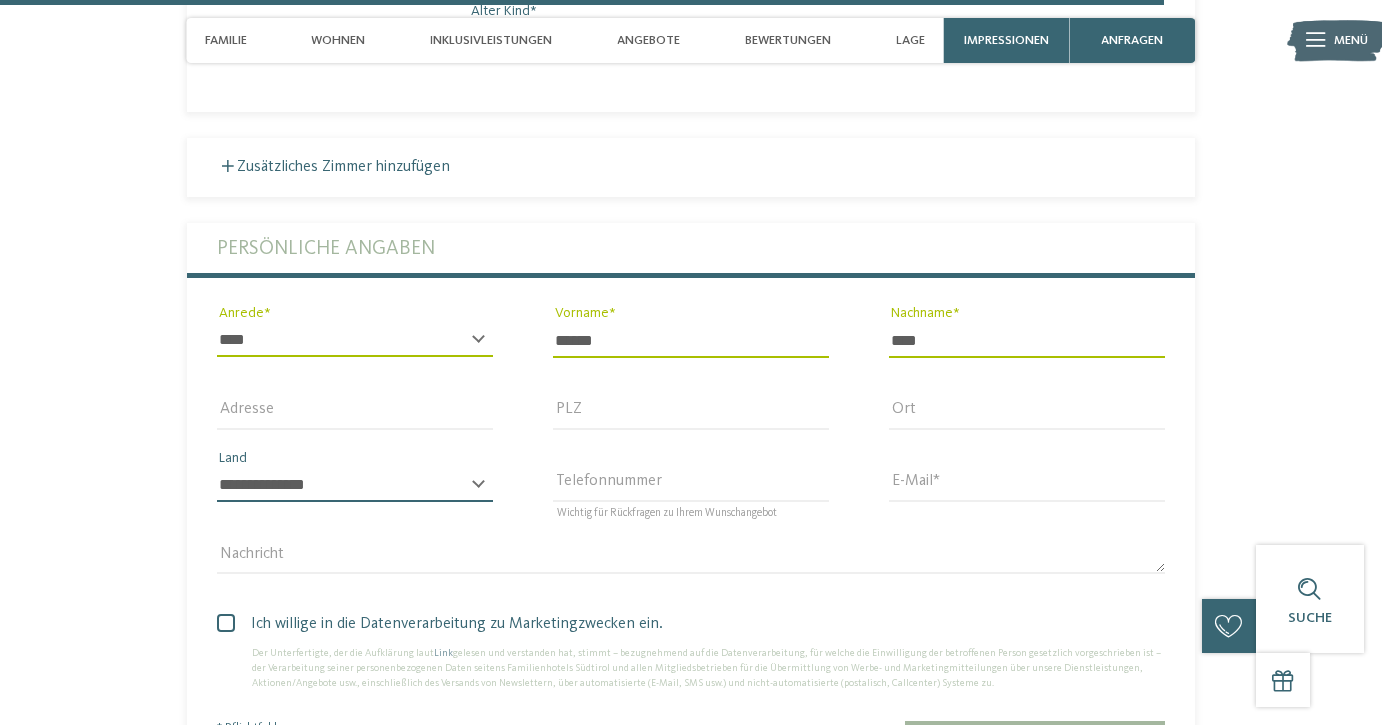 select on "**" 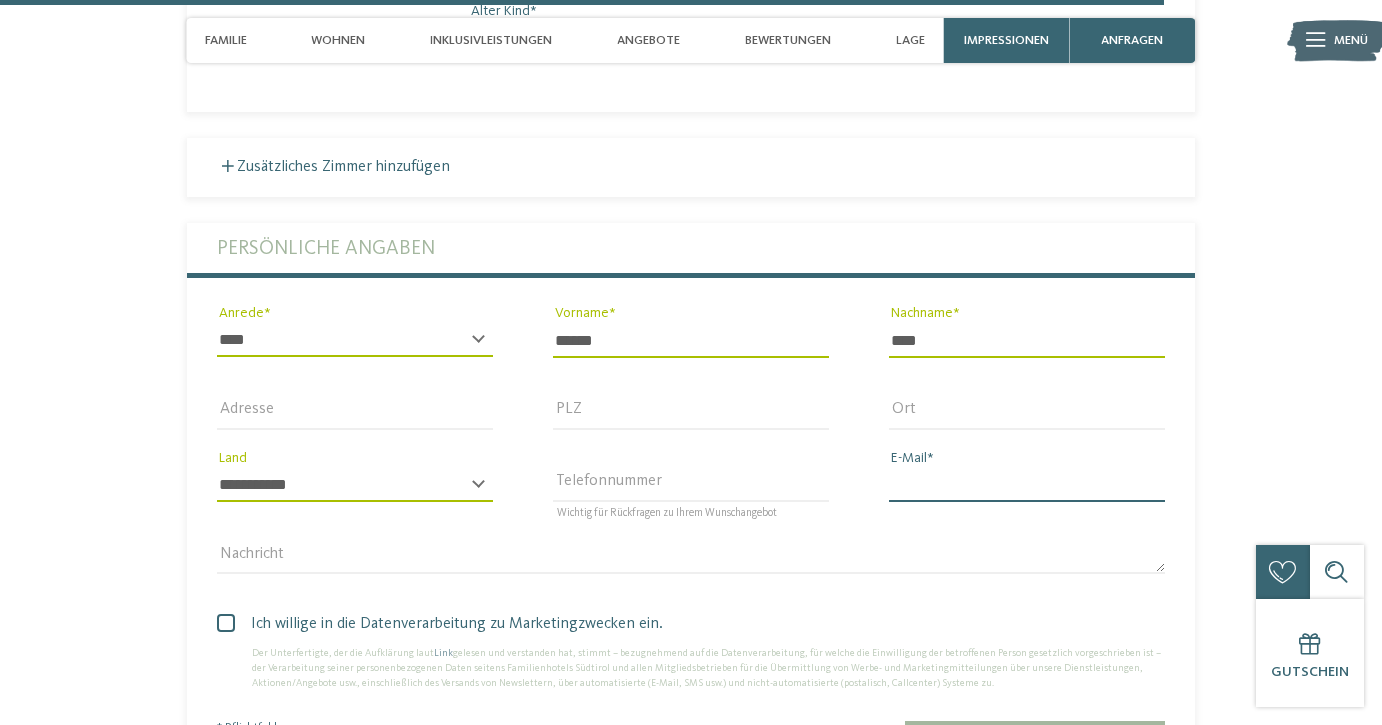 type on "*" 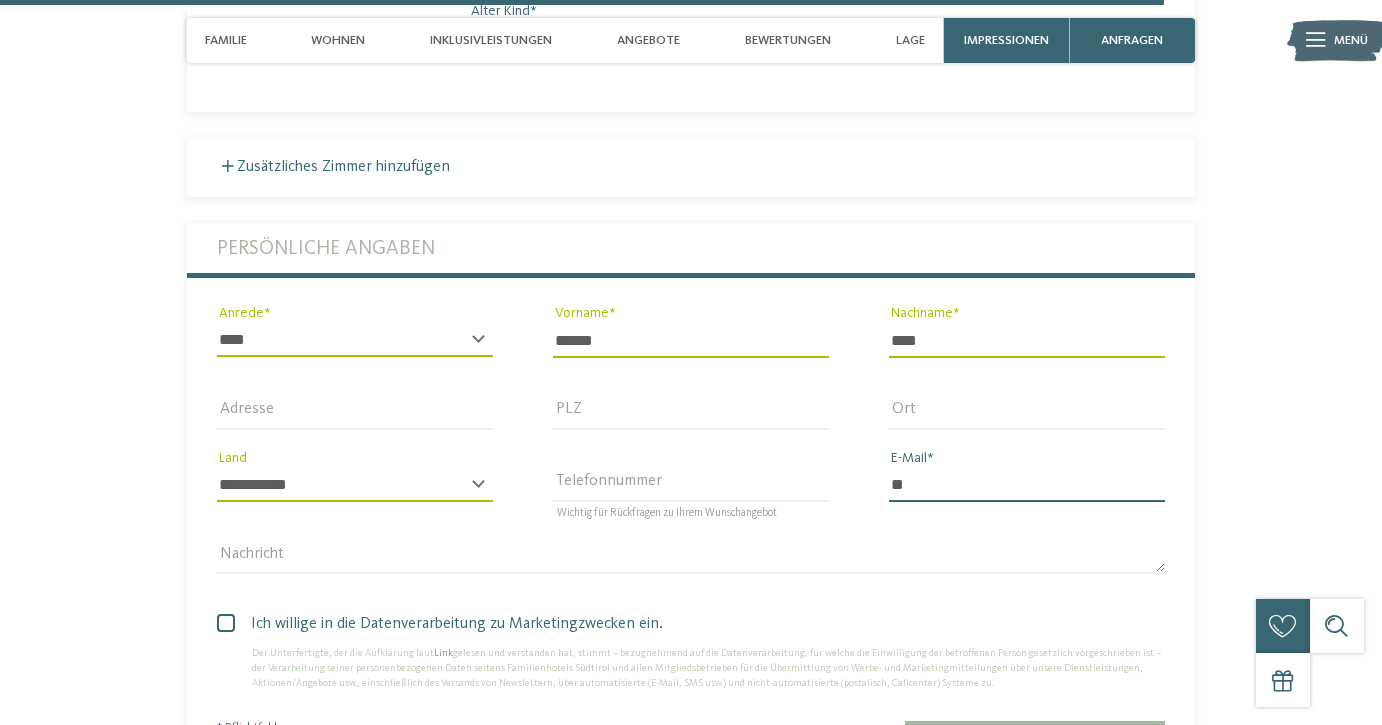 type on "*" 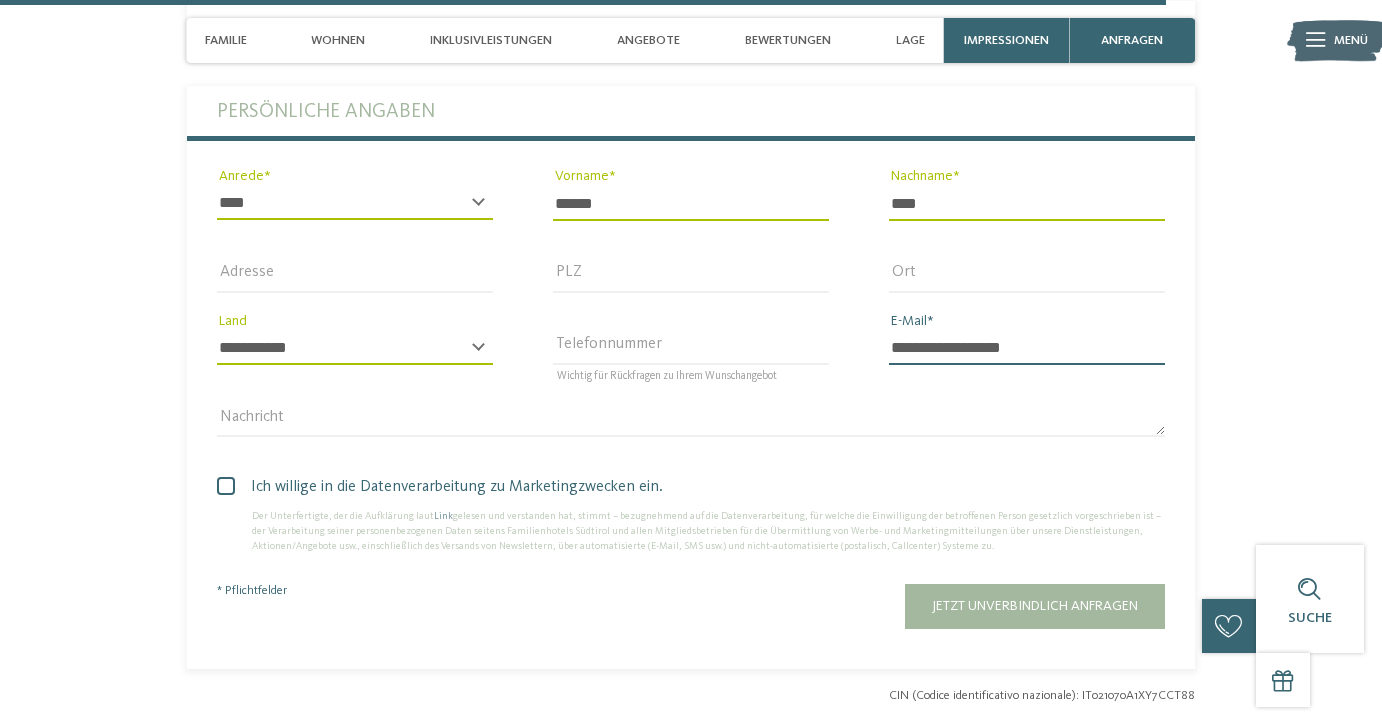 scroll, scrollTop: 6106, scrollLeft: 0, axis: vertical 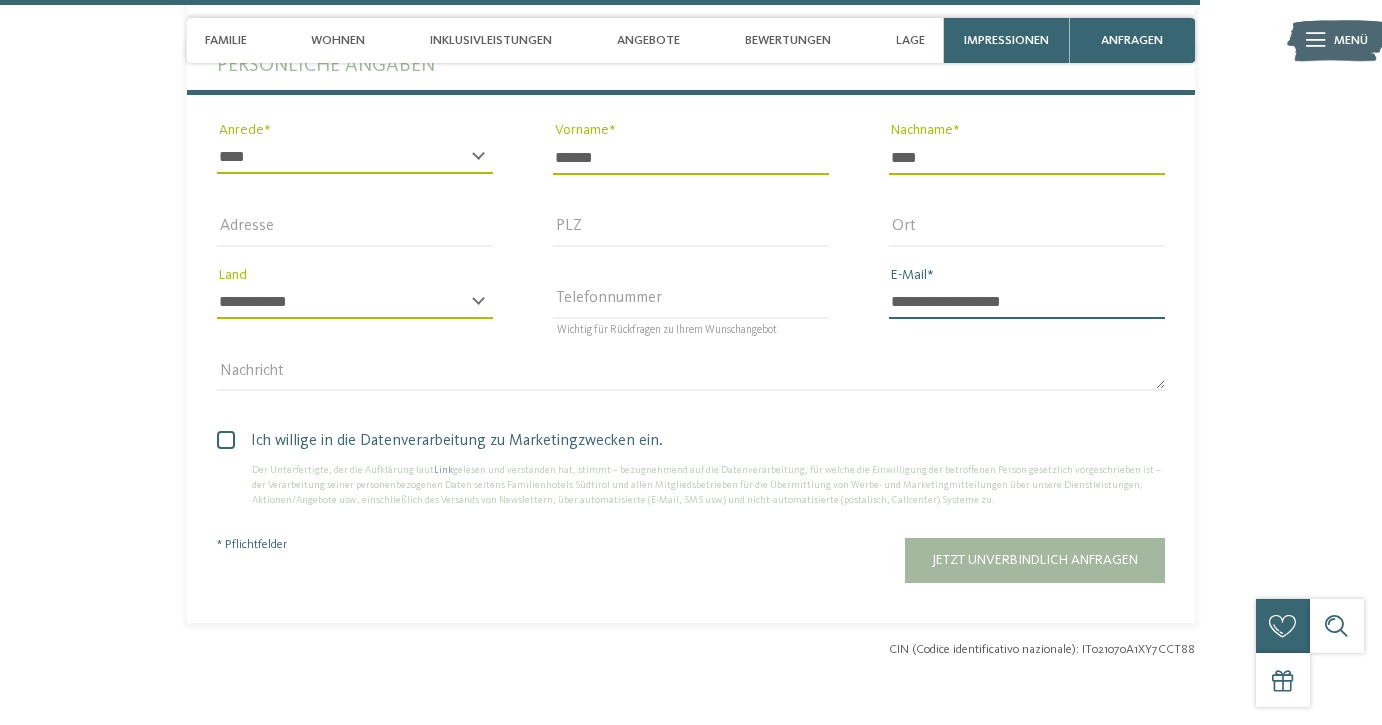 type on "**********" 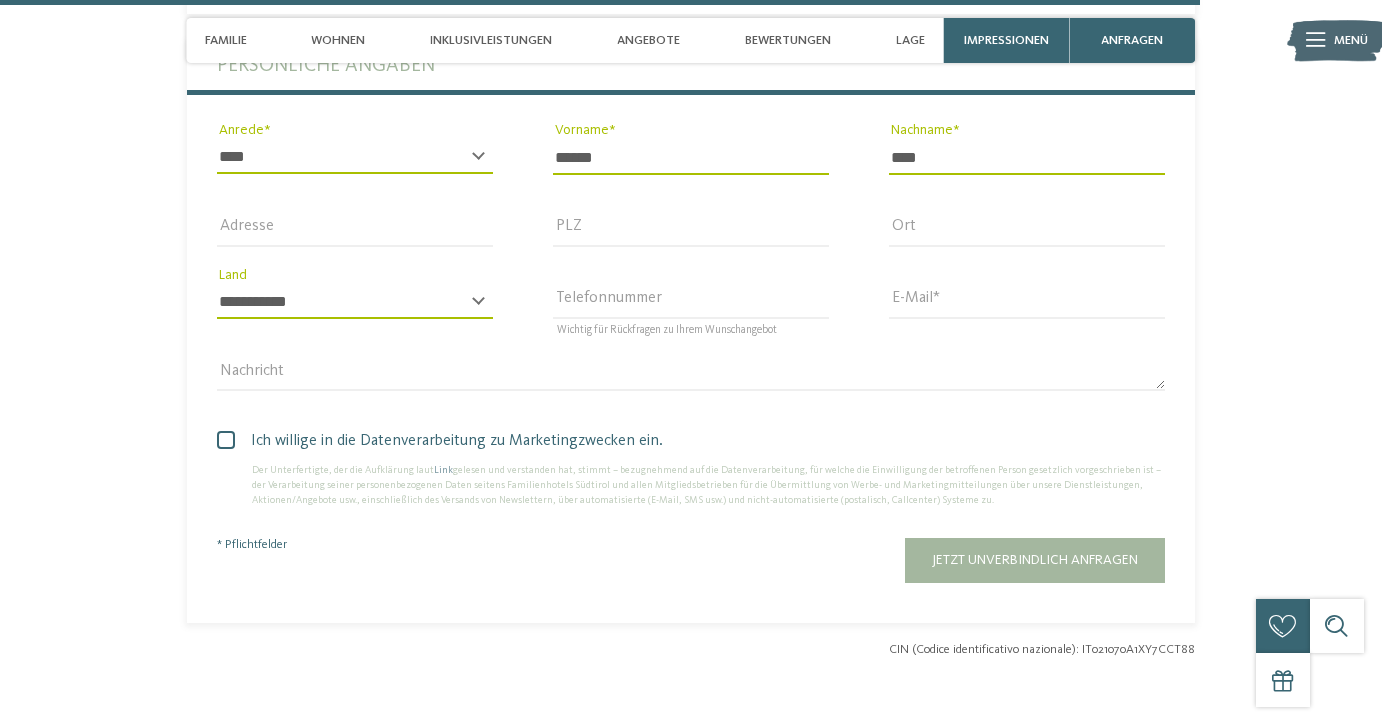 click at bounding box center [226, 440] 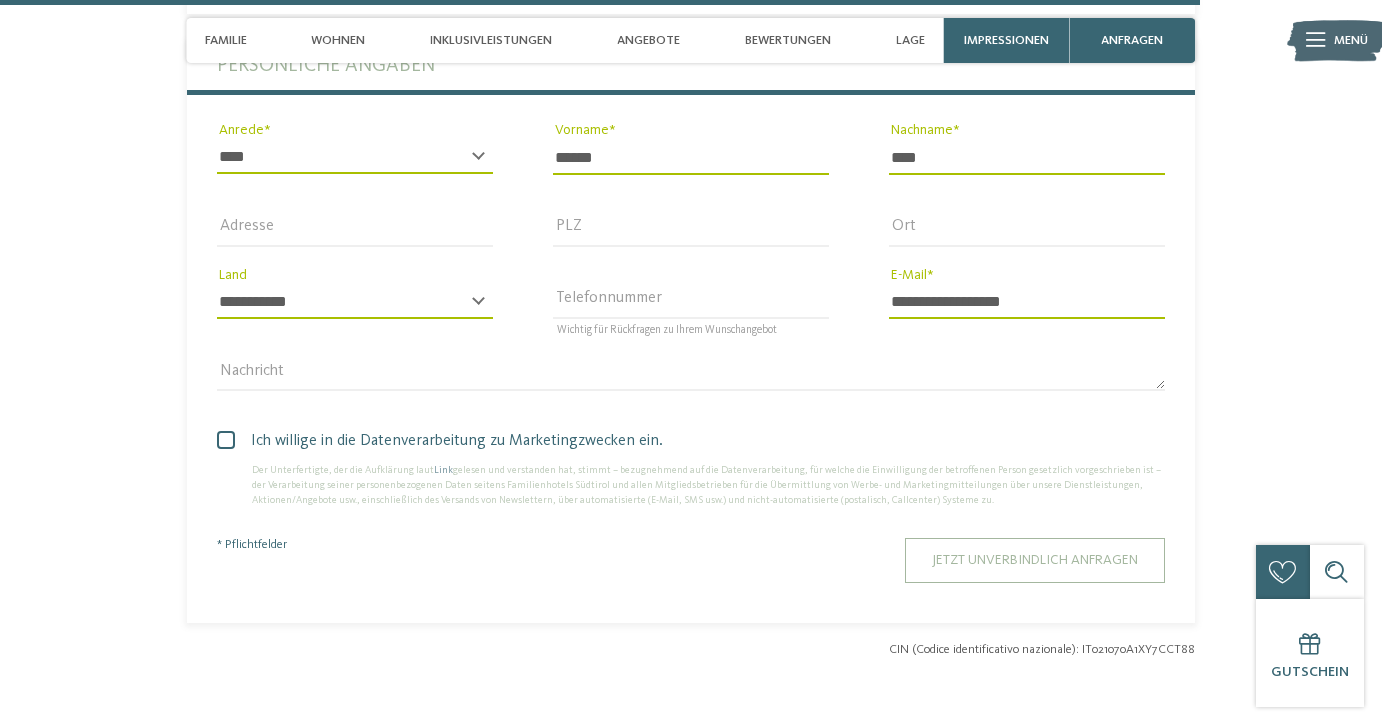 click on "Jetzt unverbindlich anfragen" at bounding box center [1035, 560] 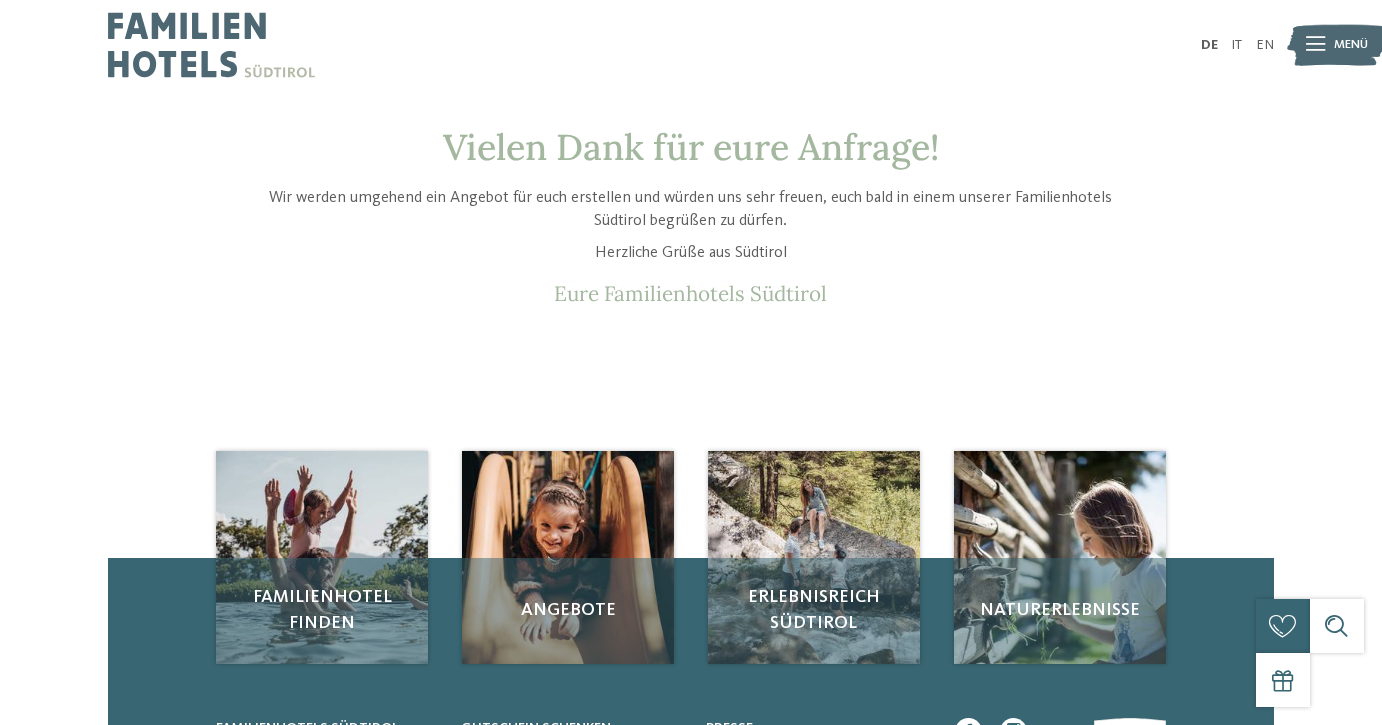 scroll, scrollTop: 0, scrollLeft: 0, axis: both 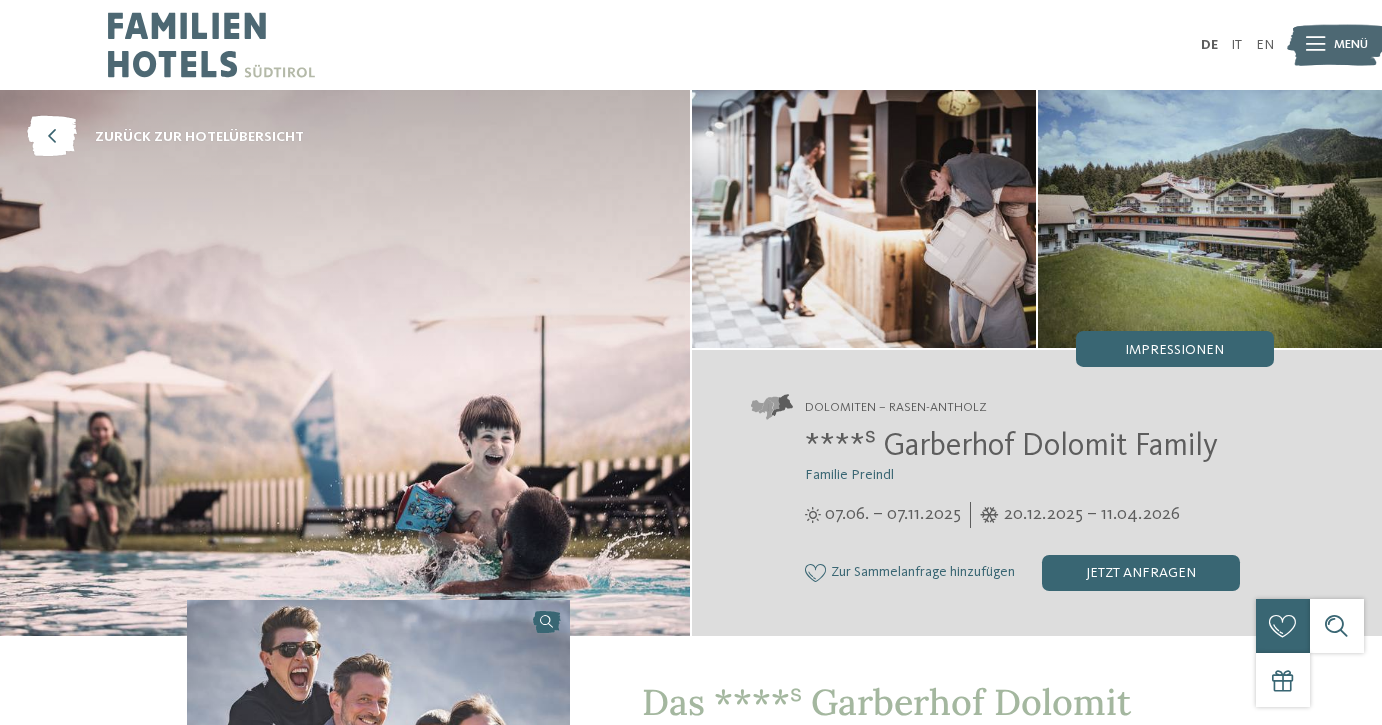 click on "jetzt anfragen" at bounding box center [1141, 573] 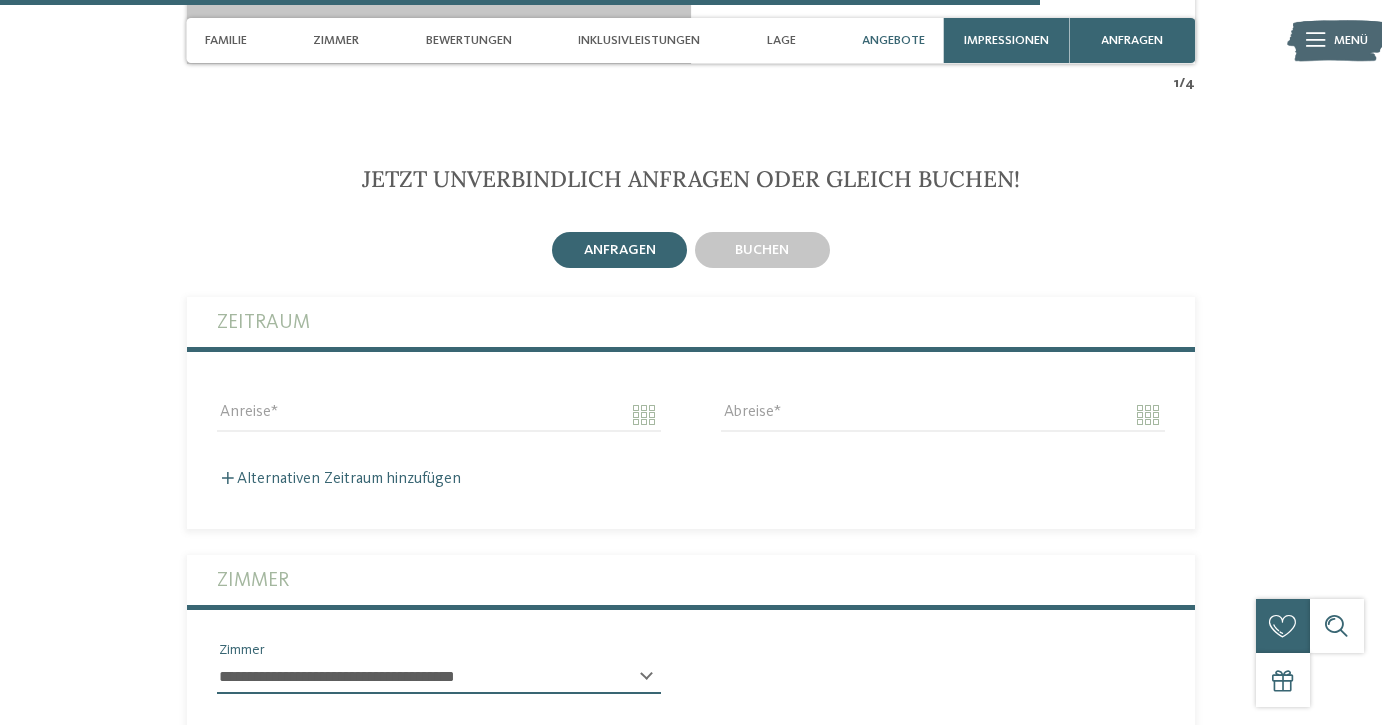 scroll, scrollTop: 5569, scrollLeft: 0, axis: vertical 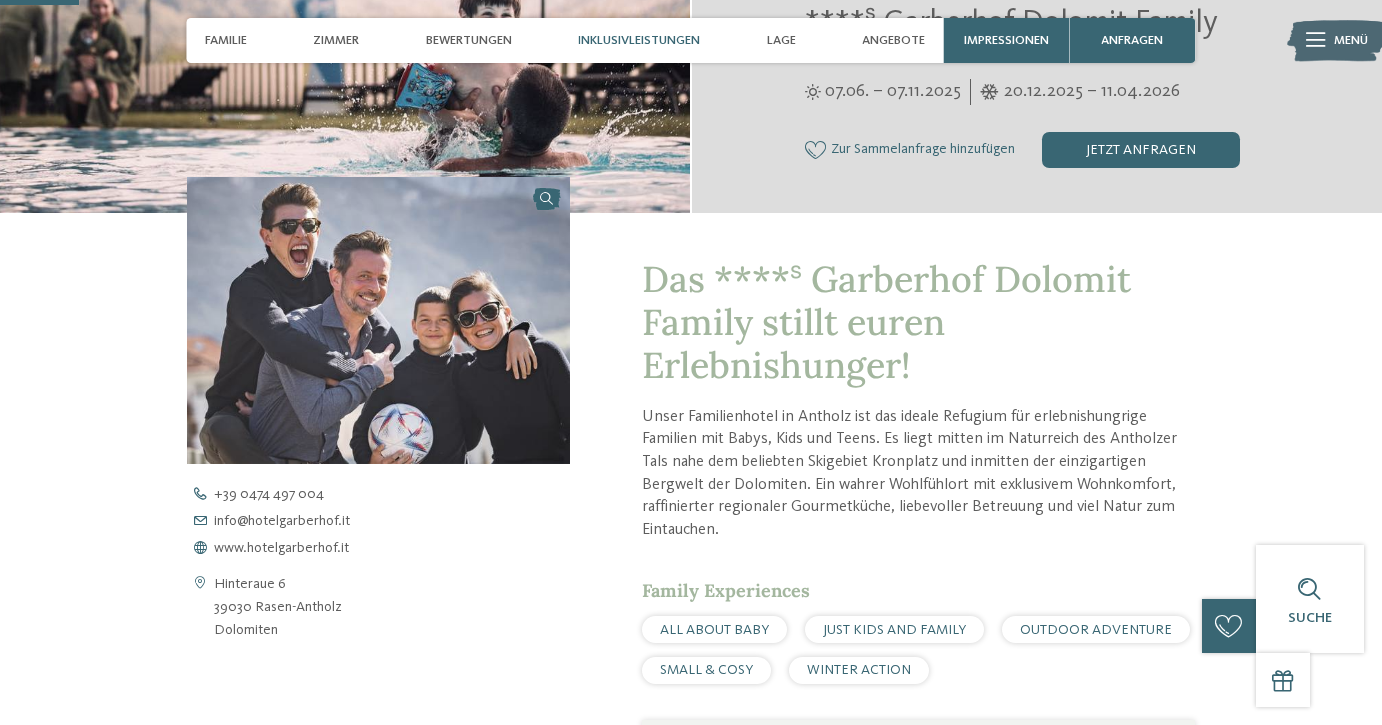 click on "Inklusivleistungen" at bounding box center [639, 40] 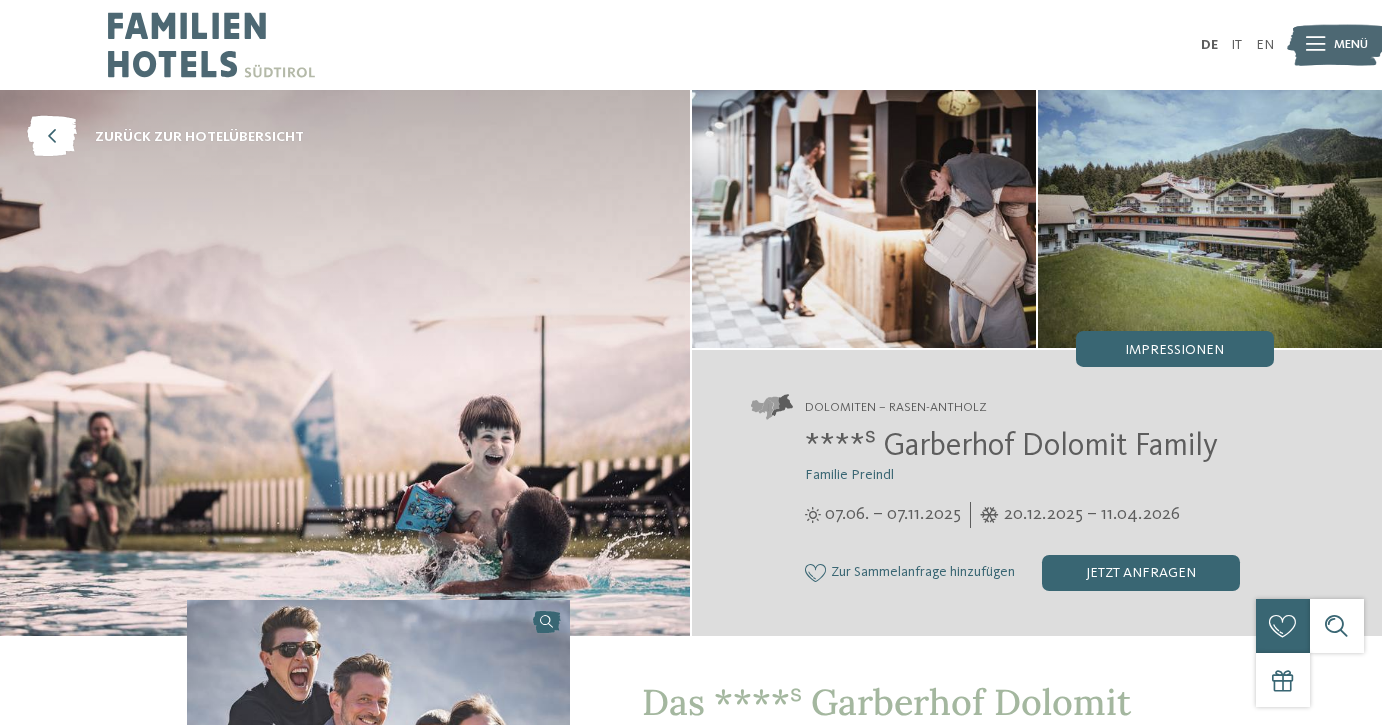 scroll, scrollTop: 0, scrollLeft: 0, axis: both 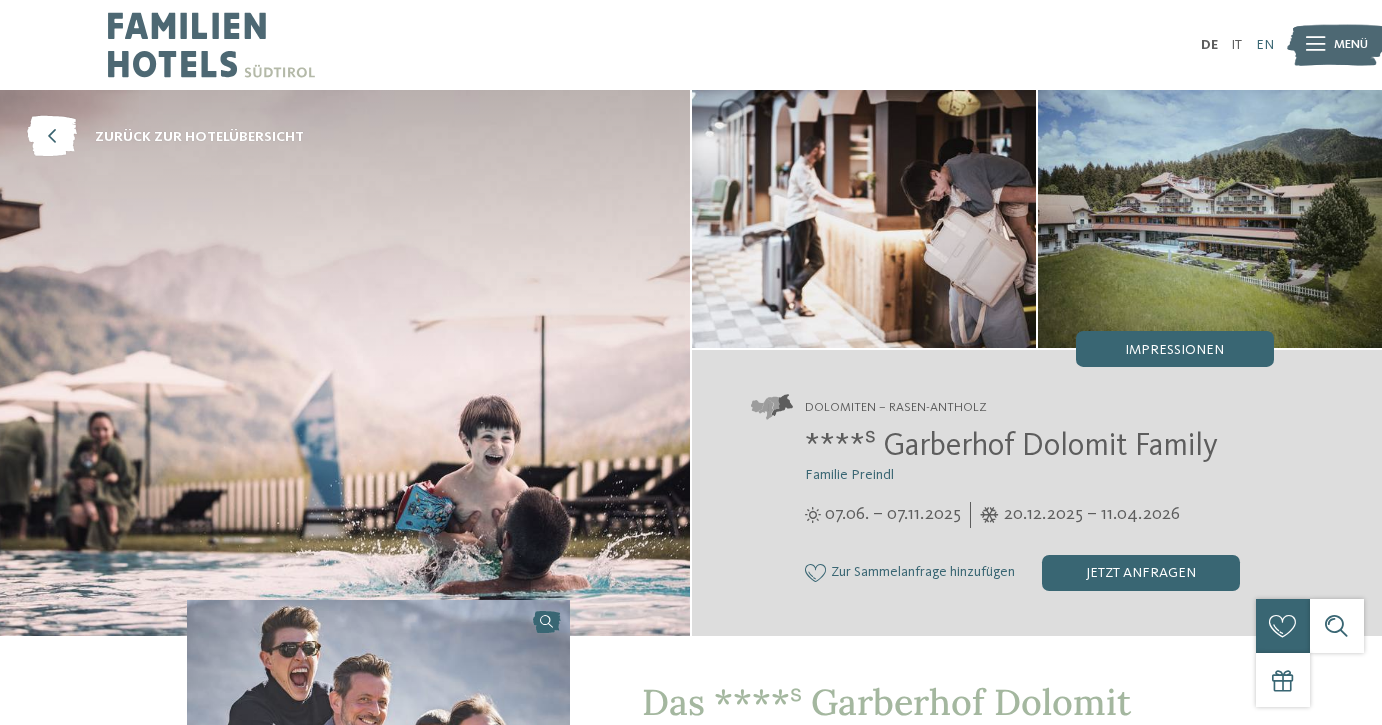 click on "EN" at bounding box center (1265, 45) 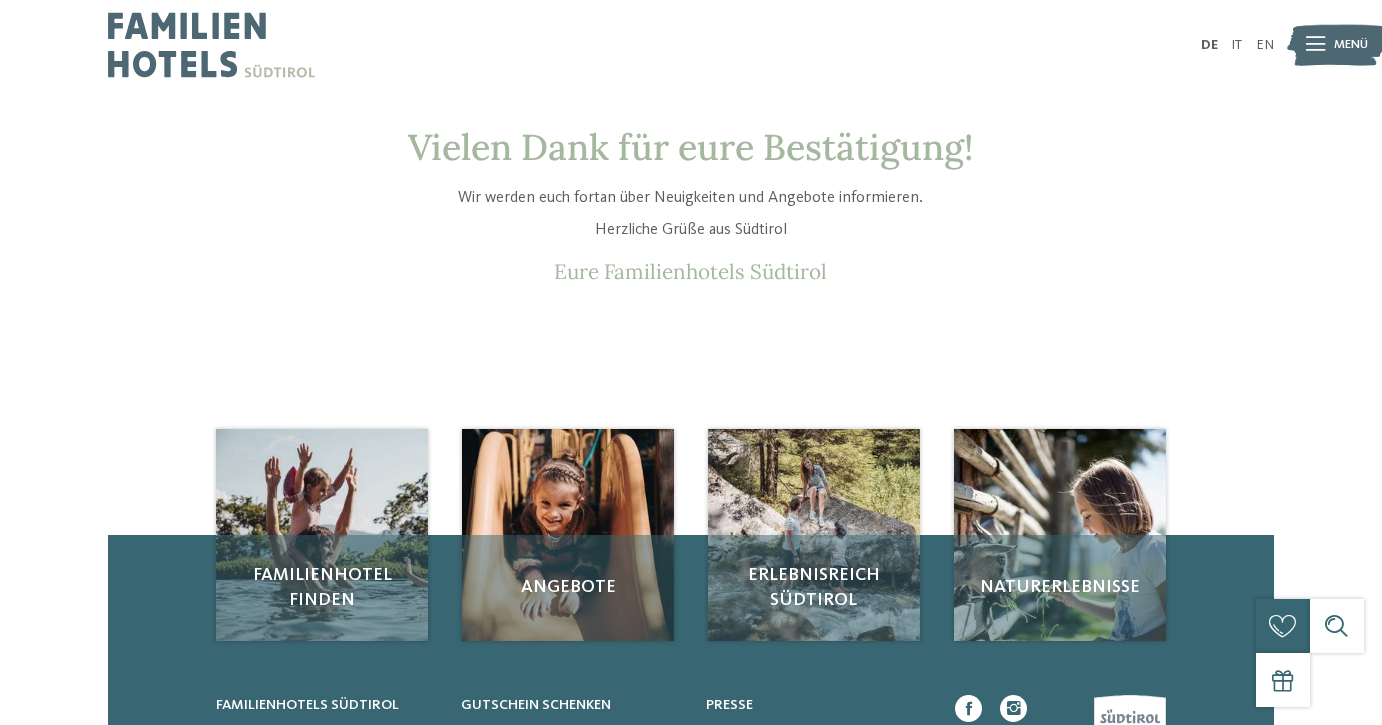 scroll, scrollTop: 0, scrollLeft: 0, axis: both 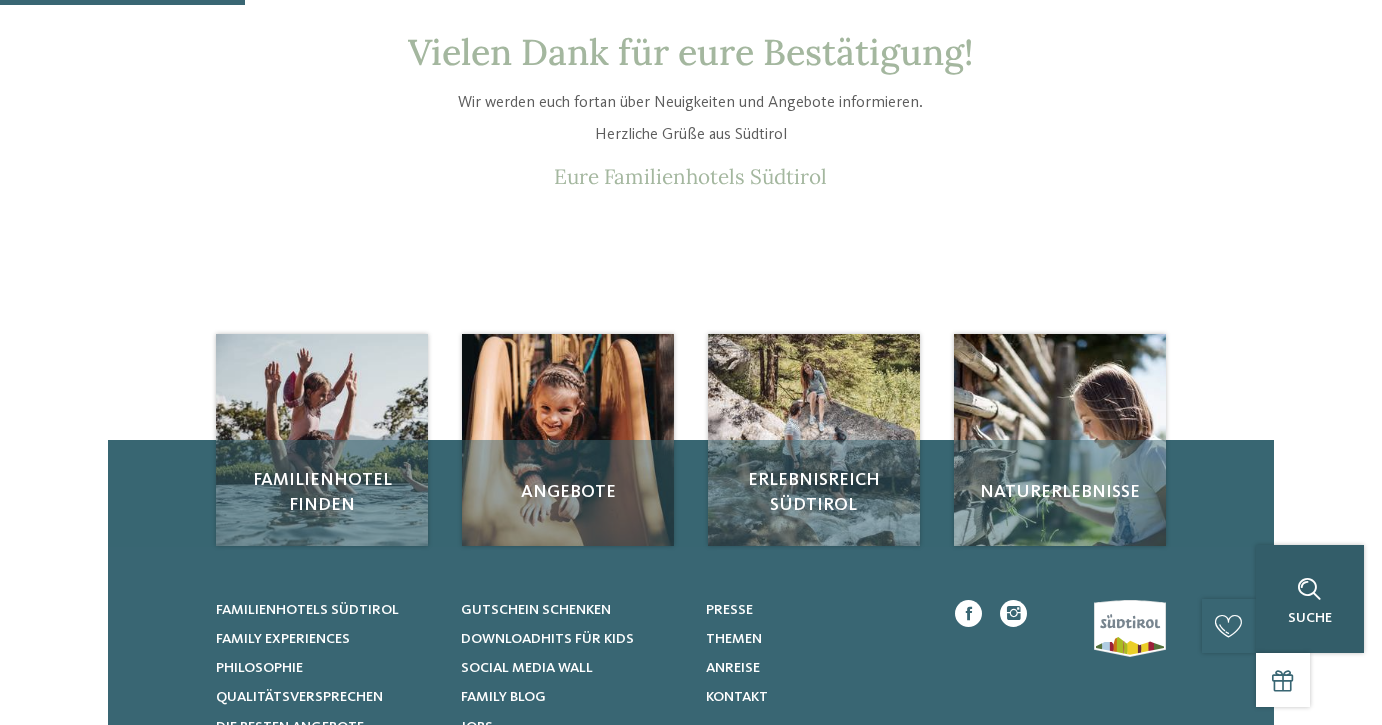 click on "Suche" at bounding box center [1310, 599] 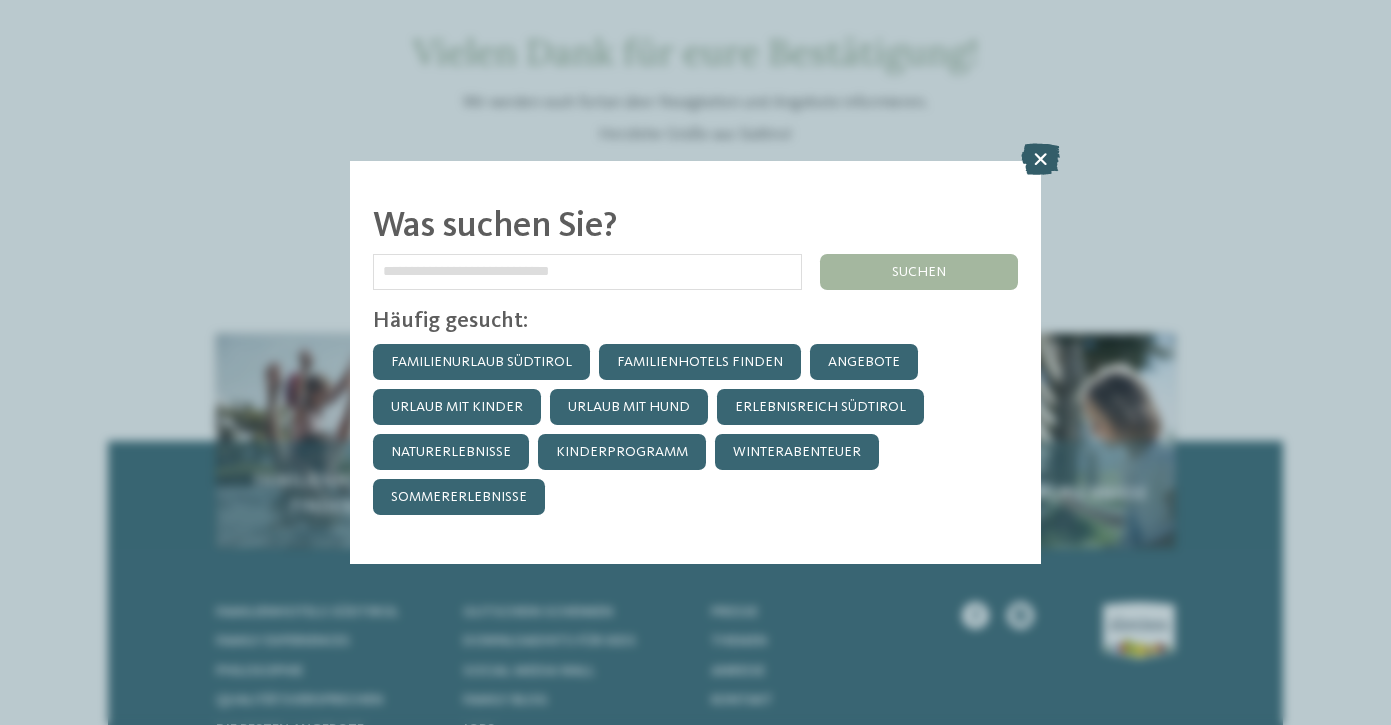 click at bounding box center [1040, 159] 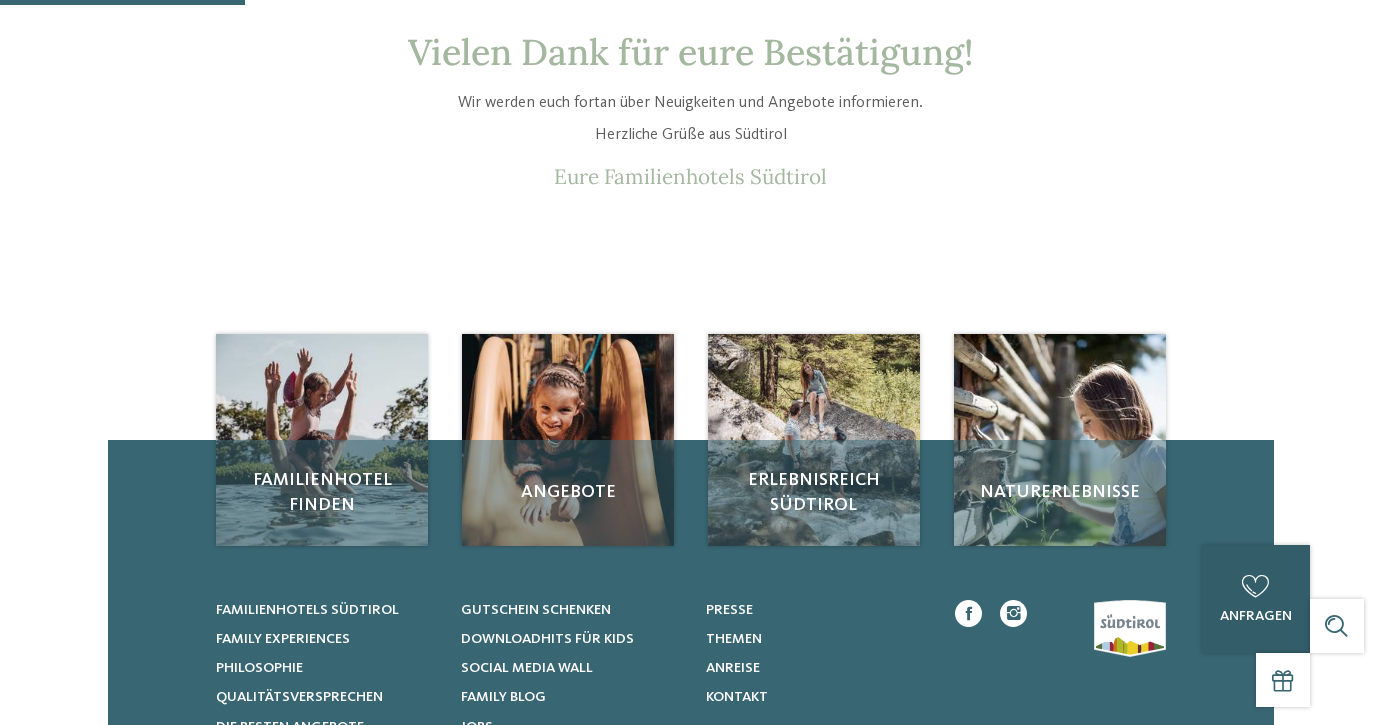 click on "0" at bounding box center (1256, 587) 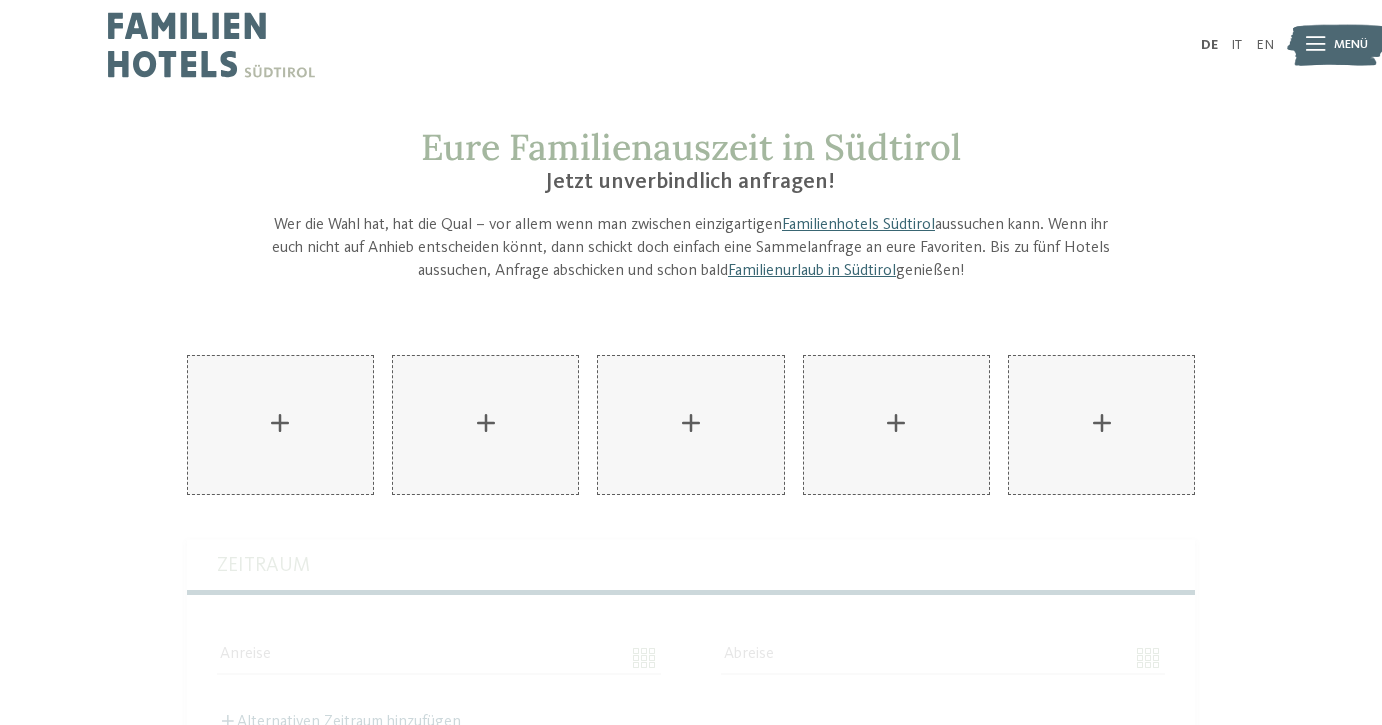 scroll, scrollTop: 0, scrollLeft: 0, axis: both 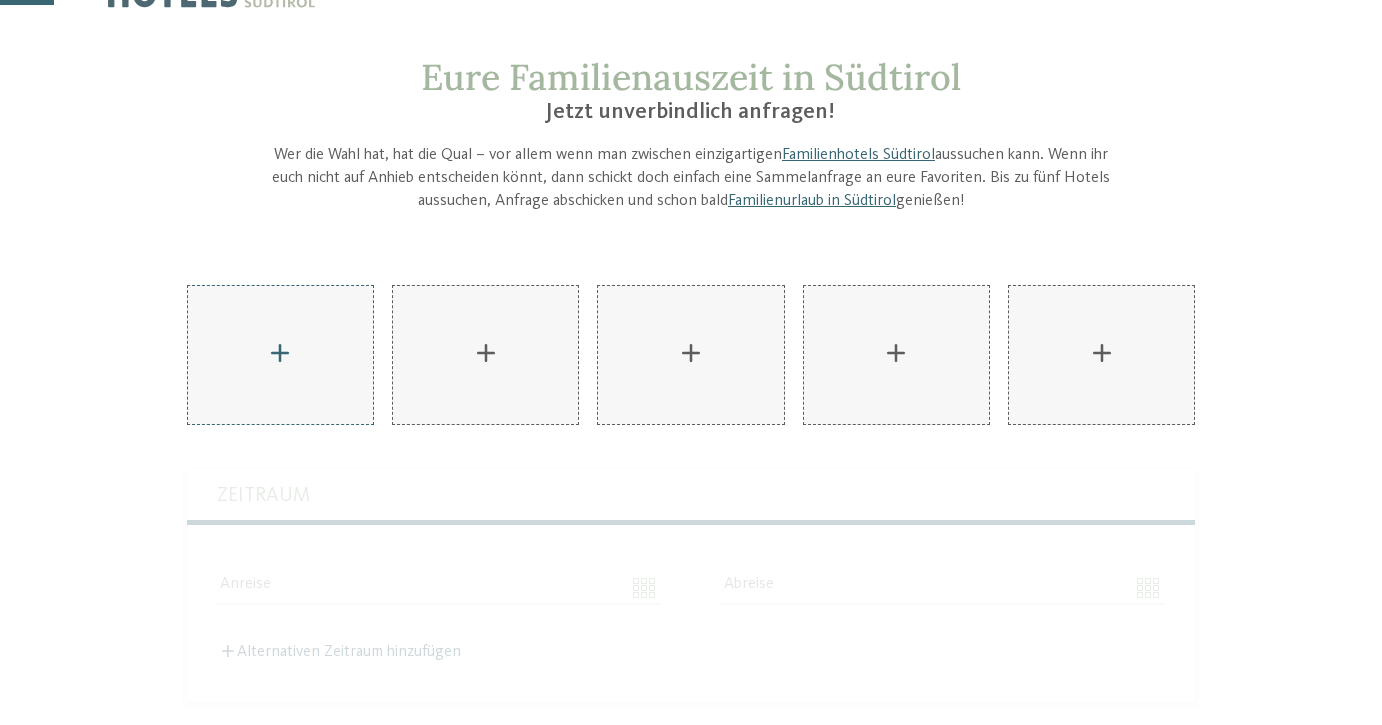 click on "AKI Family Resort PLOSE
hinzufügen" at bounding box center (280, 355) 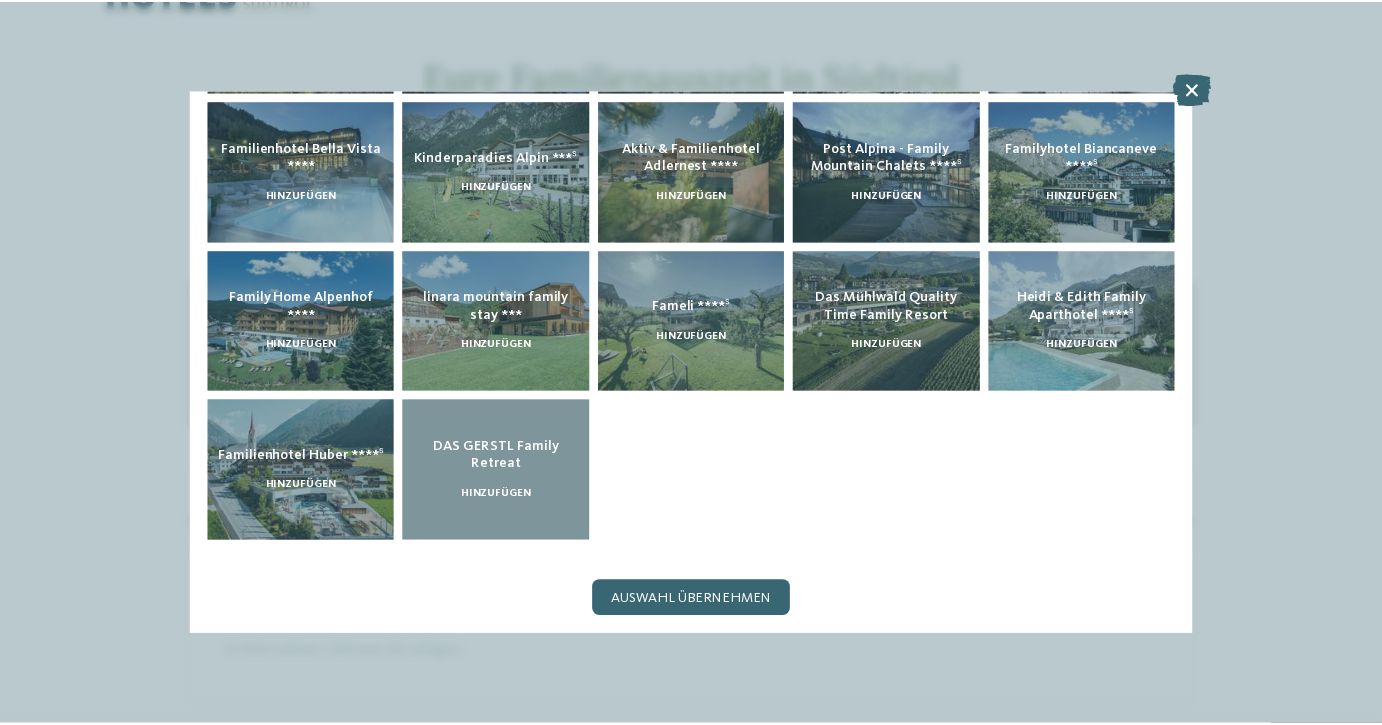 scroll, scrollTop: 637, scrollLeft: 0, axis: vertical 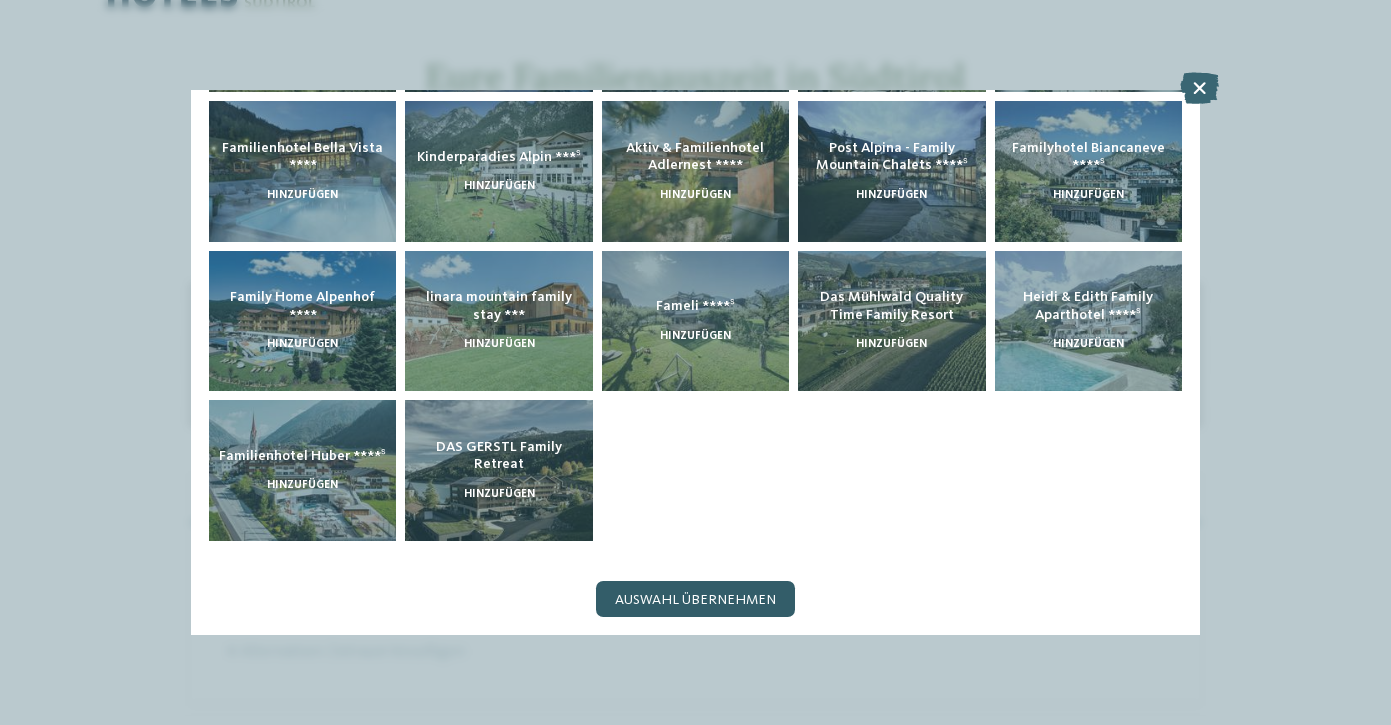 click on "Auswahl übernehmen" at bounding box center (695, 600) 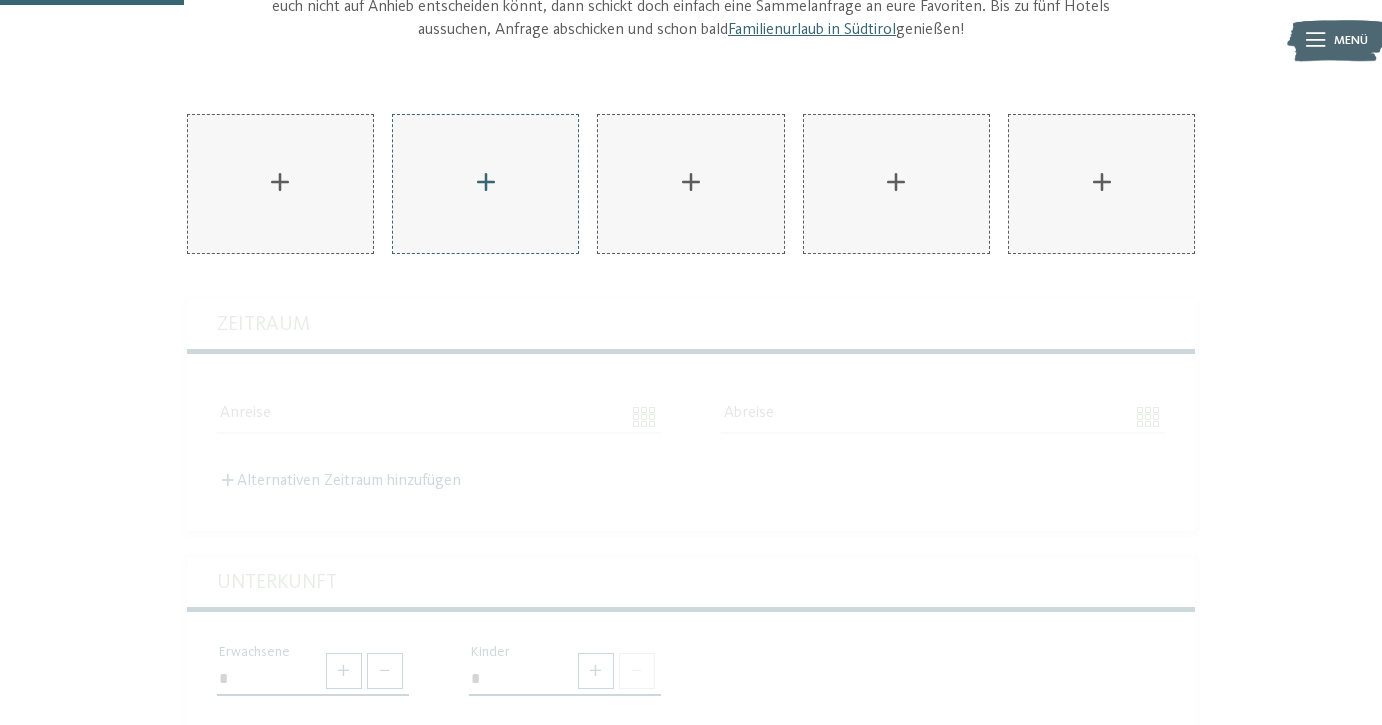 scroll, scrollTop: 248, scrollLeft: 0, axis: vertical 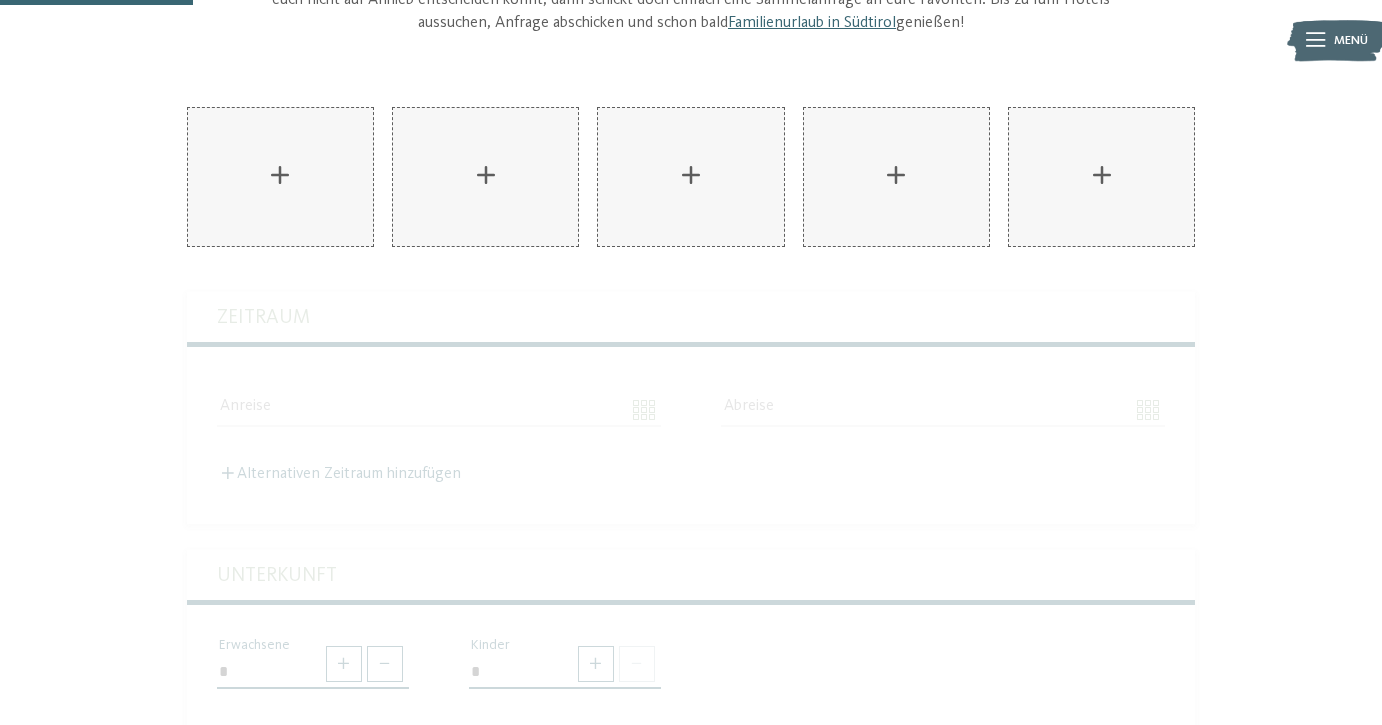 click on "Unterkunft         Cavallino Bianco Family Spa Grand Hotel****s   ****S       AKI Family Resort PLOSE   *****       DAS GERSTL Family Retreat         Linara   ****       TYROL family retreat   ****       Hotel Dolomit Family Resort Garberhof ****S   ****S       Familienhotel Huber ****   ****       Family Home Alpenhof ****   ****       Falkensteiner Family Resort Lido ****S   ****       Family Hotel Gutenberg ****   ****       Family Resort Rainer ****S    ****S       Adventure Family Hotel Maria ****   ****       Familyhotel Biancaneve ****S   ****S       Family Hotel Posta ****   ****       Familienhotel Bella Vista ****   ****       Kinderparadies Alpin ***S    ***S       Familienresidence ____________________ Das Grafenstein ****S    ****S       Fameli   ****S       Familienapparthotel Heidi ****    ****       Family Mountain Chalets Post Alpina ****S   ****S
Zeitraum" at bounding box center (691, 787) 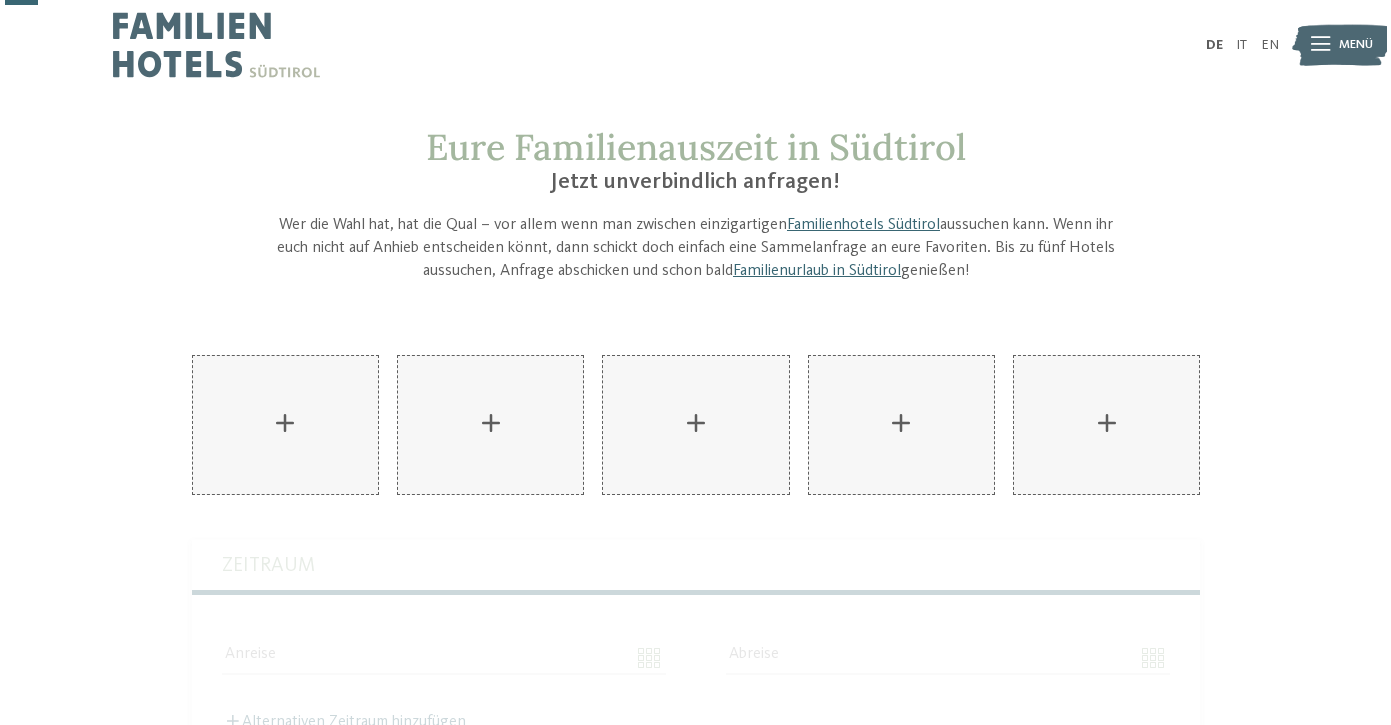 scroll, scrollTop: 0, scrollLeft: 0, axis: both 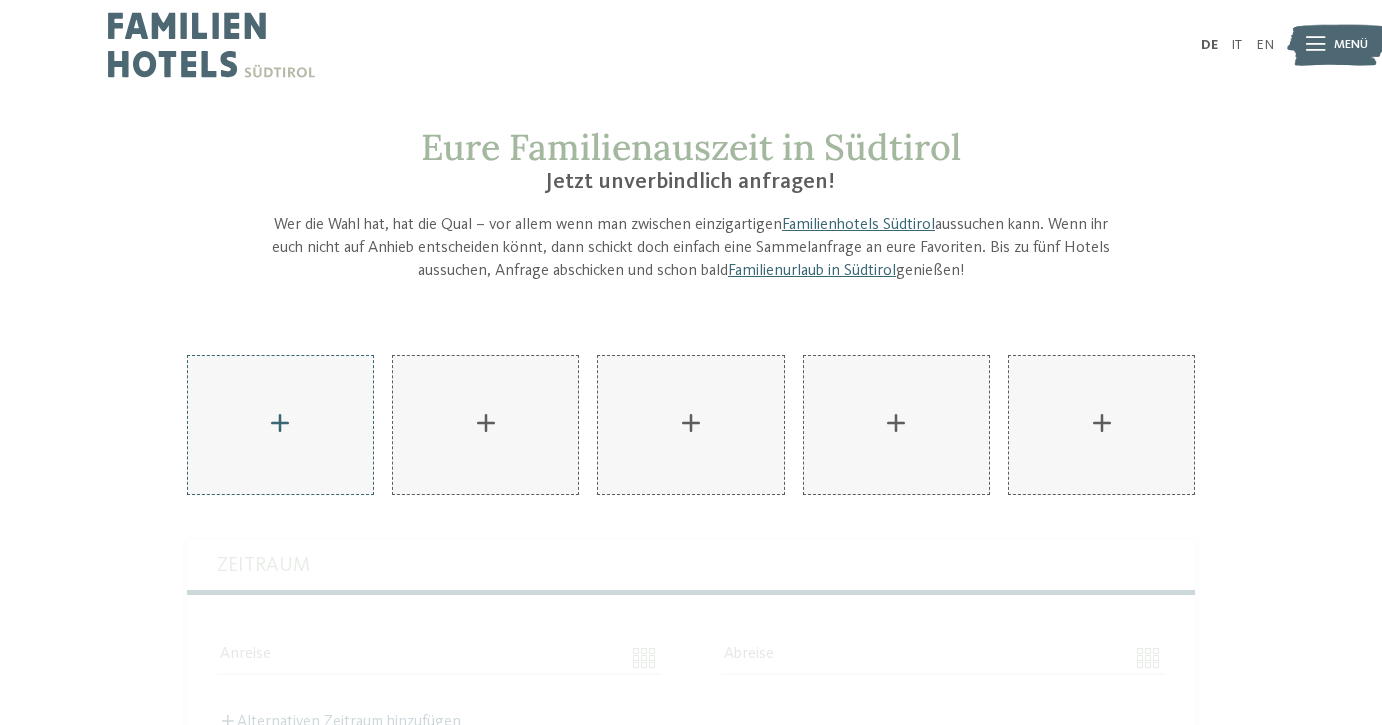 click on "AKI Family Resort PLOSE
hinzufügen" at bounding box center [280, 425] 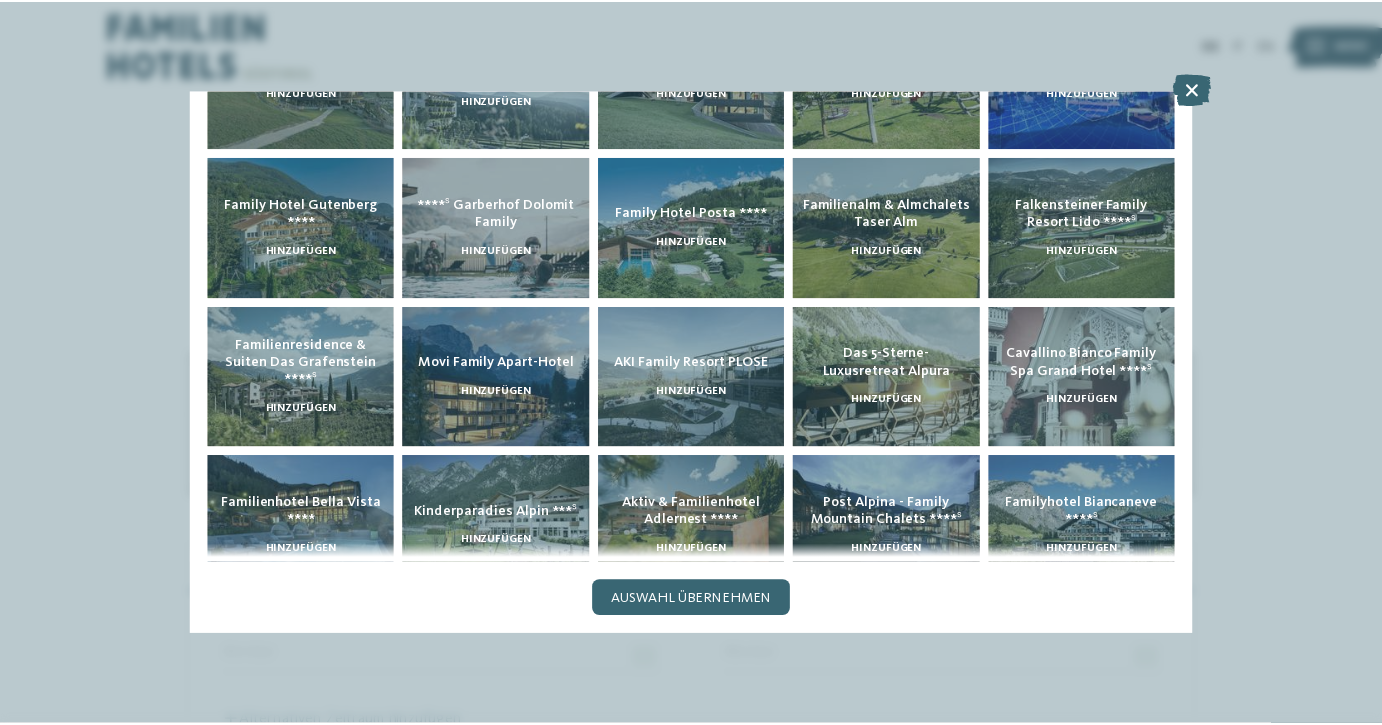 scroll, scrollTop: 0, scrollLeft: 0, axis: both 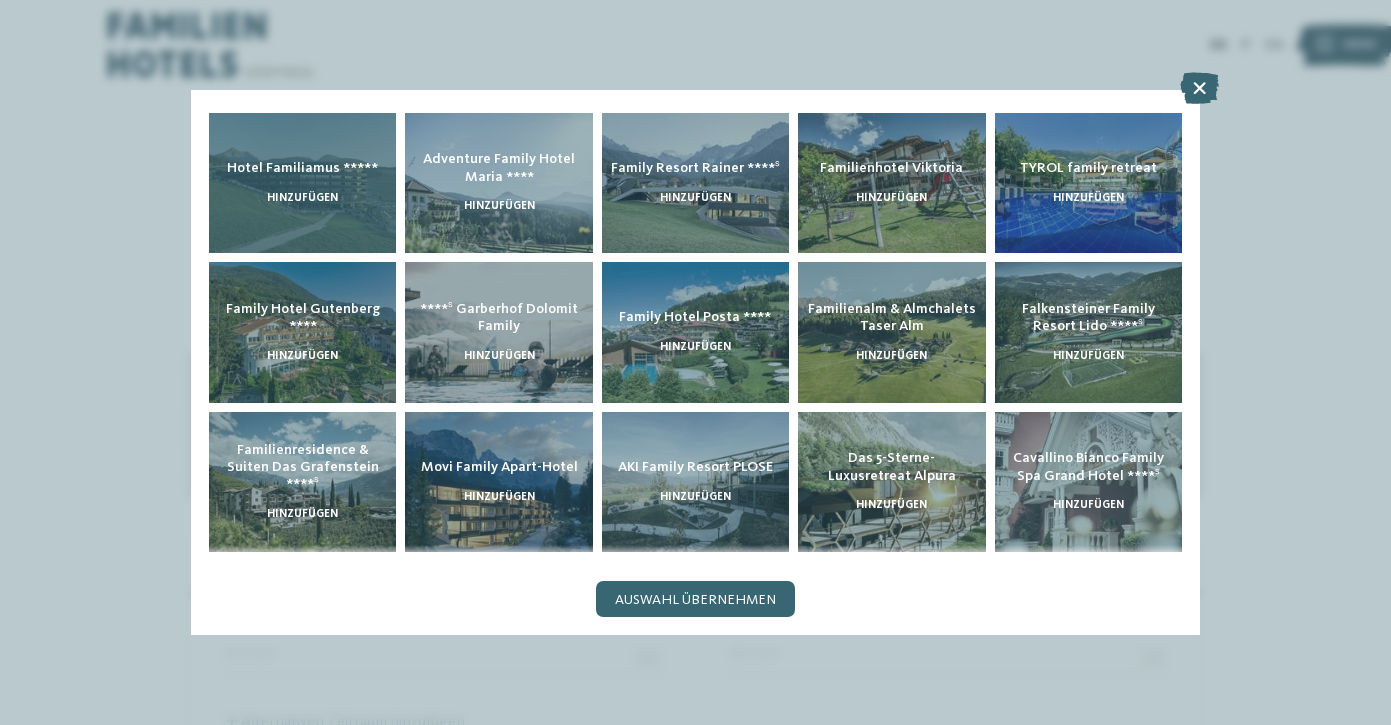 click on "Hotel Familiamus *****" at bounding box center (302, 168) 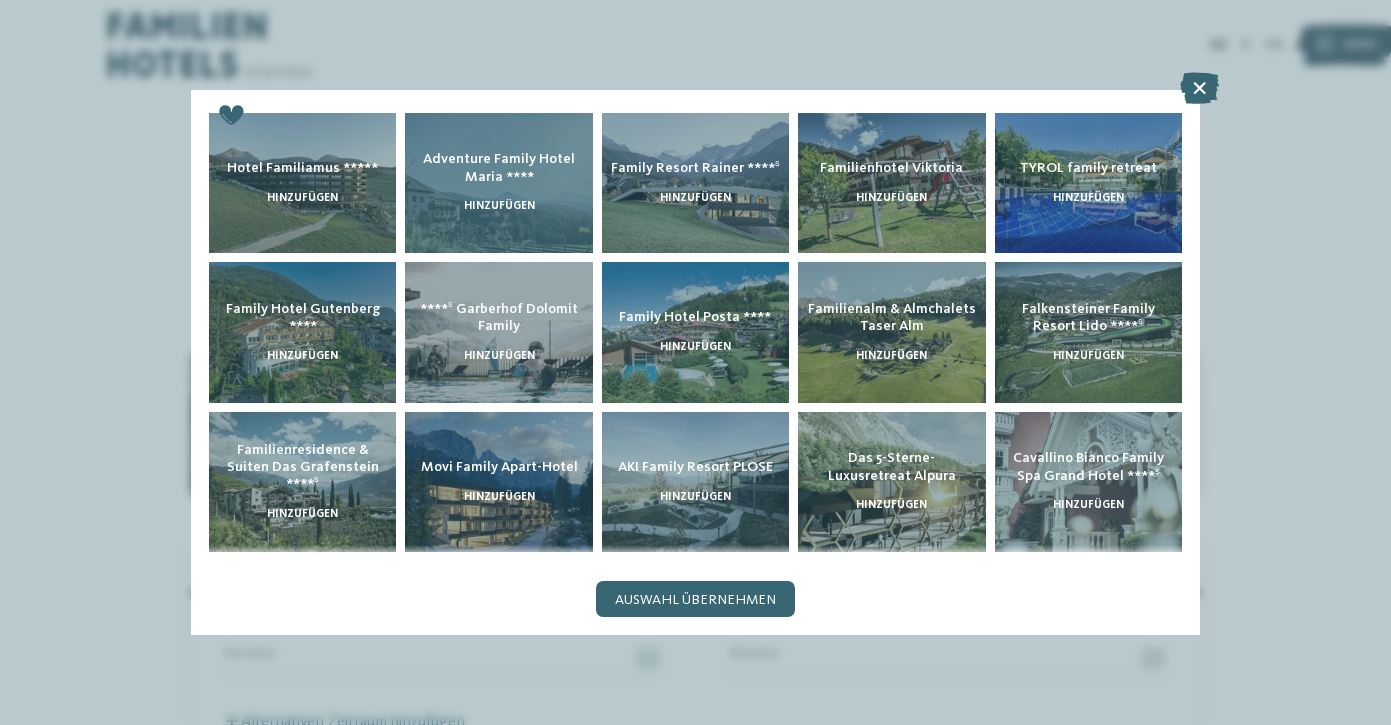 click on "Adventure Family Hotel Maria ****" at bounding box center [499, 167] 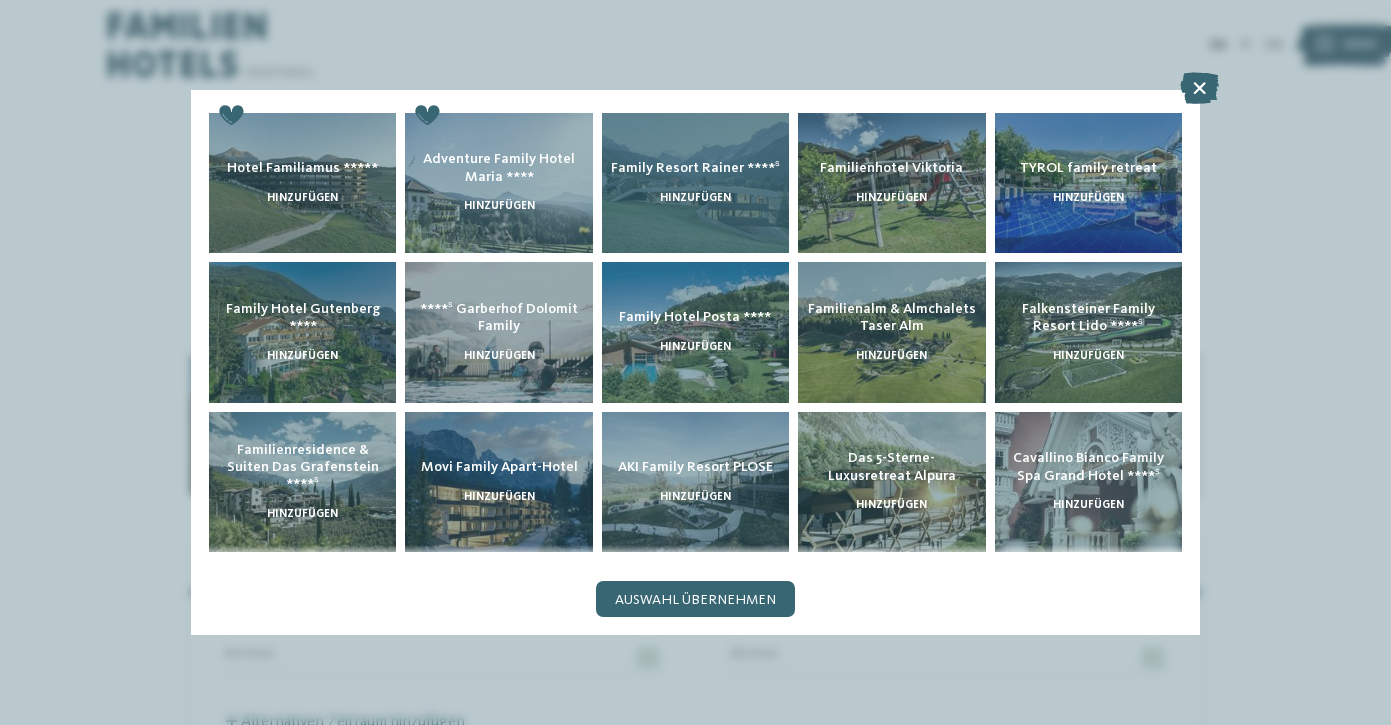 click on "Family Resort Rainer ****ˢ
hinzufügen" at bounding box center [695, 183] 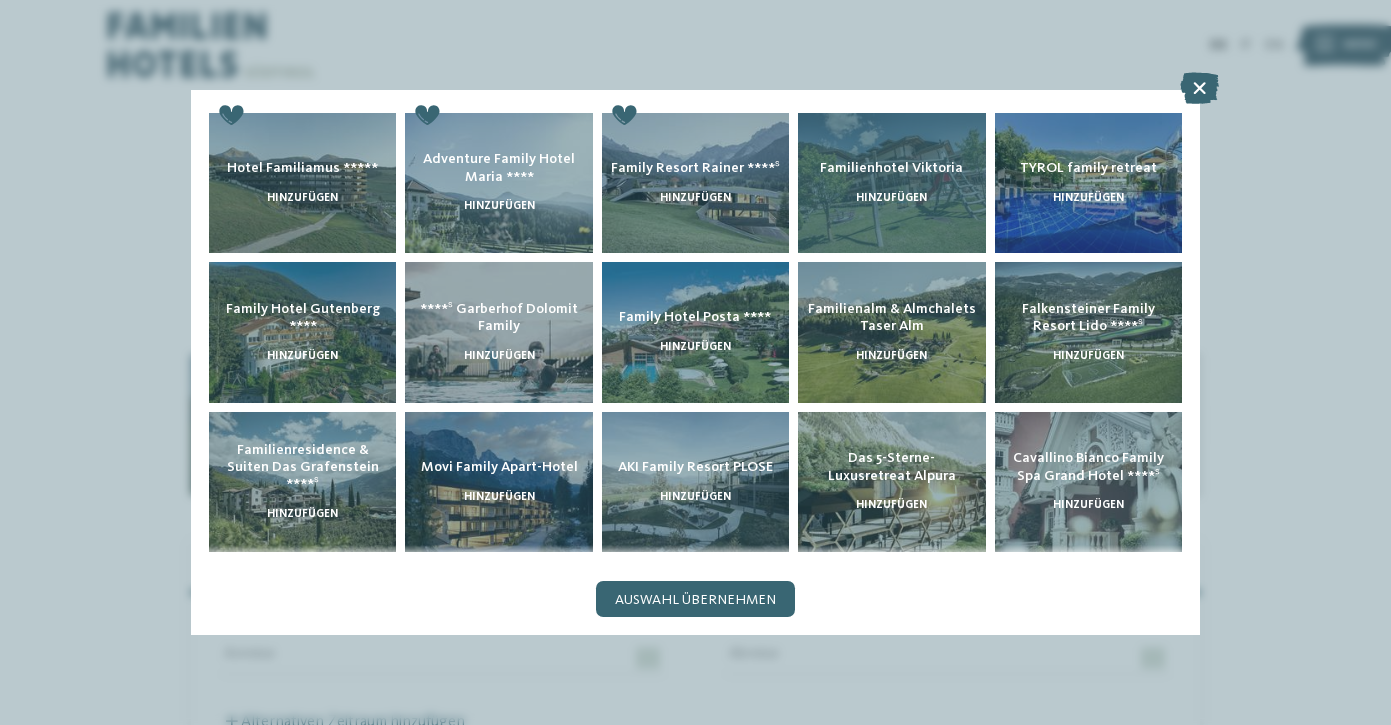 click on "Familienhotel Viktoria" at bounding box center (891, 168) 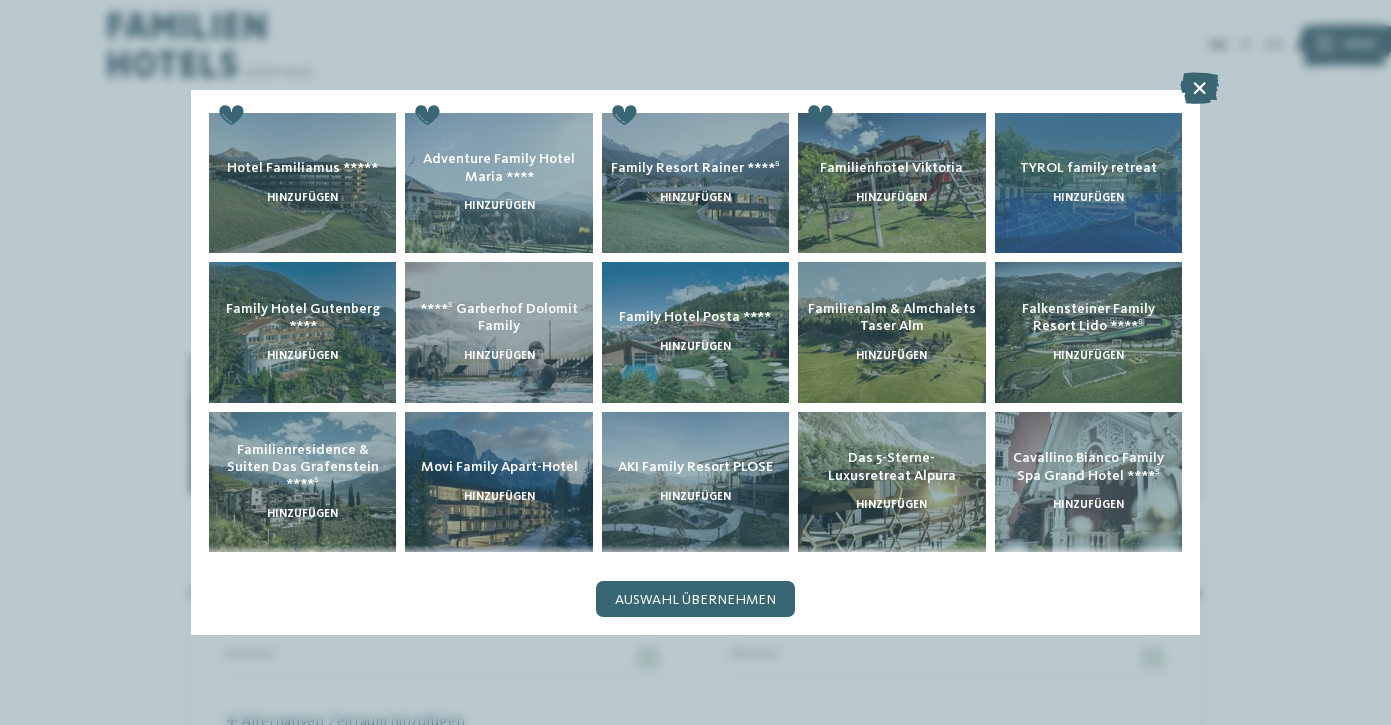 click on "TYROL family retreat
hinzufügen" at bounding box center [1088, 183] 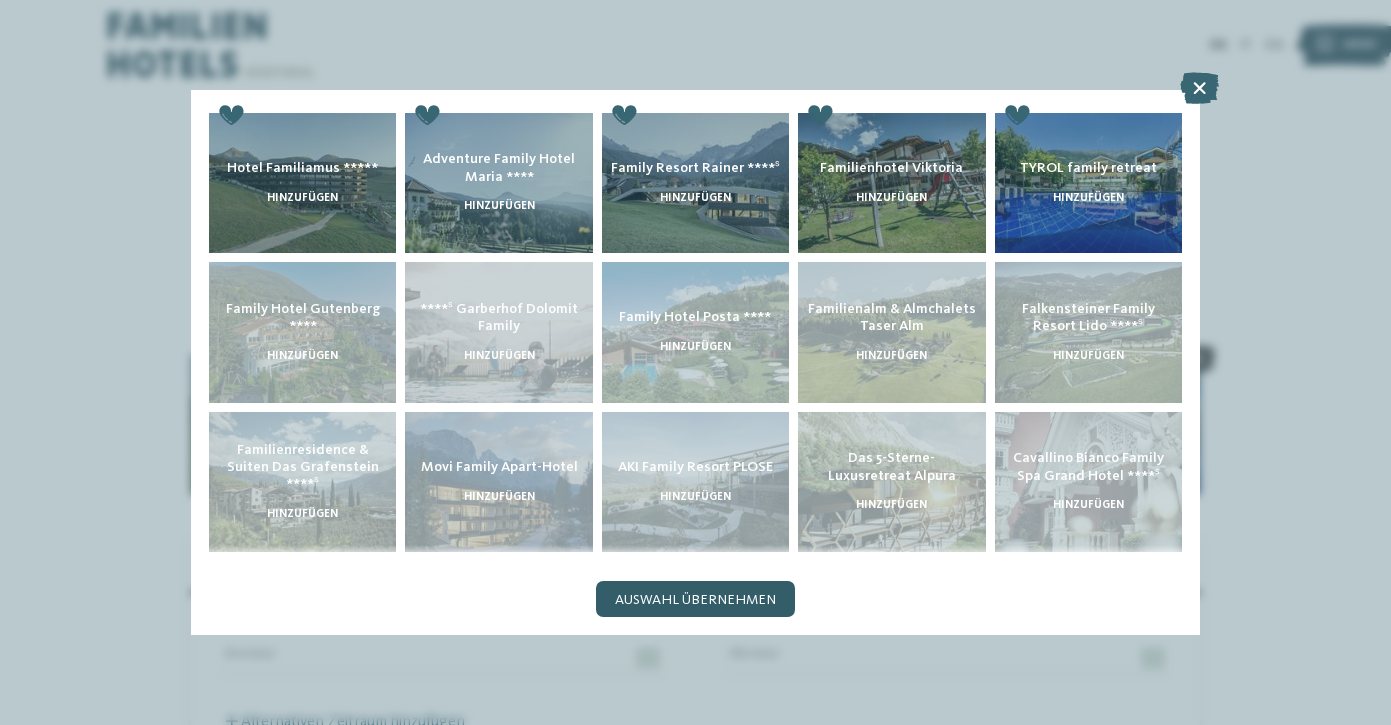click on "Auswahl übernehmen" at bounding box center [695, 600] 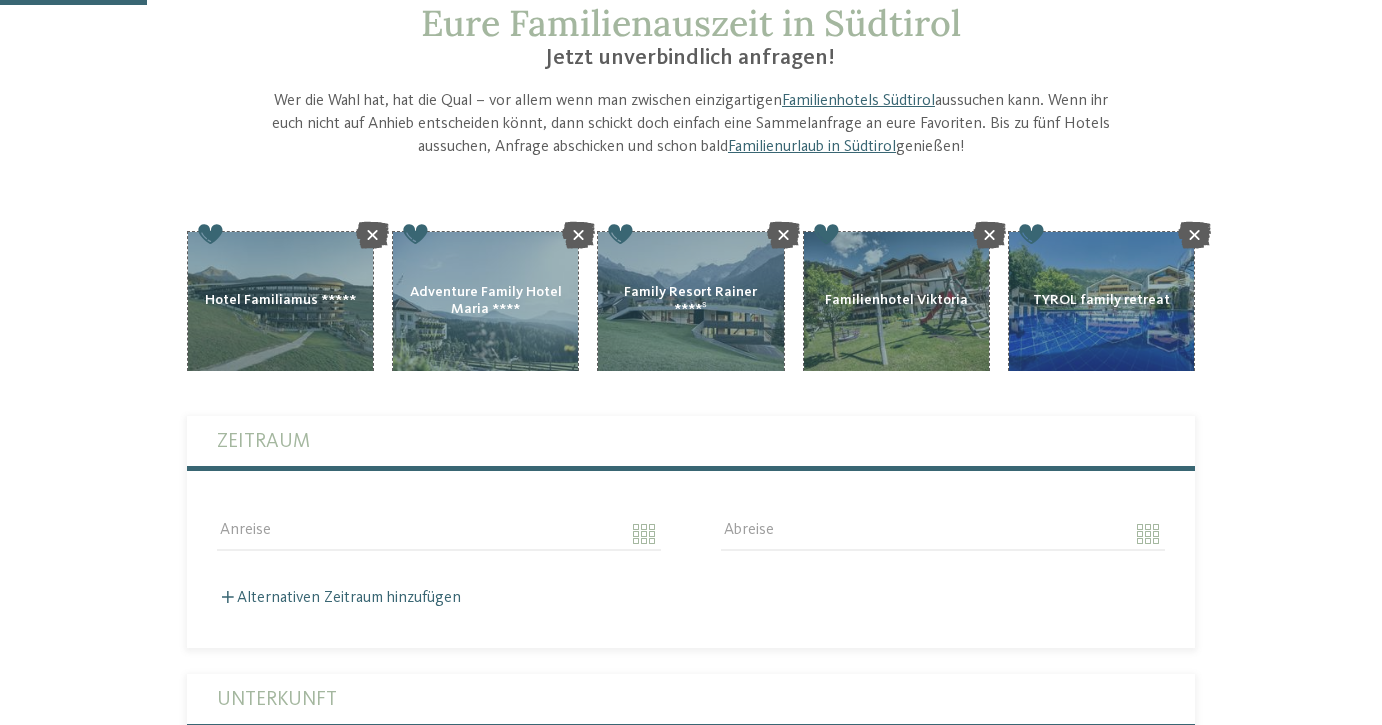 scroll, scrollTop: 294, scrollLeft: 0, axis: vertical 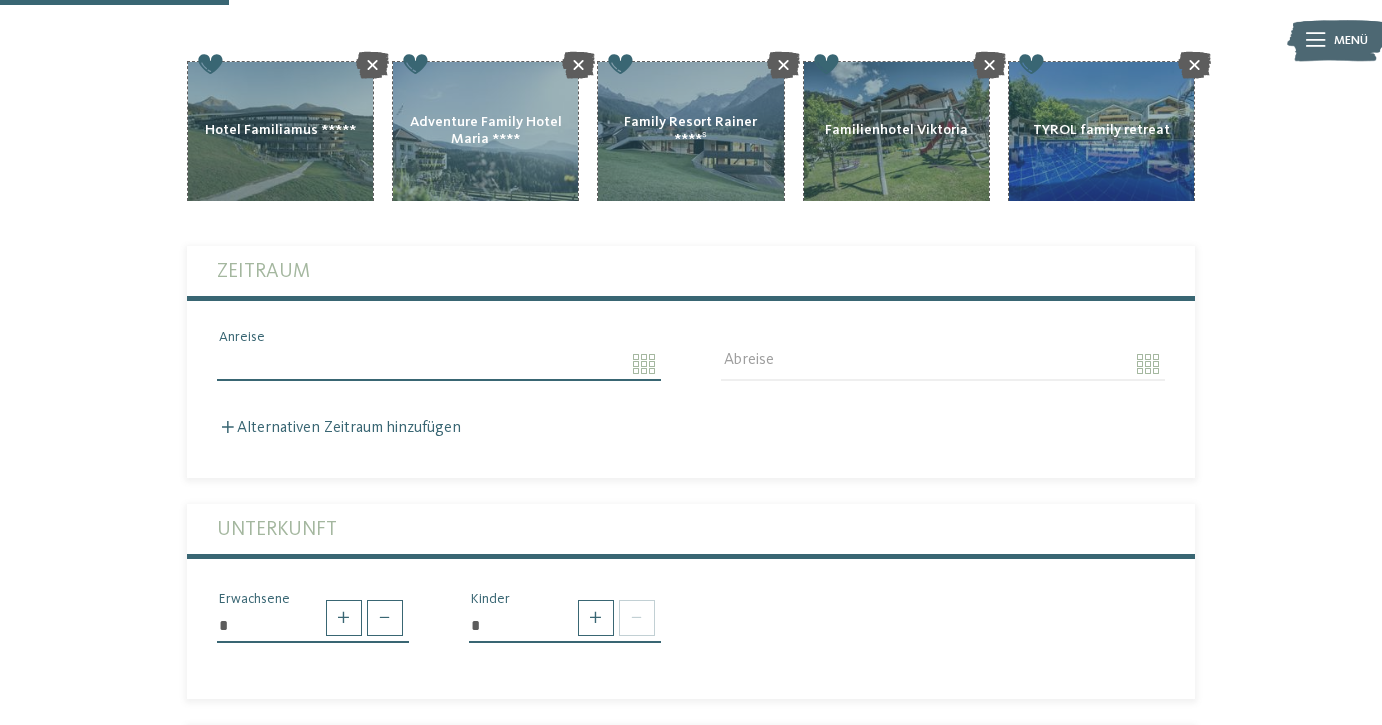 click on "Anreise" at bounding box center (439, 364) 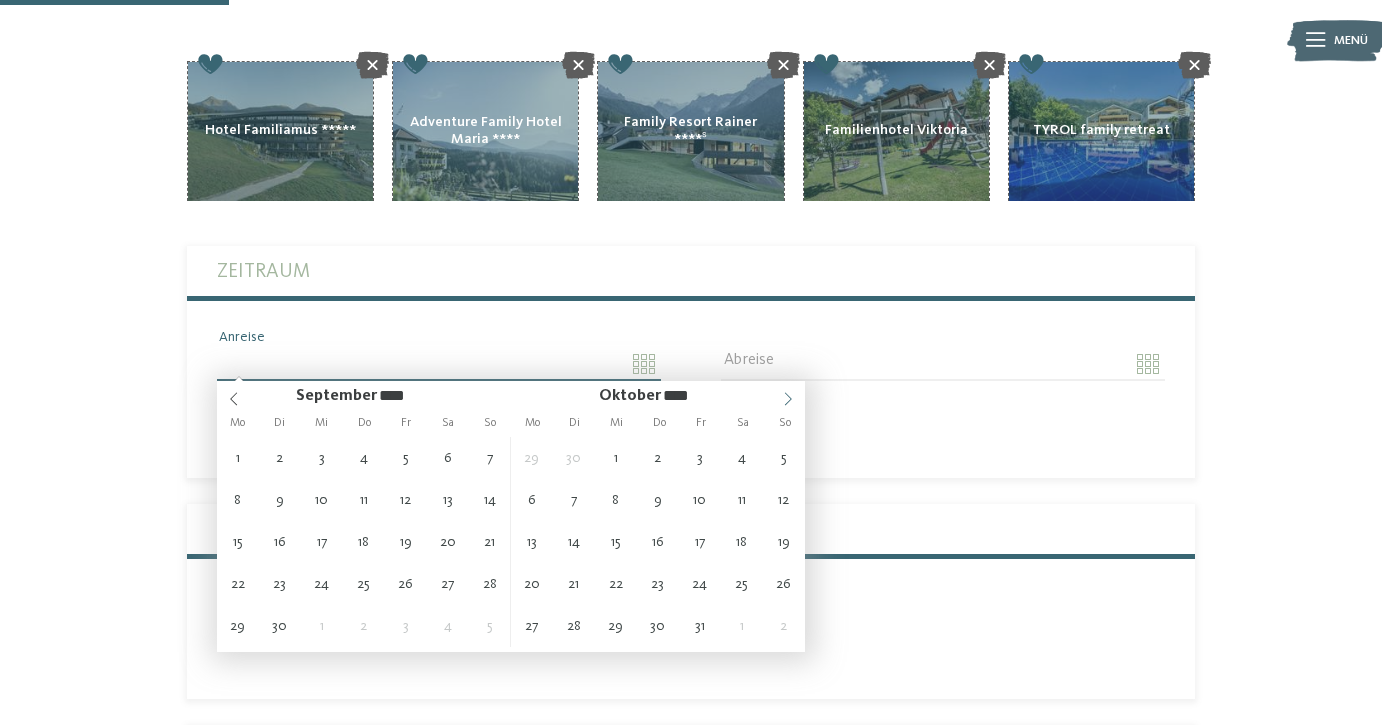 click 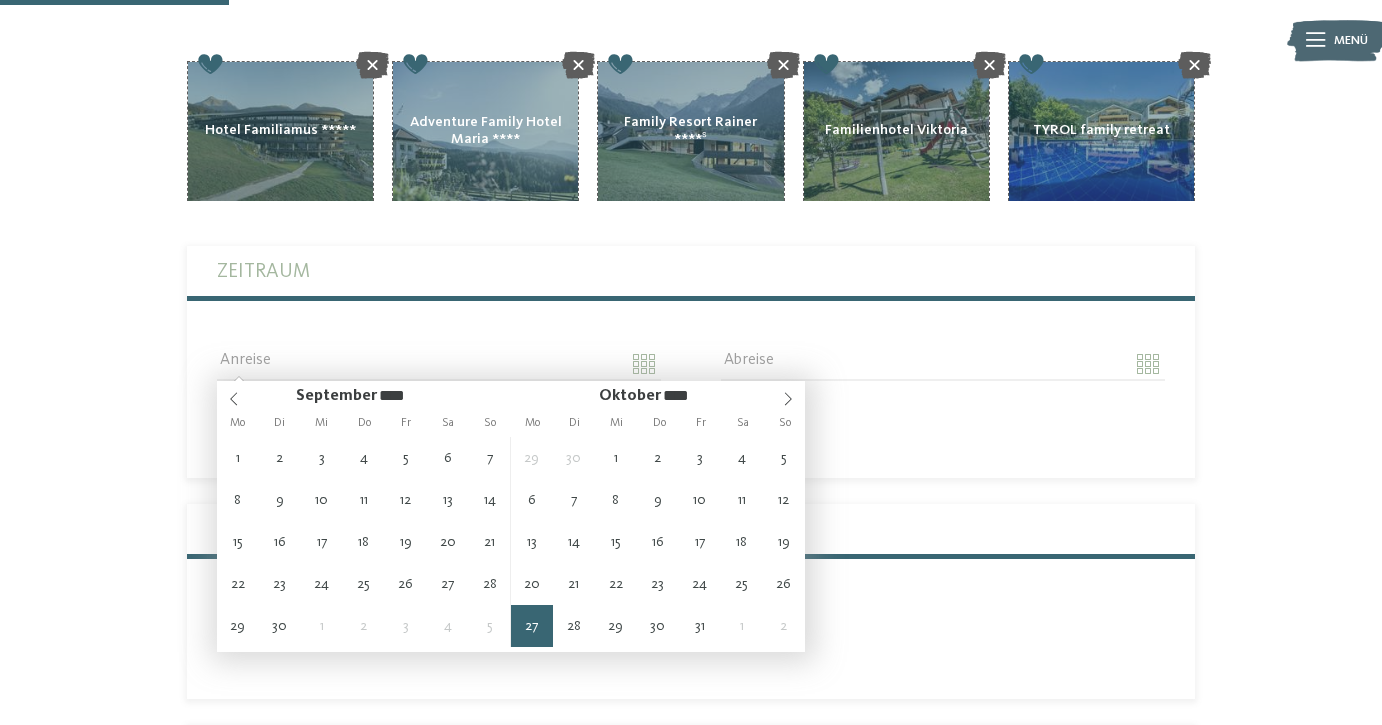 type on "**********" 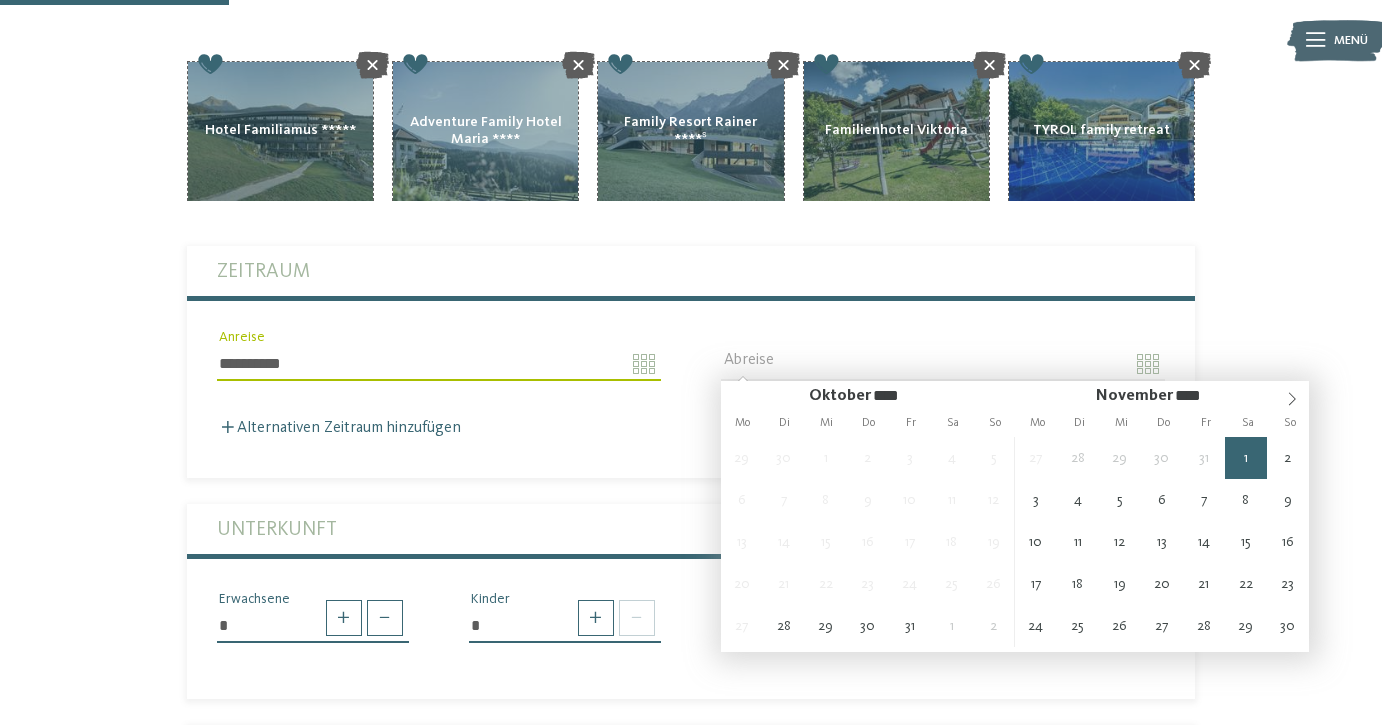 type on "**********" 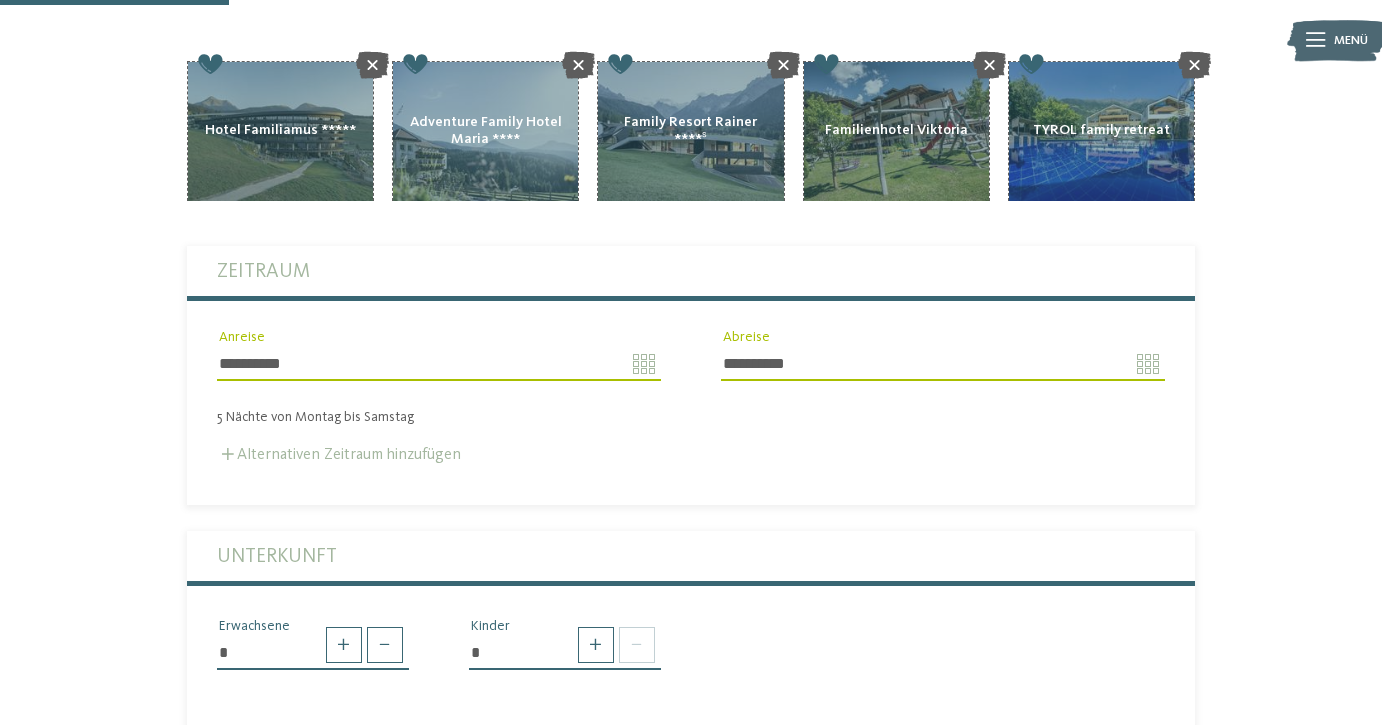 click on "Alternativen Zeitraum hinzufügen" at bounding box center [339, 455] 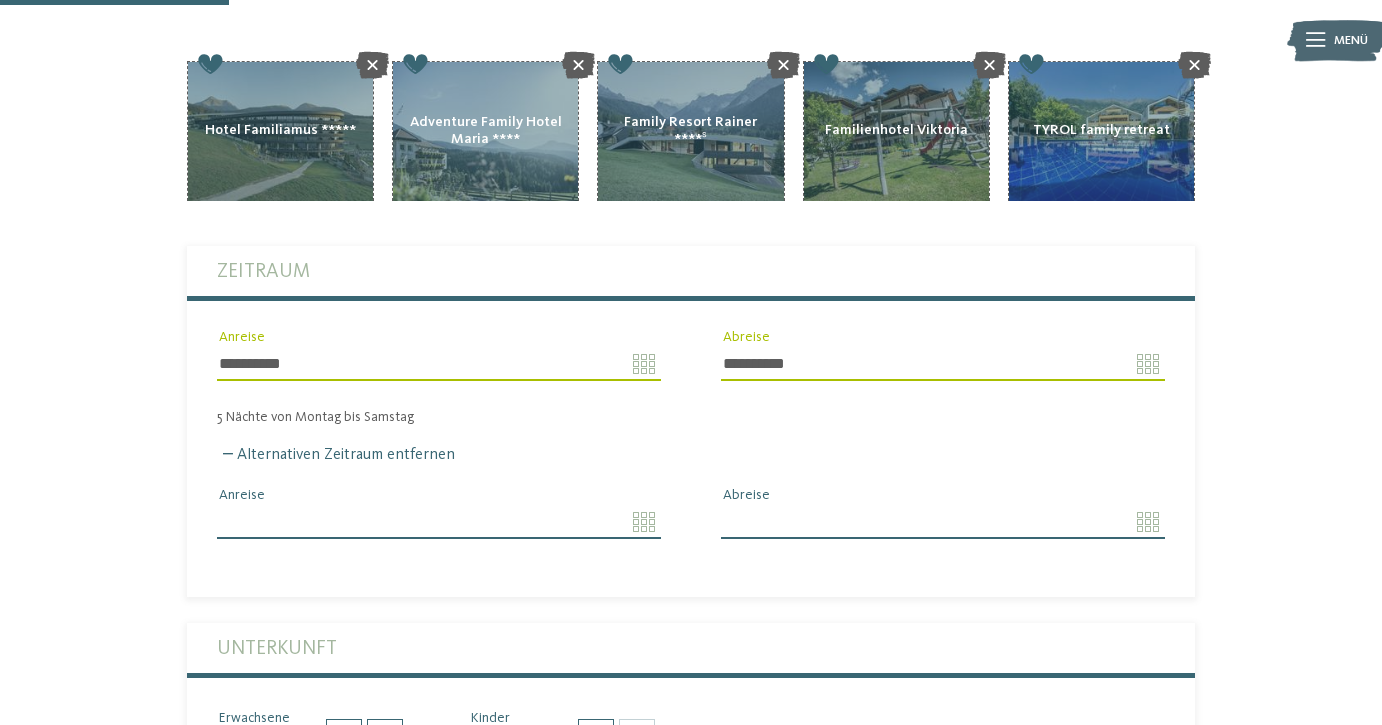 click on "Anreise" at bounding box center [439, 522] 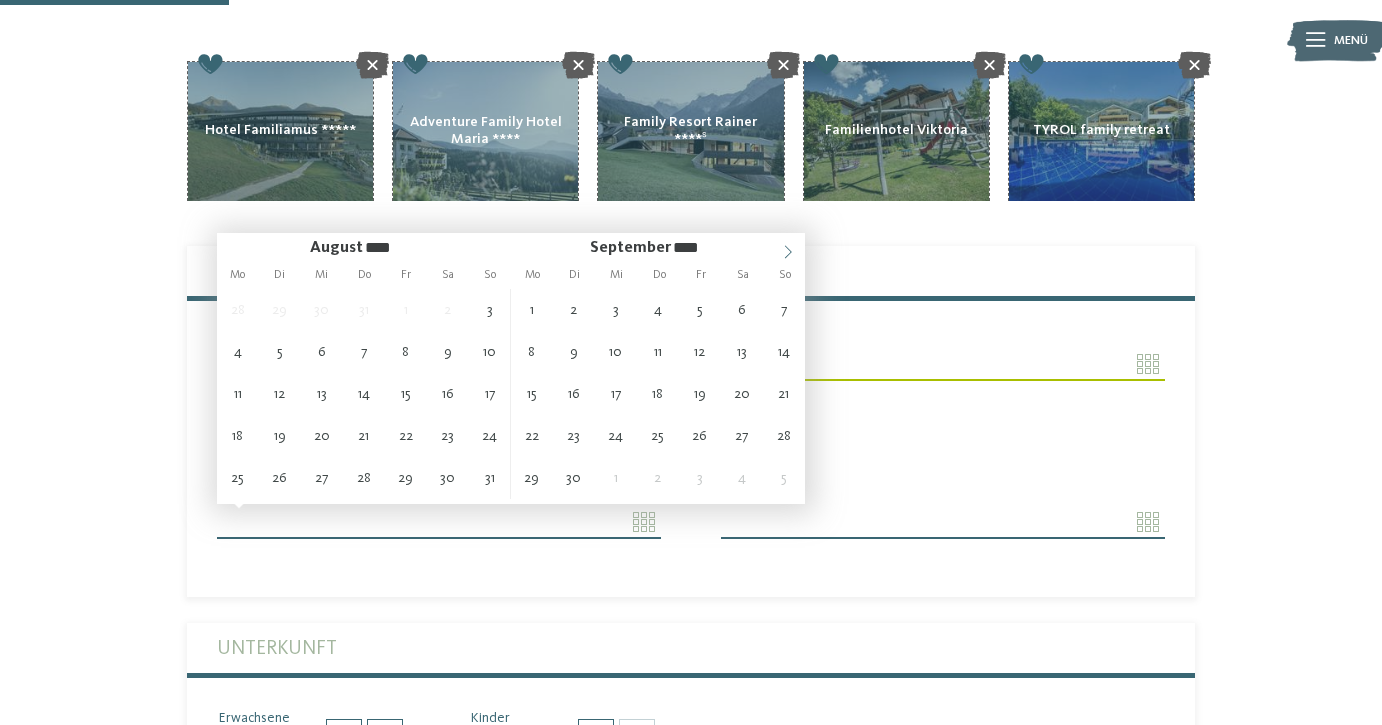 click at bounding box center (788, 247) 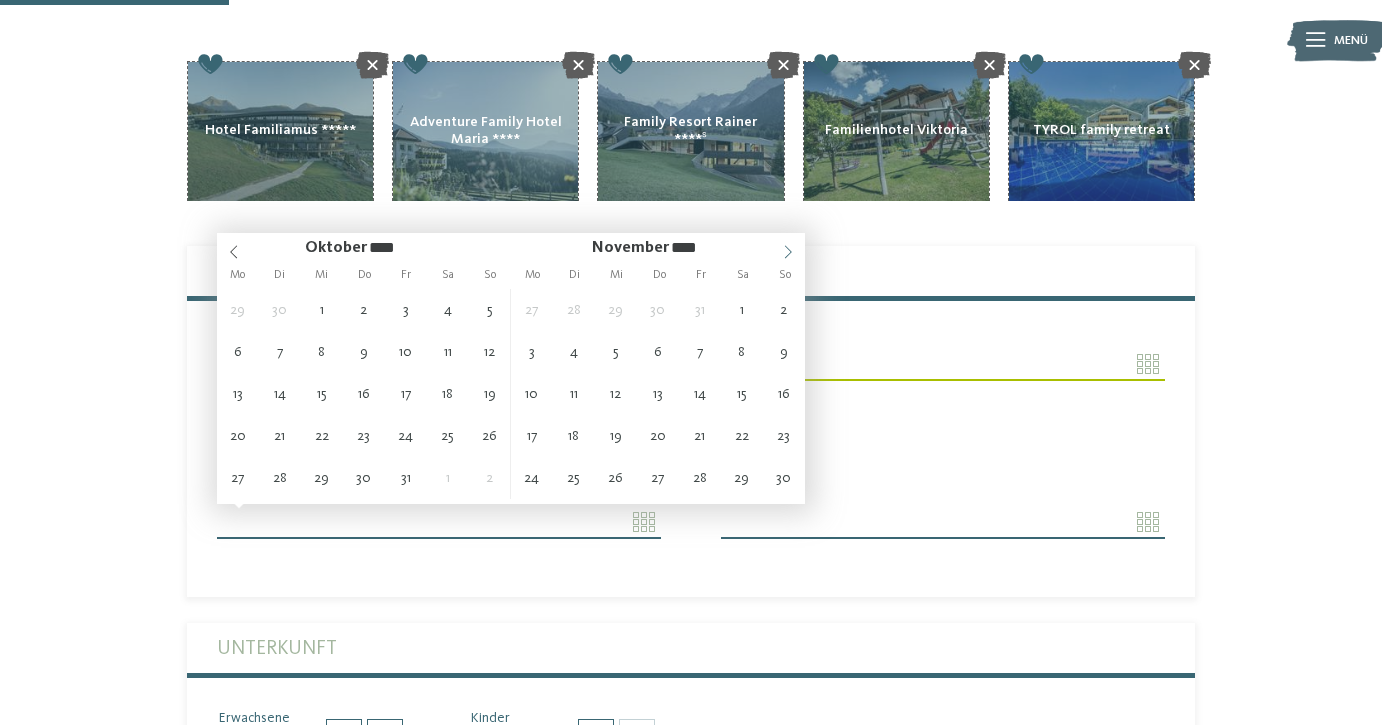 click at bounding box center (788, 247) 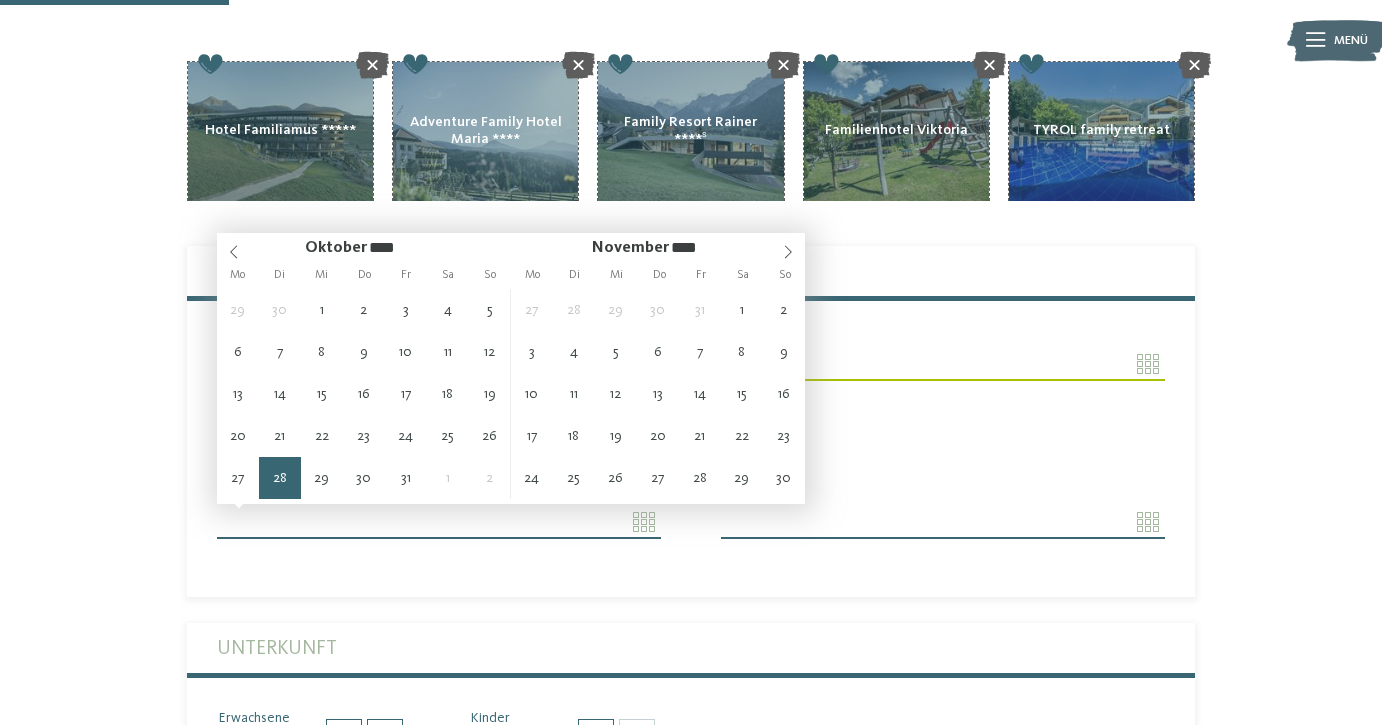 type on "**********" 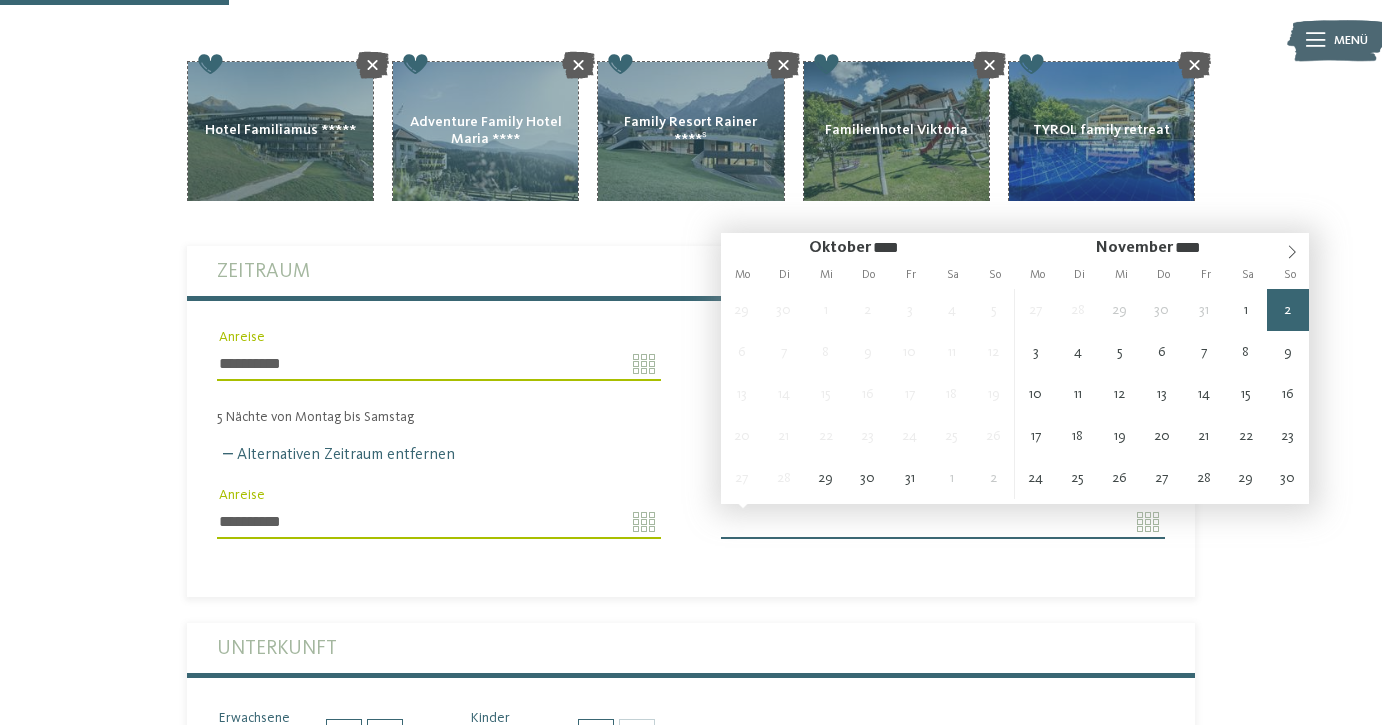 type on "**********" 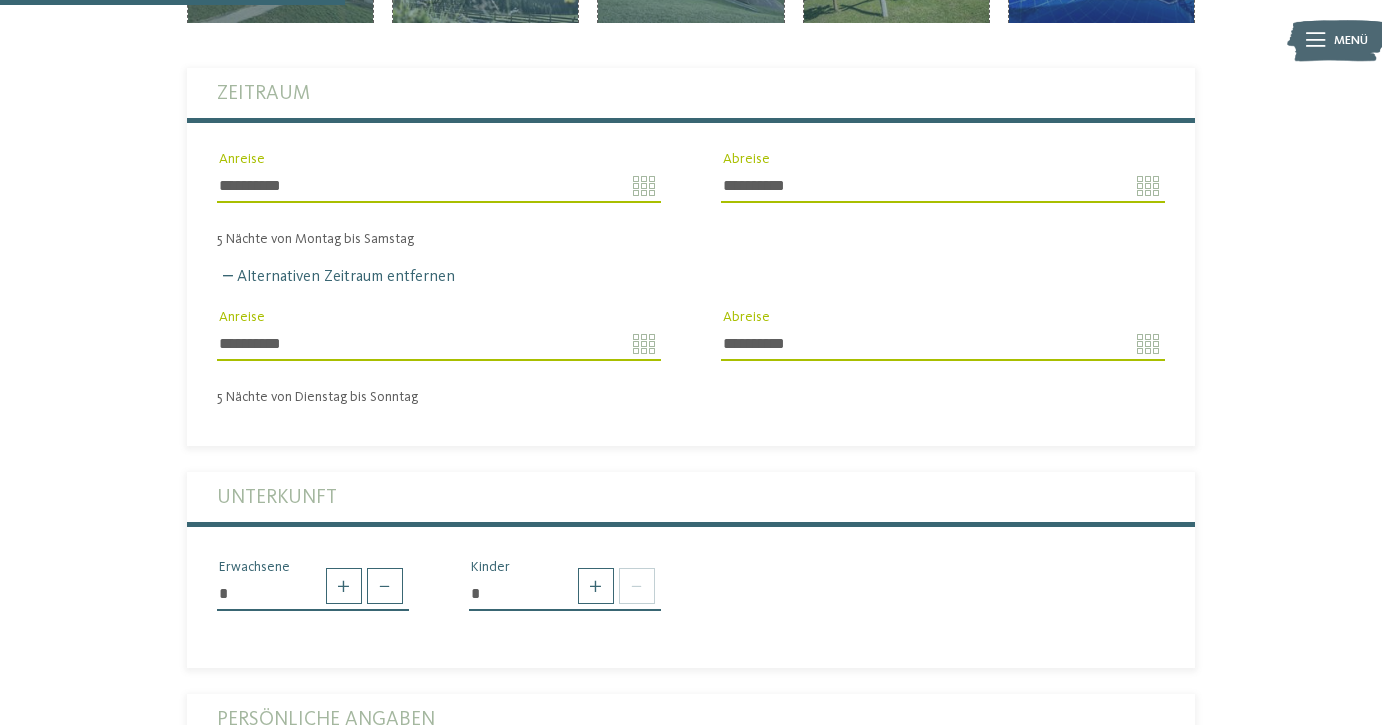 scroll, scrollTop: 480, scrollLeft: 0, axis: vertical 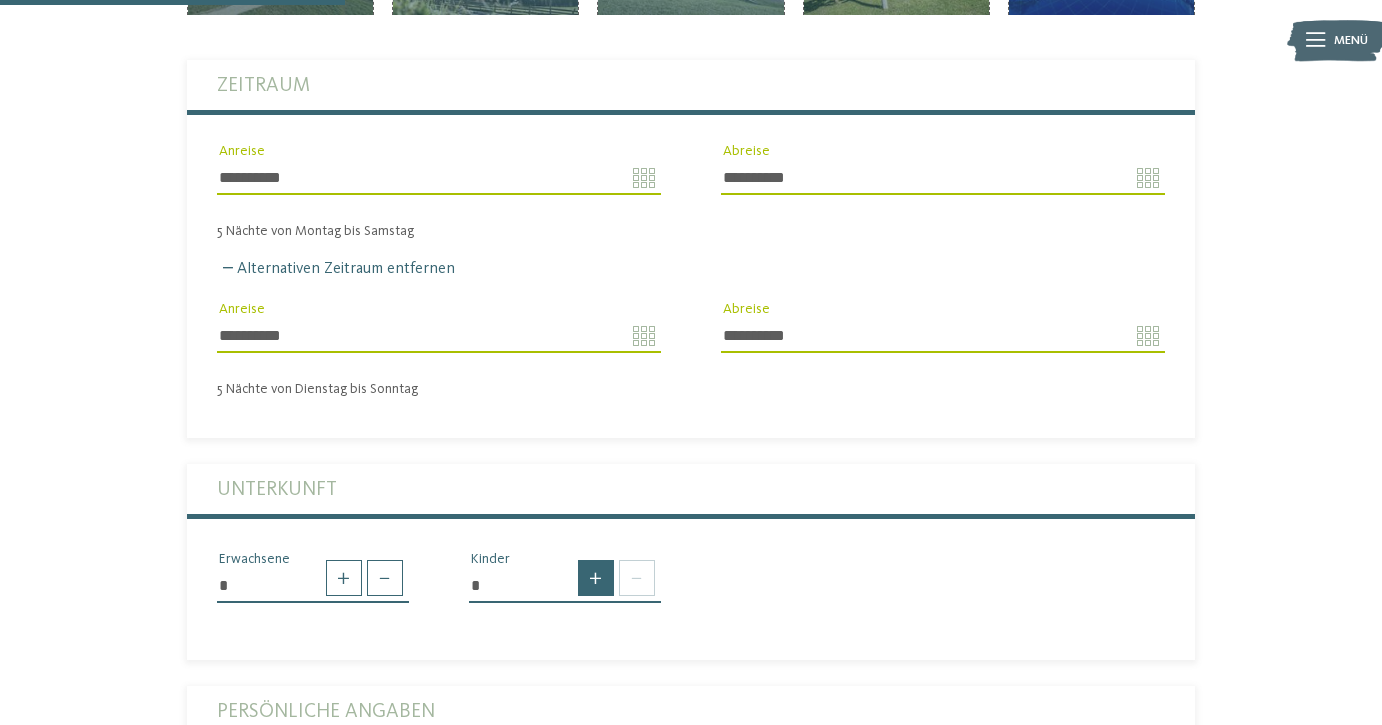 click at bounding box center [596, 578] 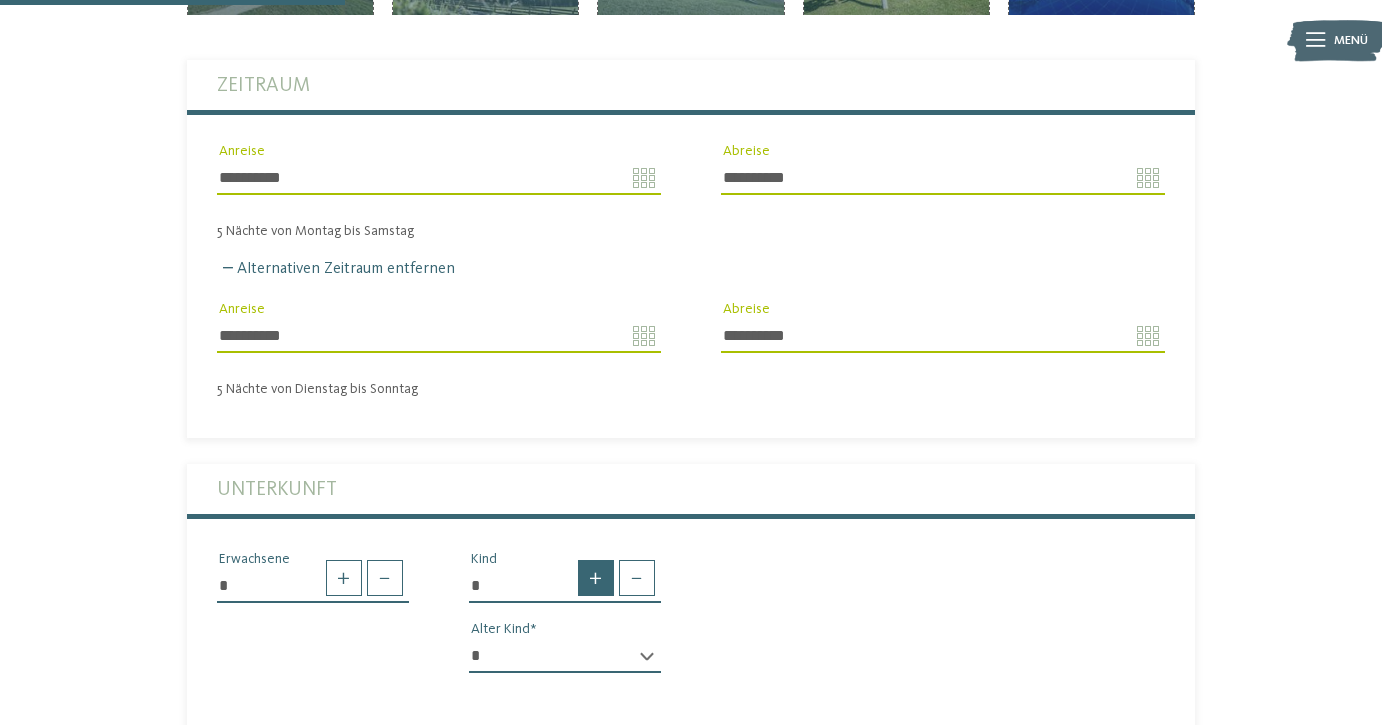 click at bounding box center (596, 578) 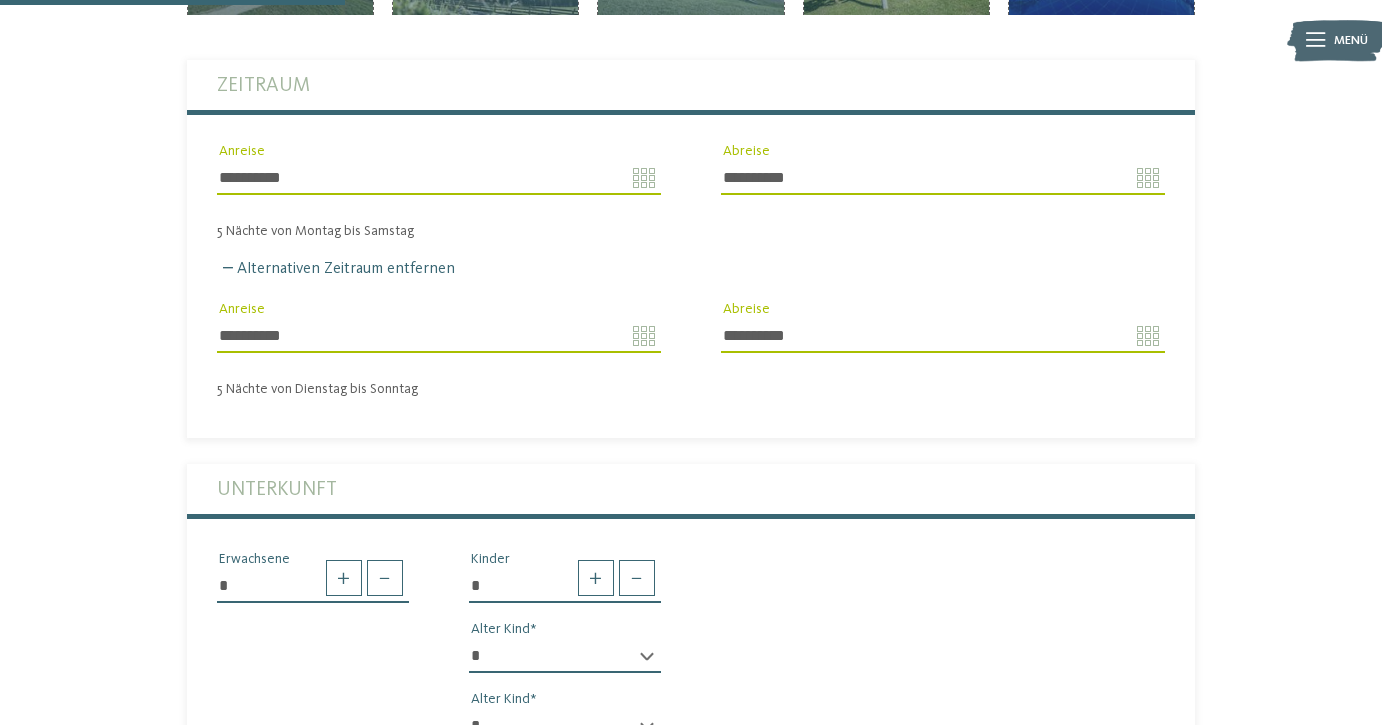 select on "**" 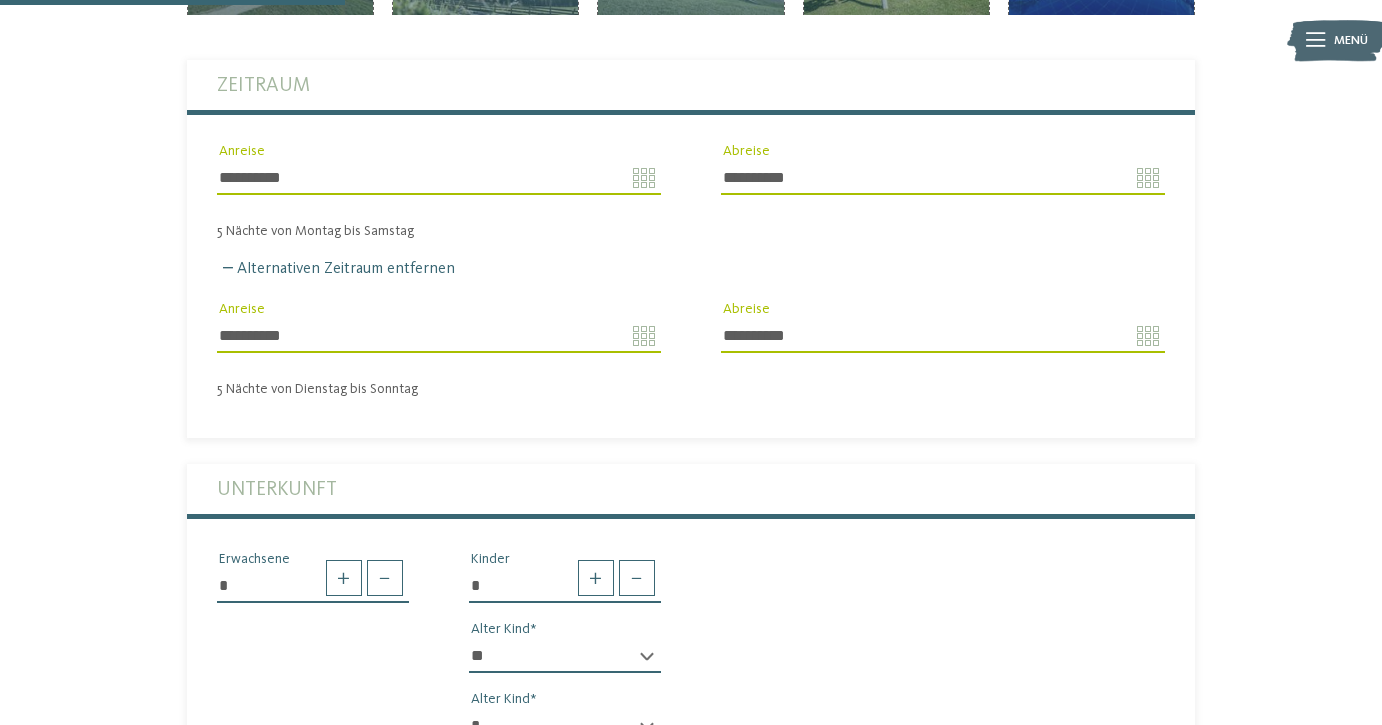 click on "* * * * * * * * * * * ** ** ** ** ** ** ** **     Alter Kind * * * * * * * * * * * ** ** ** ** ** ** ** **     Alter Kind" at bounding box center [565, 699] 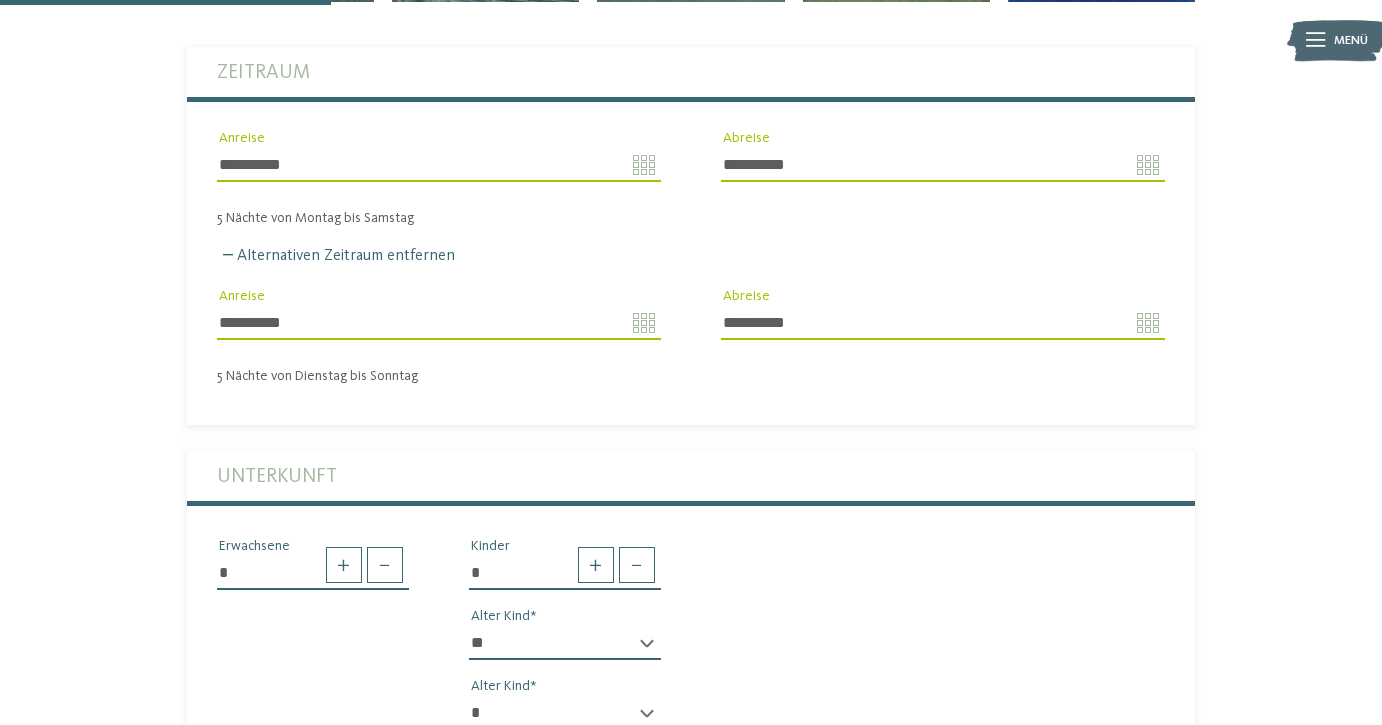 select on "*" 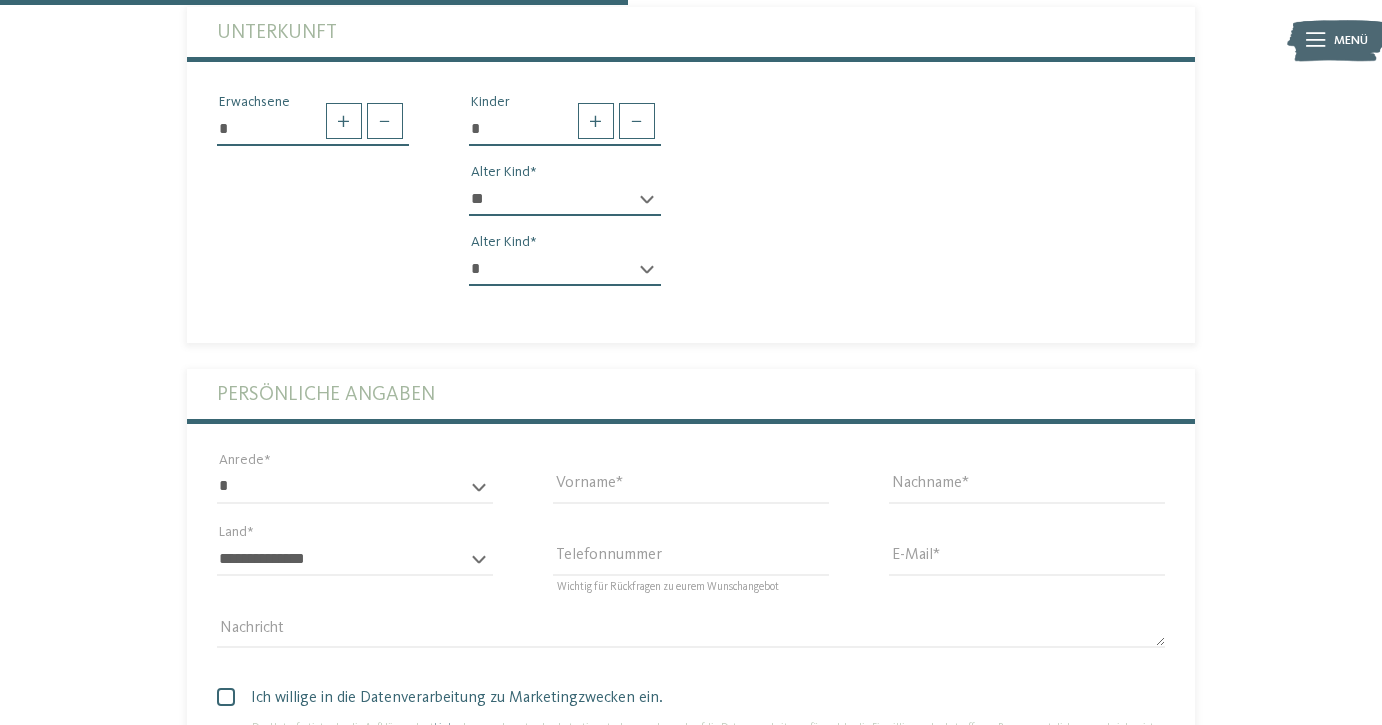 scroll, scrollTop: 942, scrollLeft: 0, axis: vertical 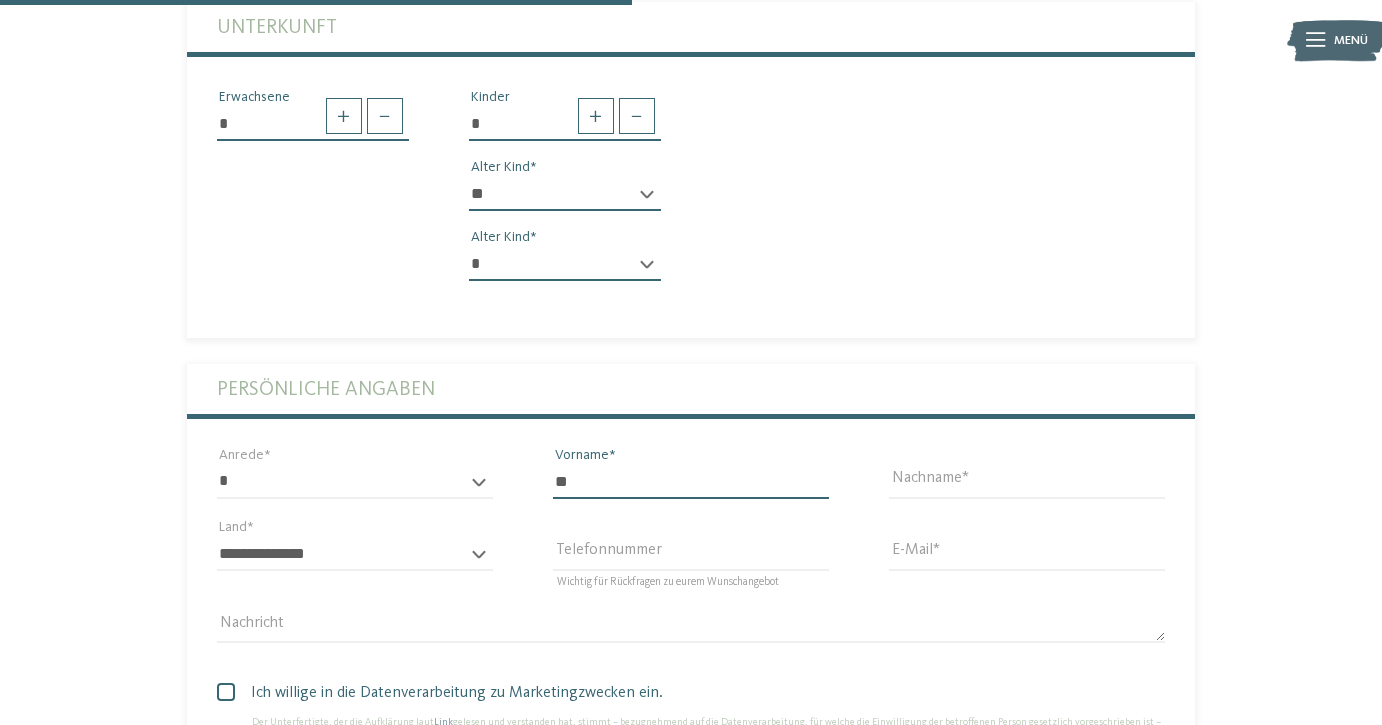 type on "*" 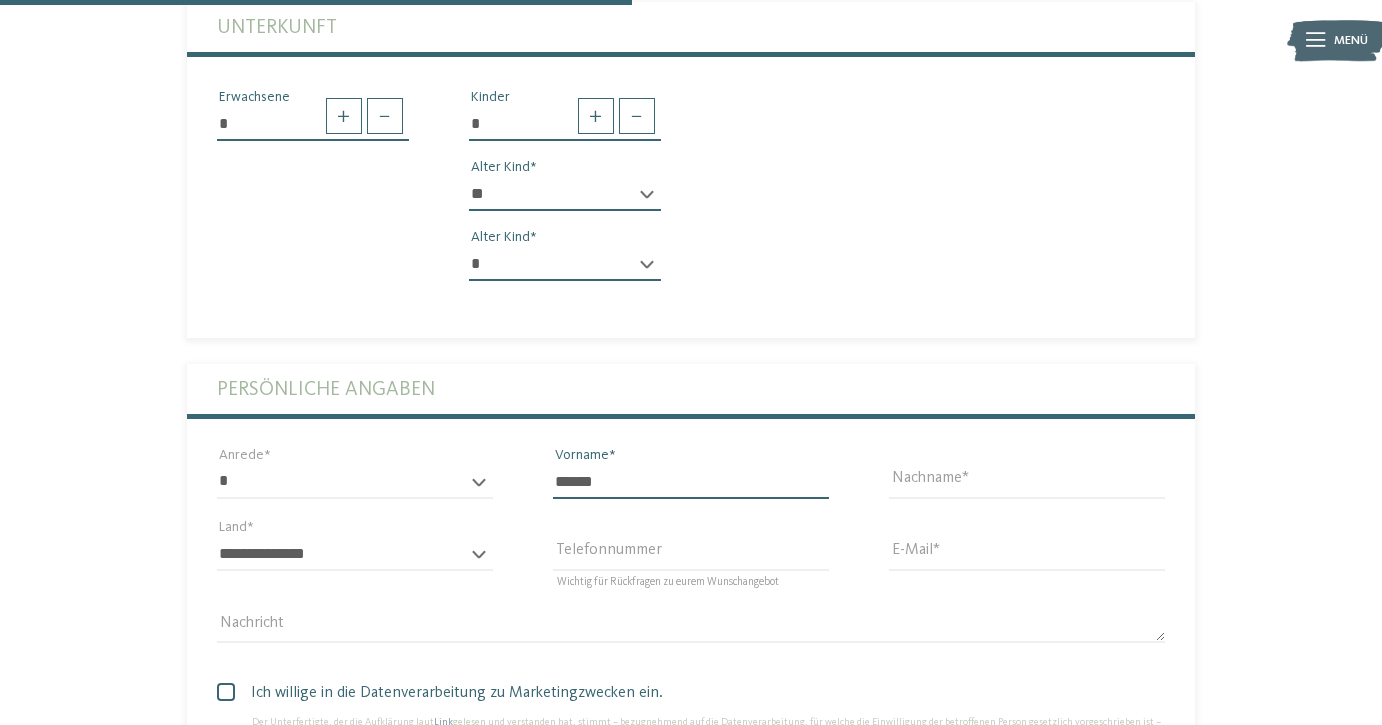type on "******" 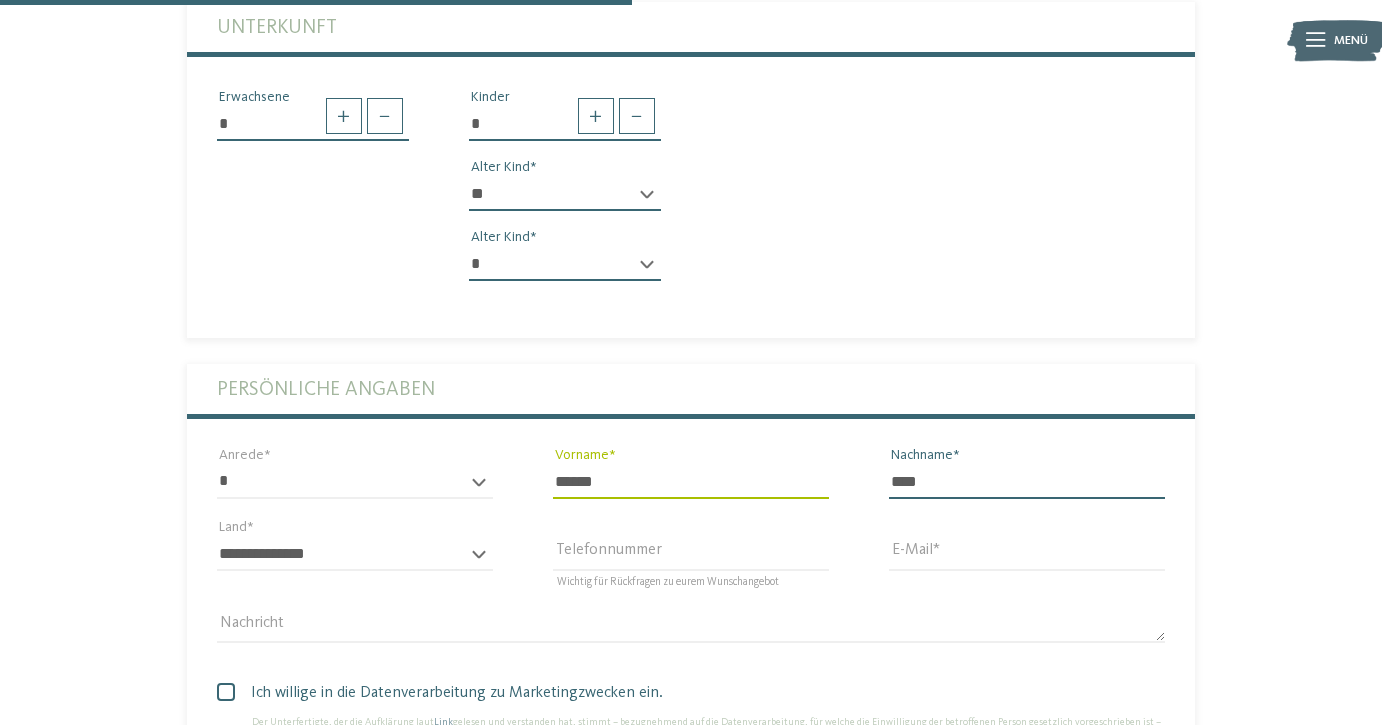 type on "****" 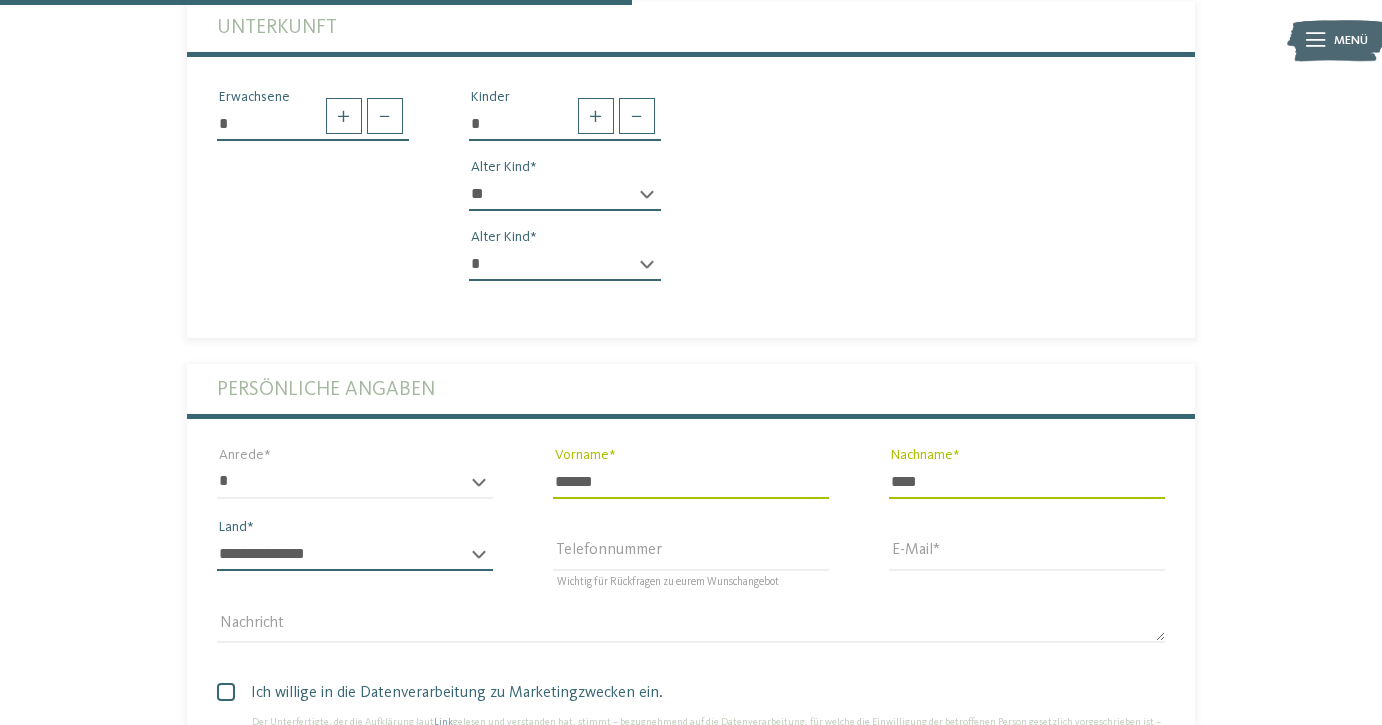 select on "**" 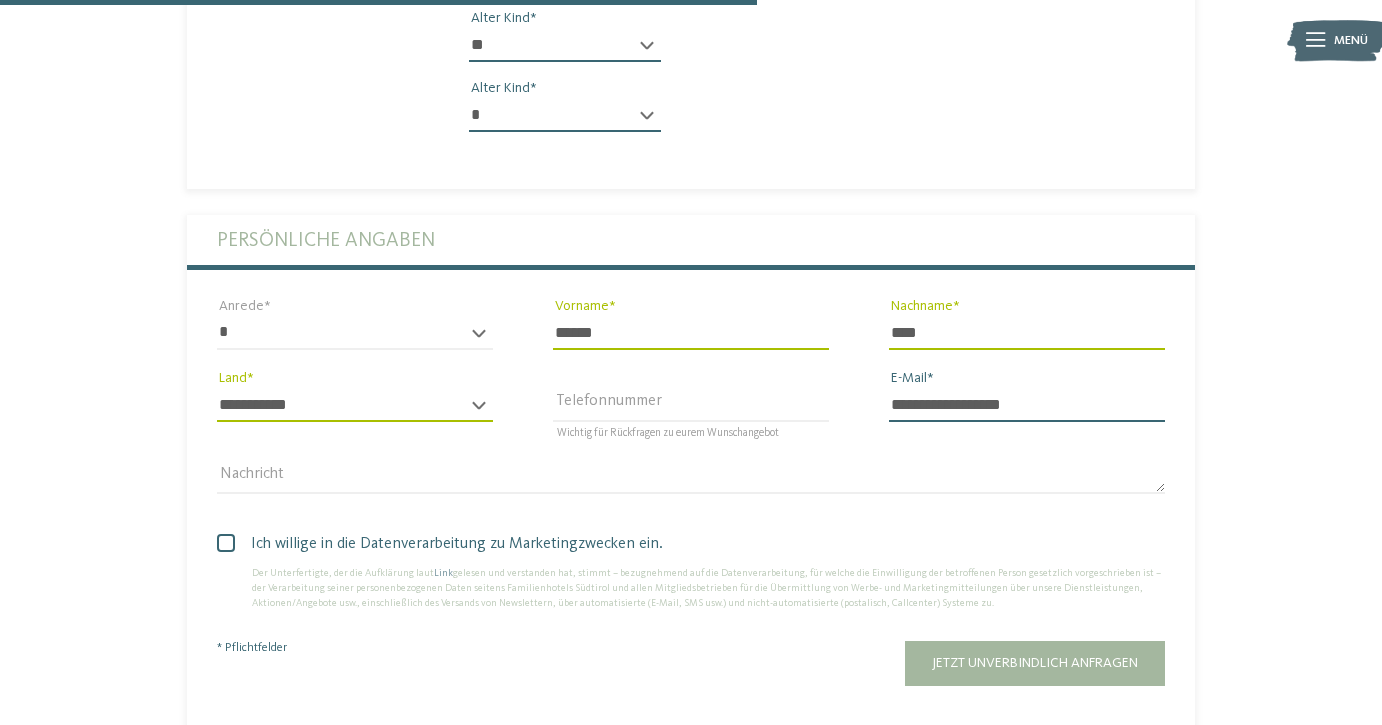 scroll, scrollTop: 1147, scrollLeft: 0, axis: vertical 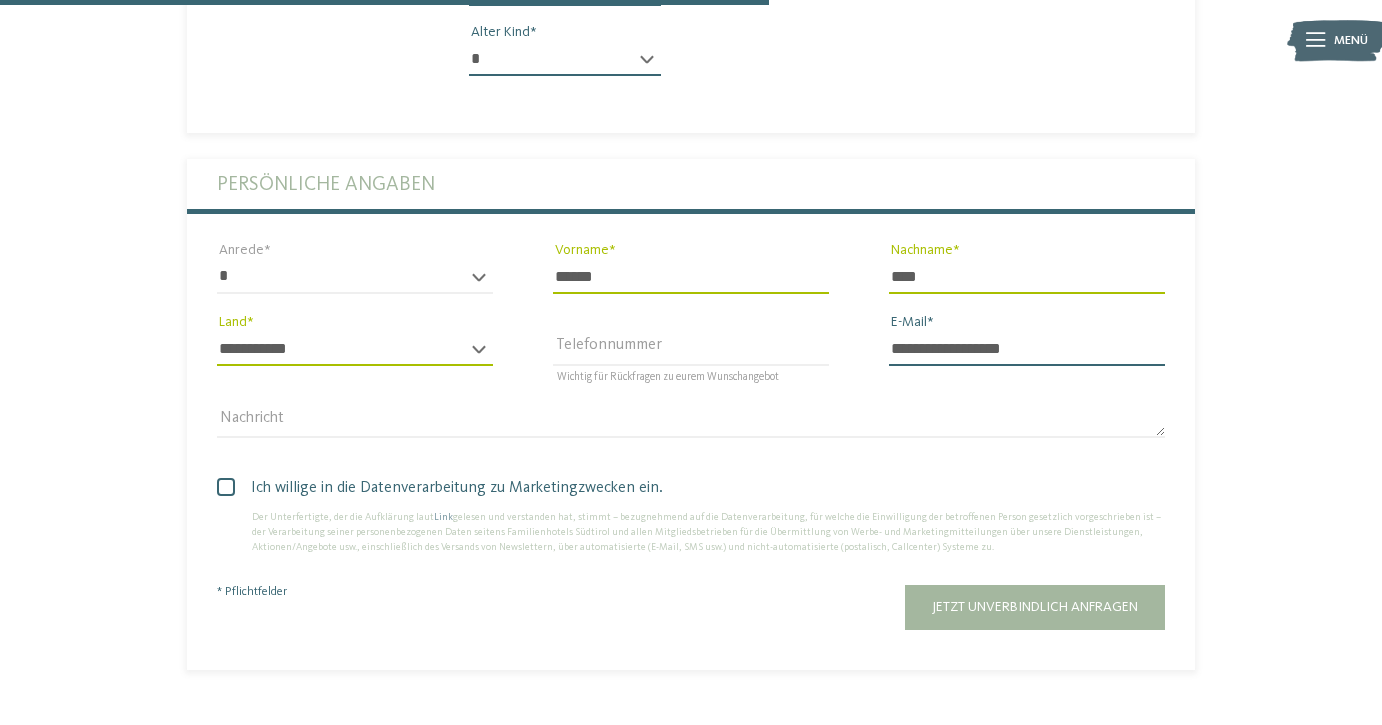 type on "**********" 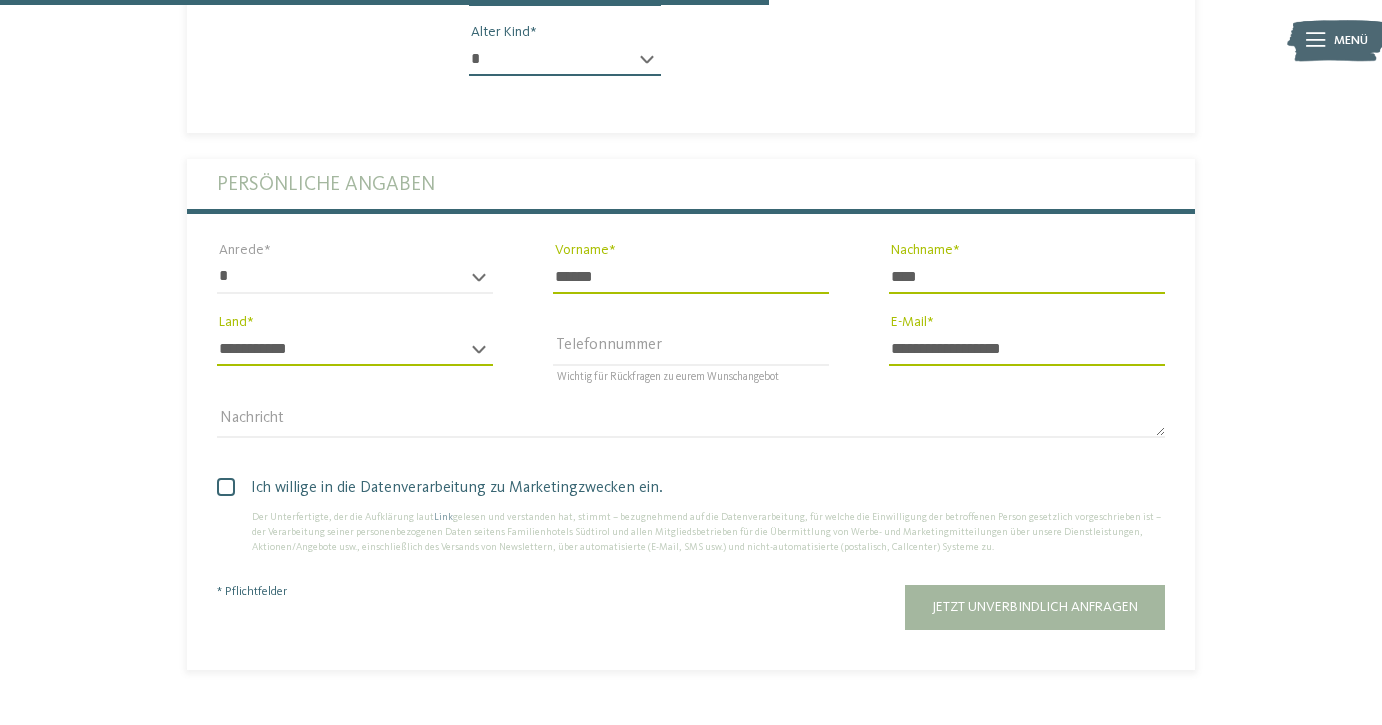 click on "Ich willige in die Datenverarbeitung zu Marketingzwecken ein." at bounding box center [699, 488] 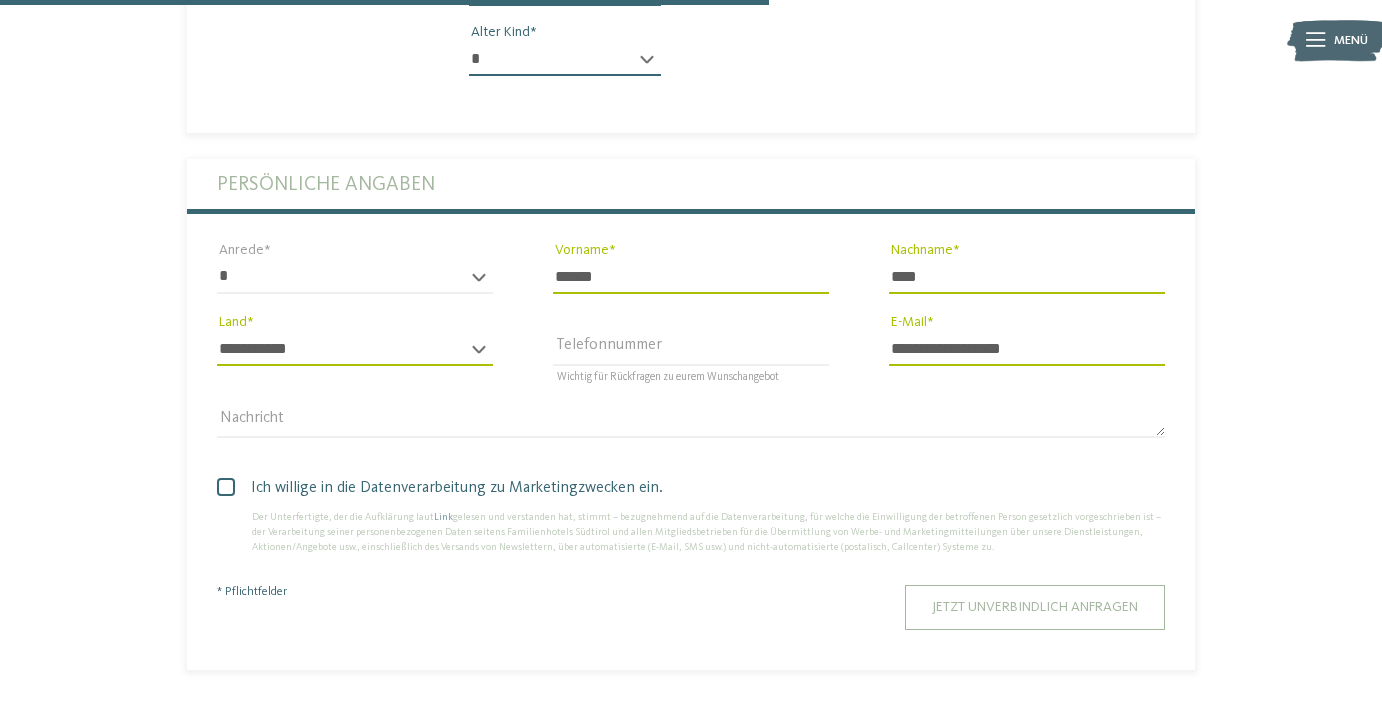 click on "Jetzt unverbindlich anfragen" at bounding box center [1035, 607] 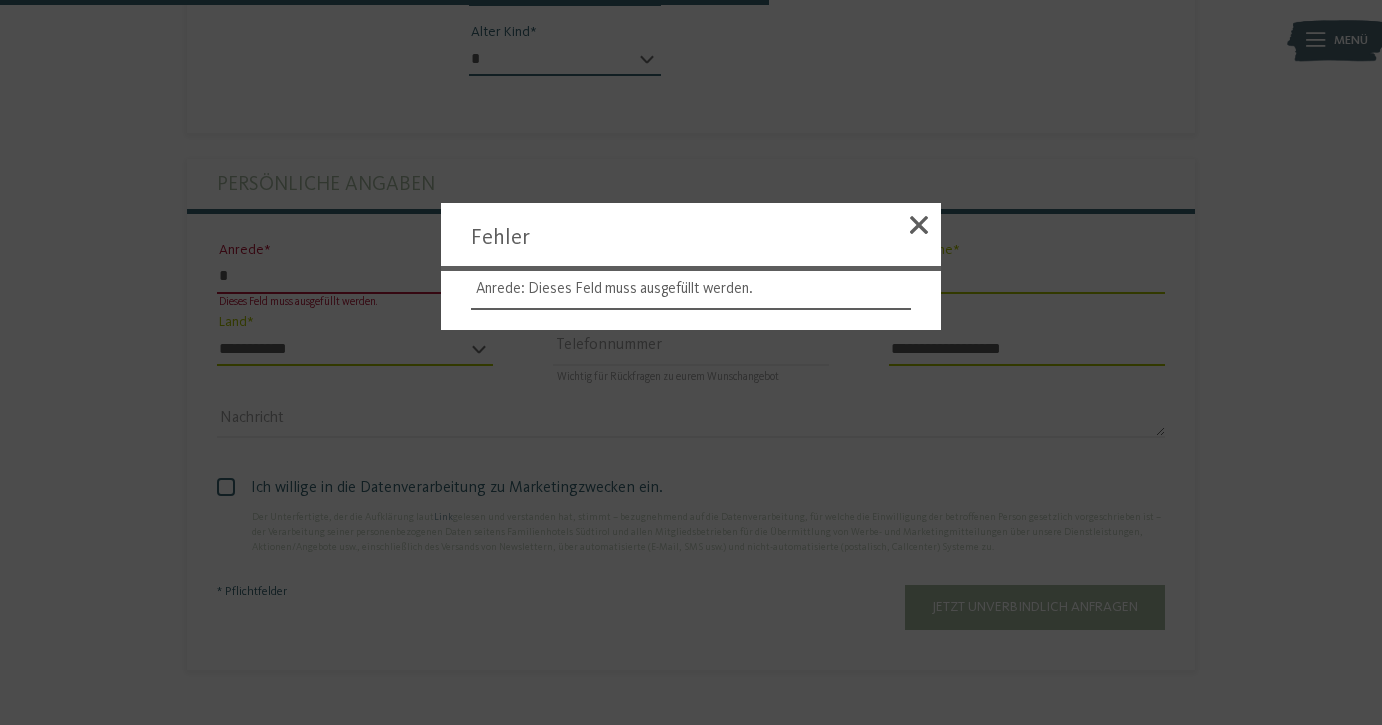 click at bounding box center (919, 225) 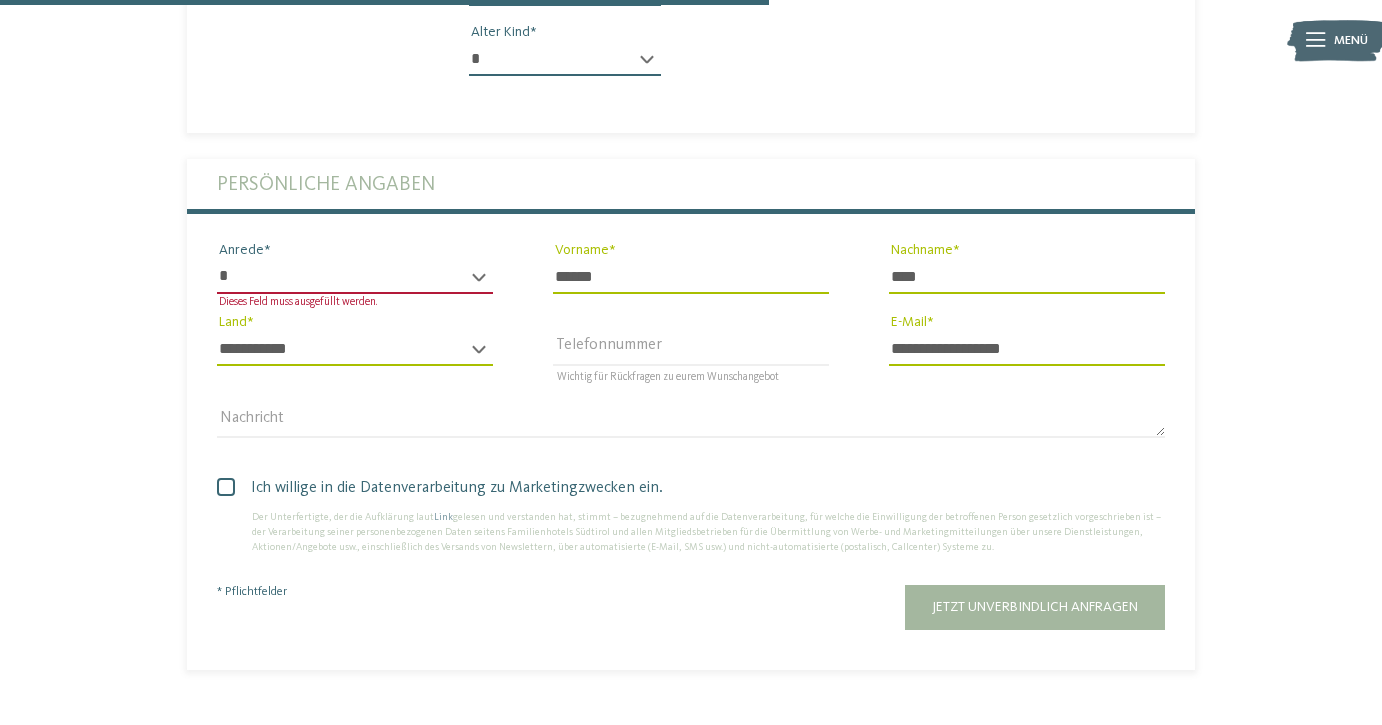 select on "*" 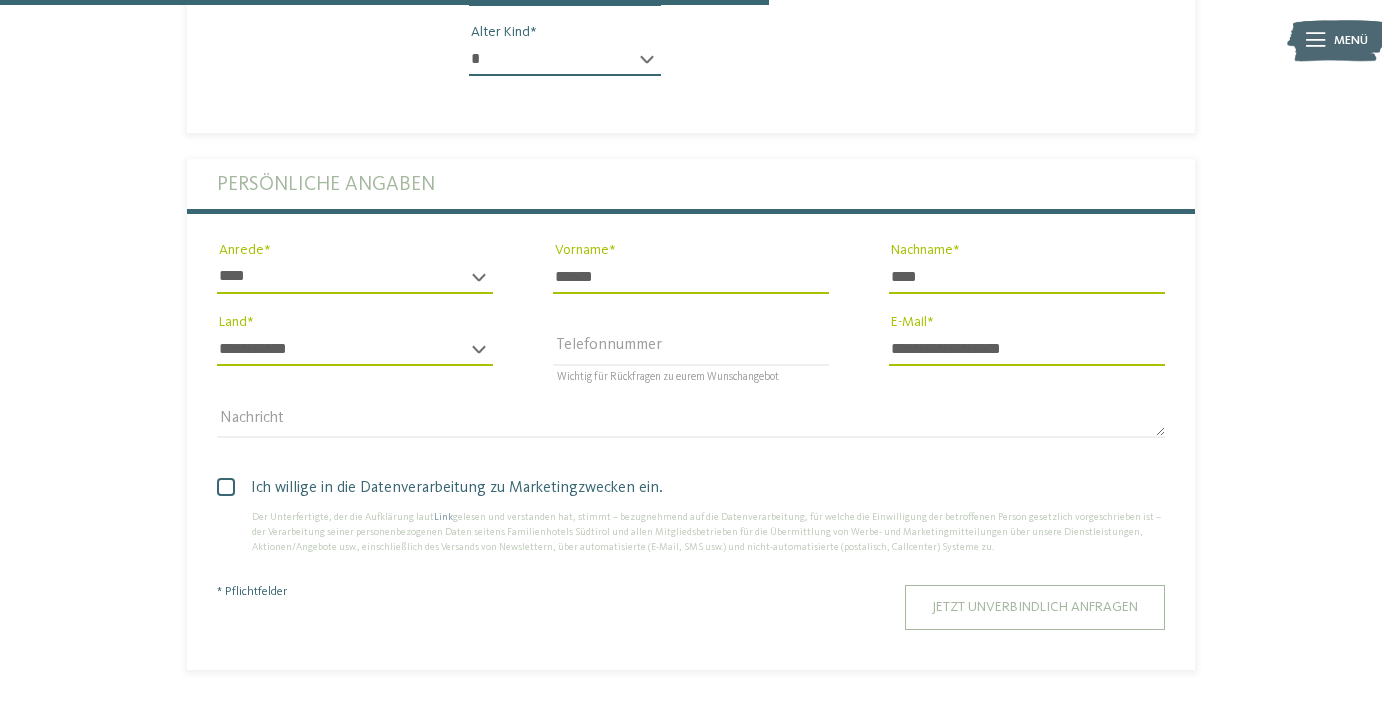 click on "Jetzt unverbindlich anfragen" at bounding box center (1035, 607) 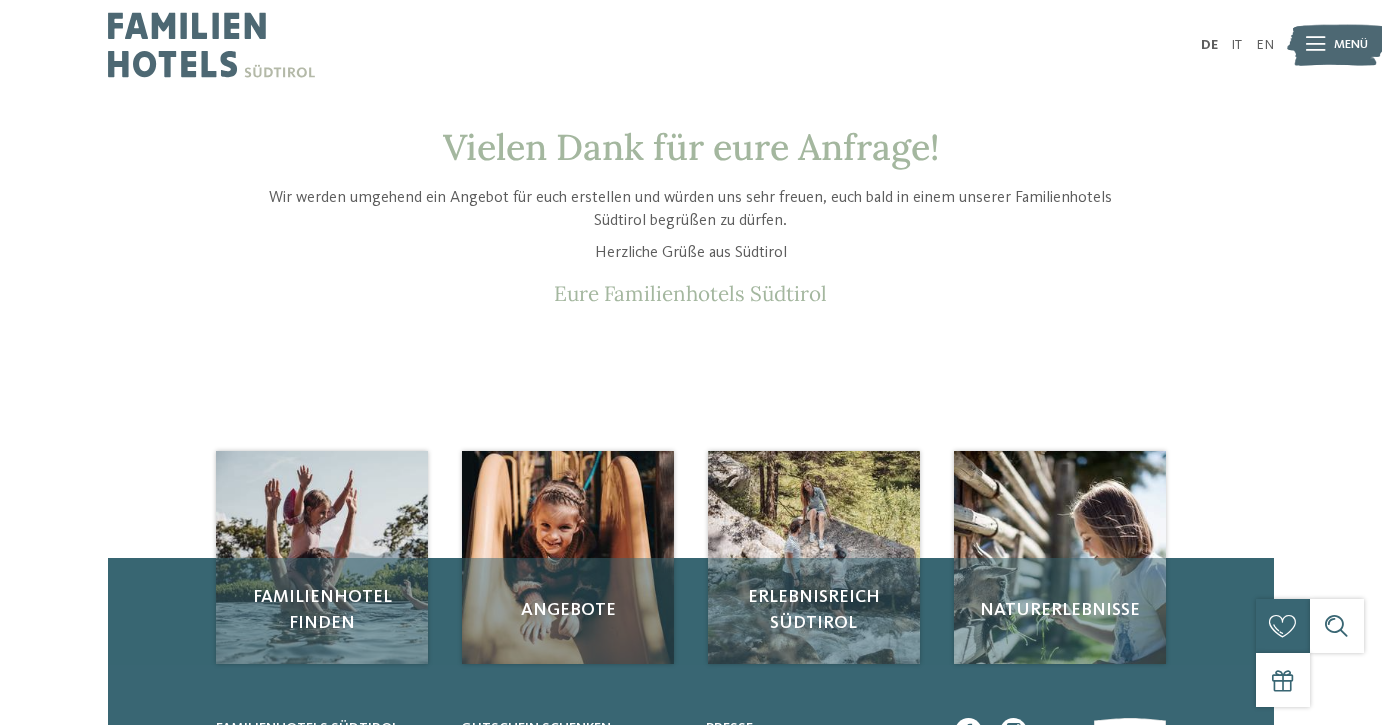 scroll, scrollTop: 0, scrollLeft: 0, axis: both 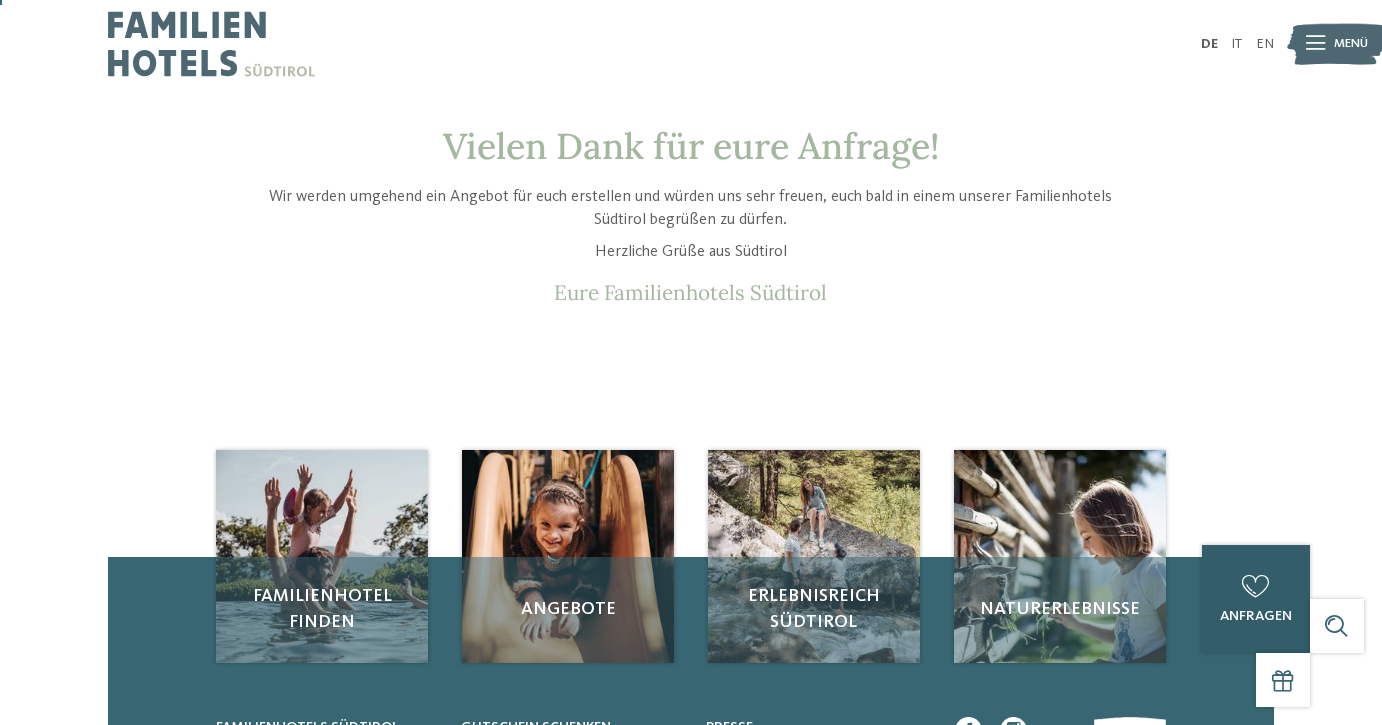click on "0
anfragen
0   von   5
Hotels zur Anfrage hinzugefügt
jetzt anfragen" at bounding box center [1256, 599] 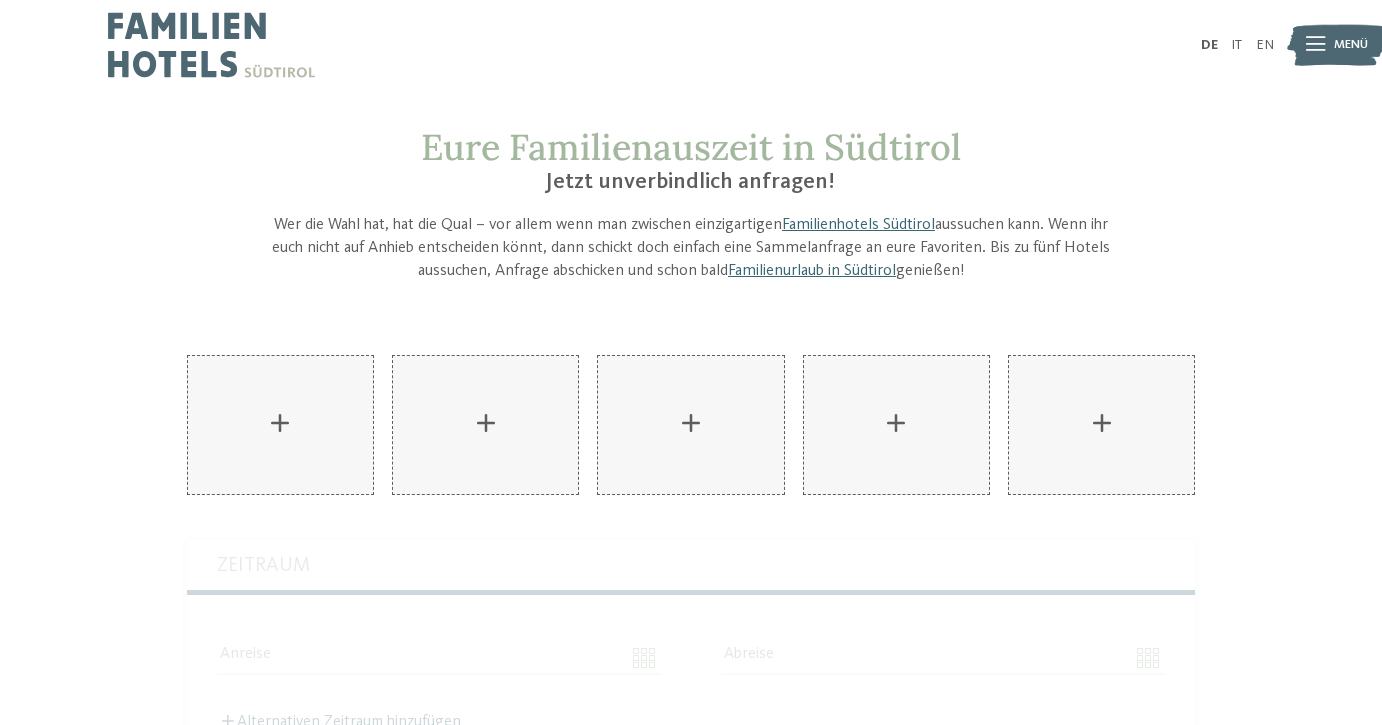 click on "AKI Family Resort PLOSE
hinzufügen" at bounding box center (280, 425) 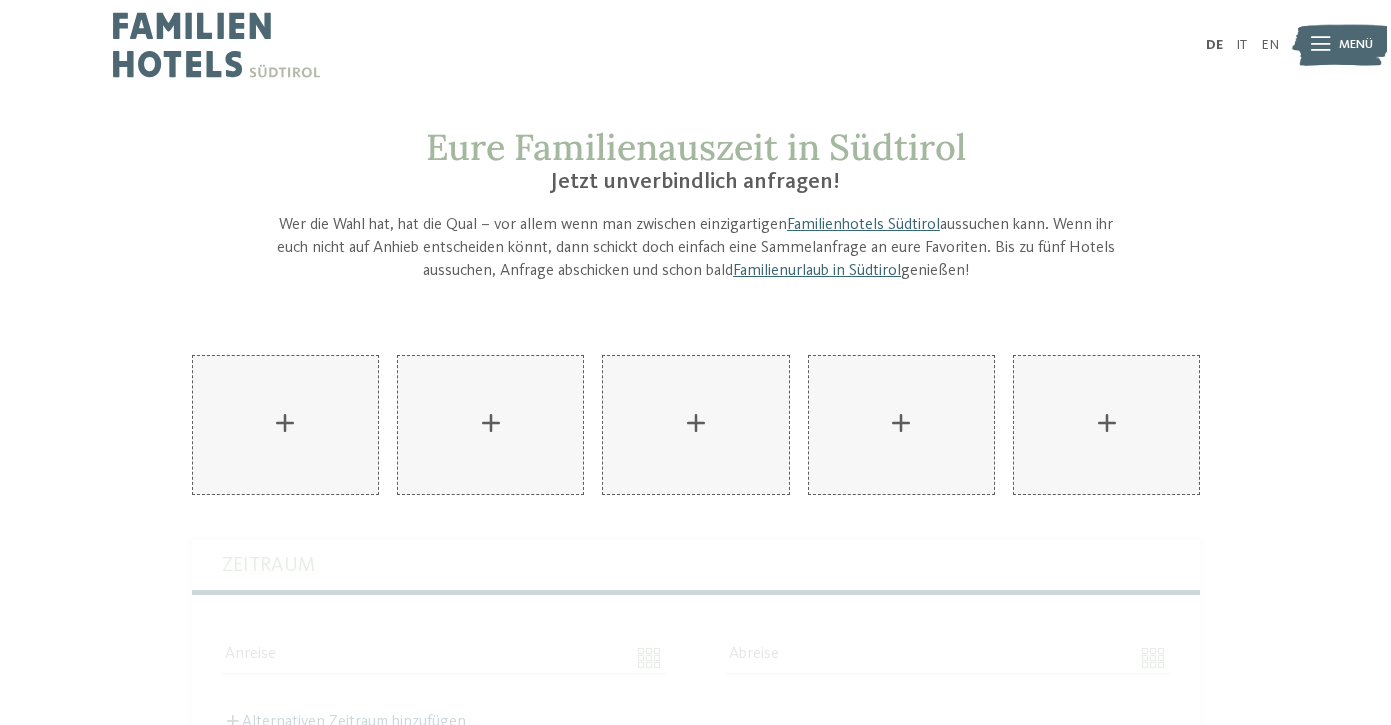 scroll, scrollTop: 0, scrollLeft: 0, axis: both 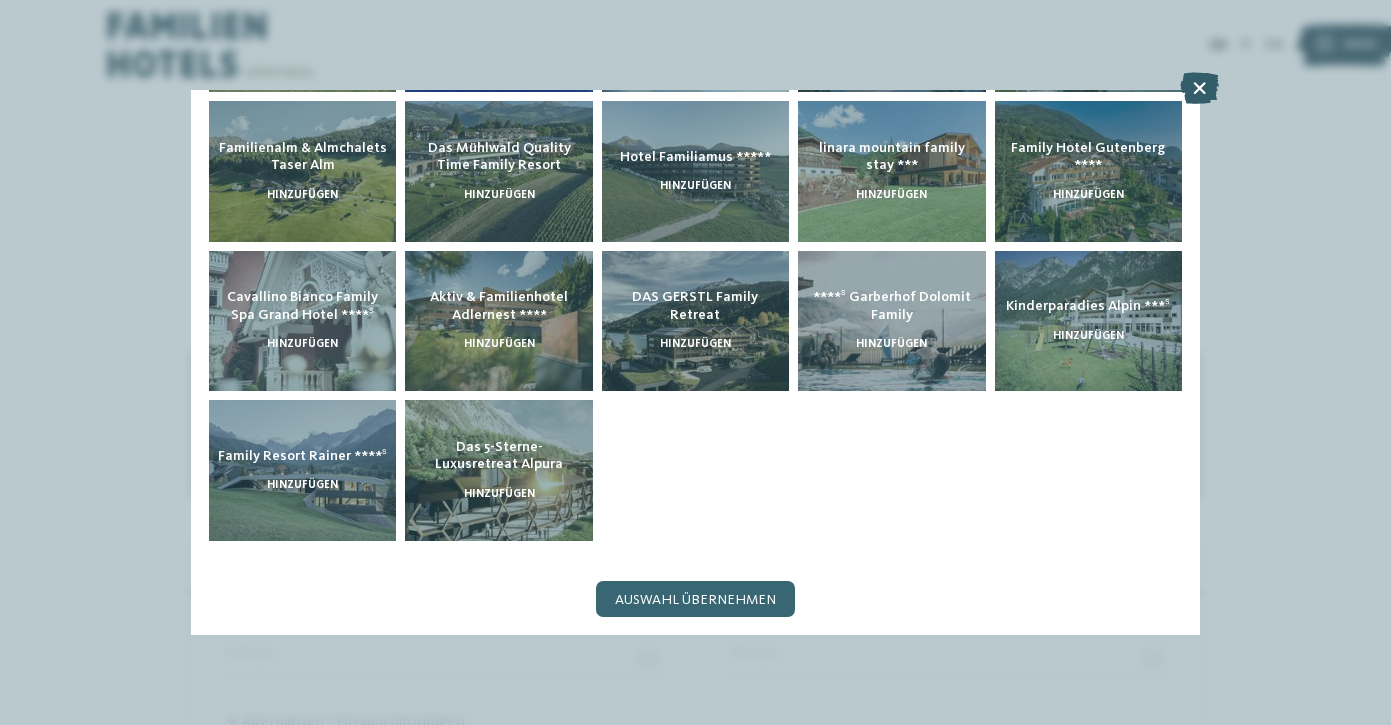 click at bounding box center [1199, 88] 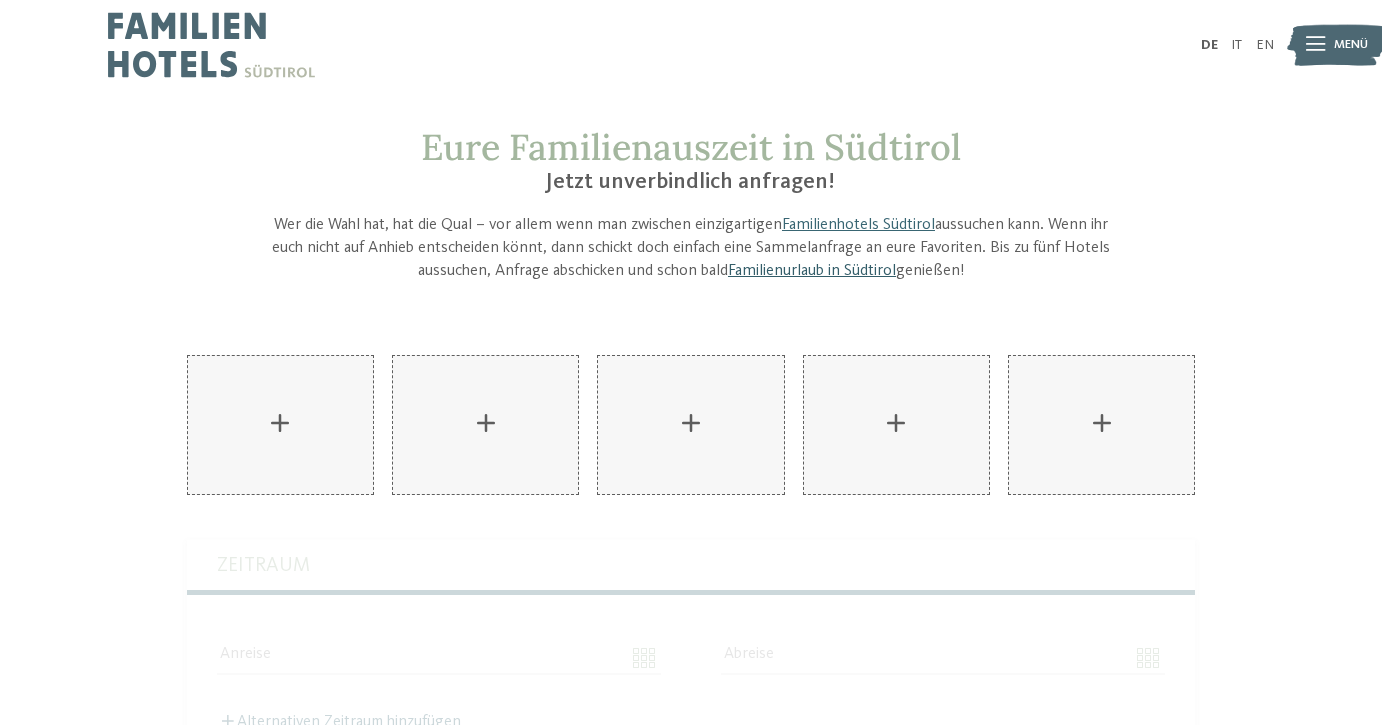 click on "Familienurlaub in Südtirol" at bounding box center [812, 271] 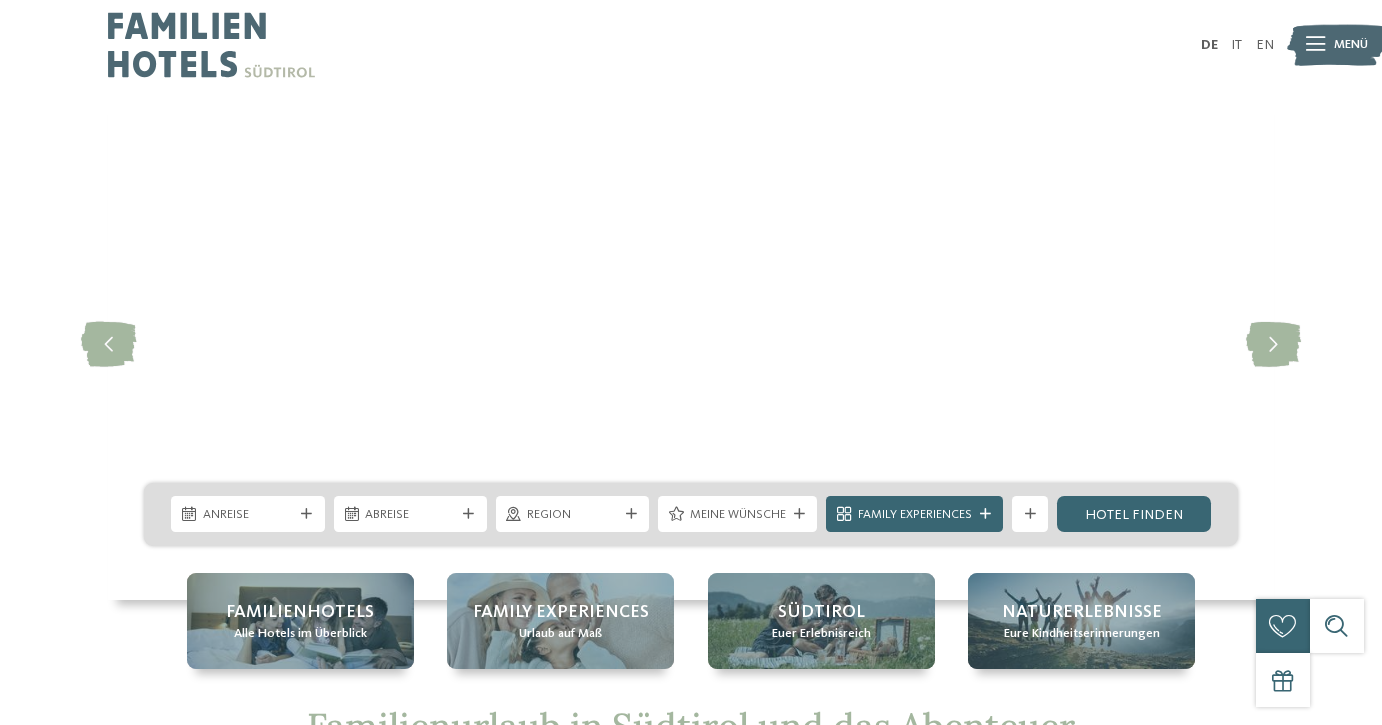 scroll, scrollTop: 0, scrollLeft: 0, axis: both 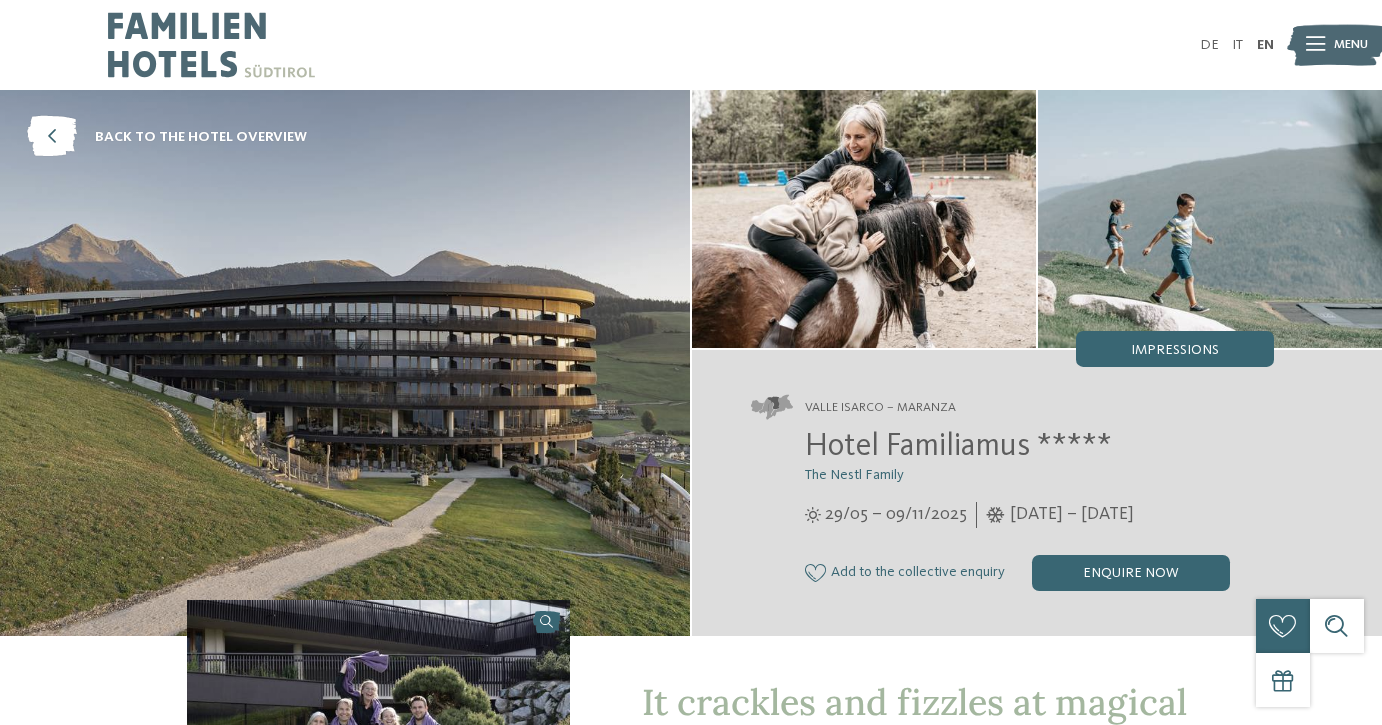 click at bounding box center (211, 45) 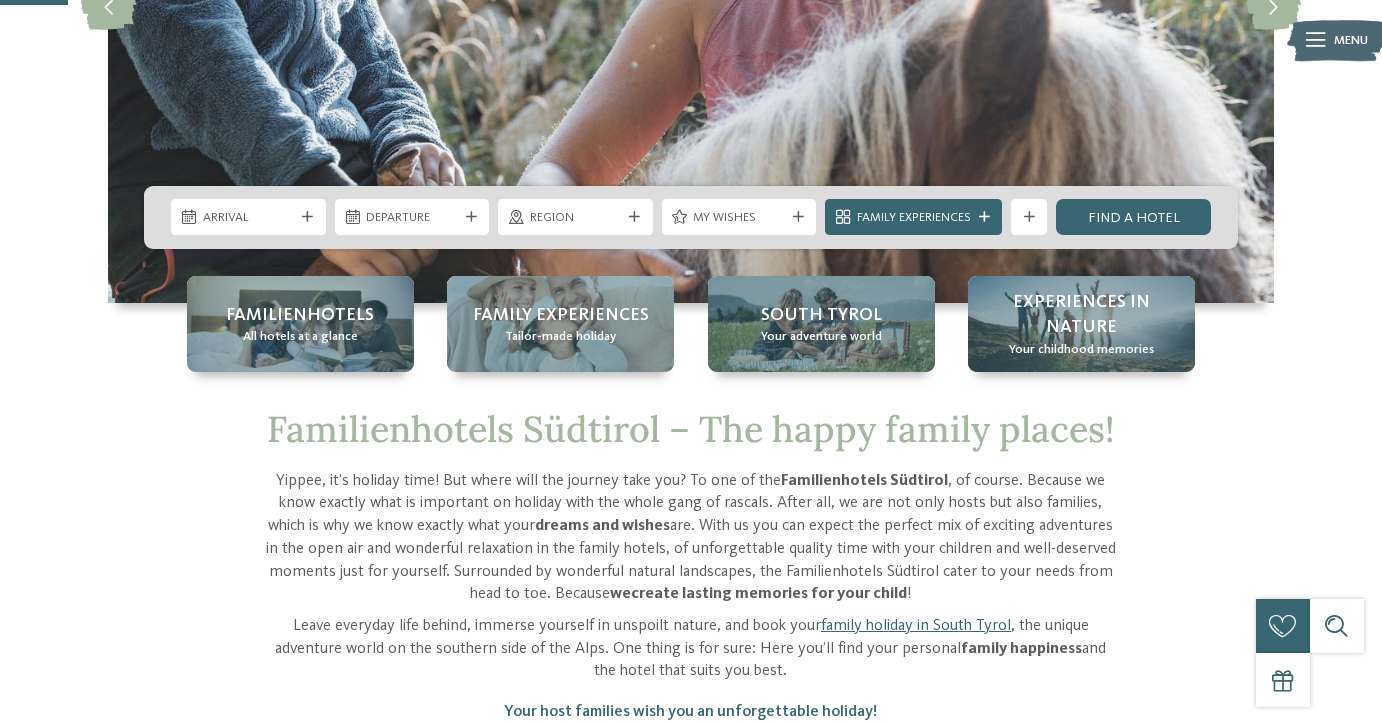 scroll, scrollTop: 377, scrollLeft: 0, axis: vertical 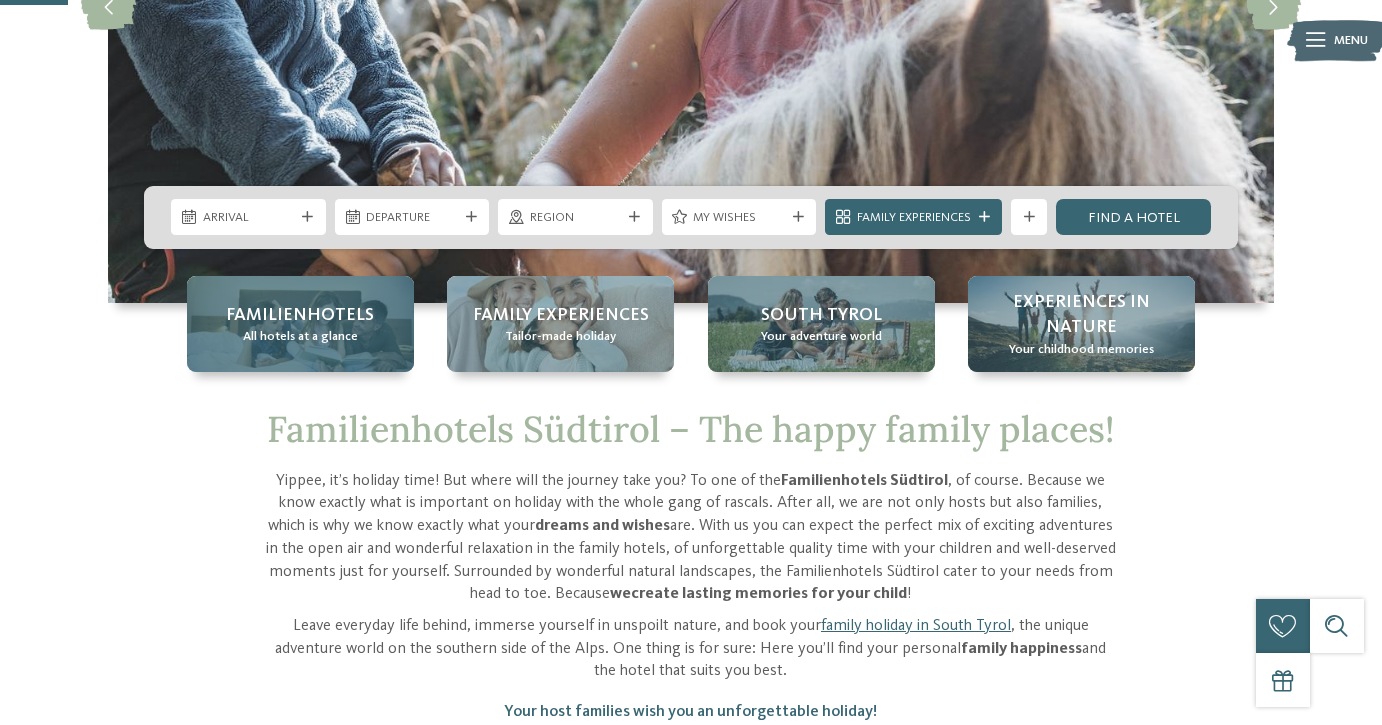 click on "Familienhotels
All hotels at a glance" at bounding box center (300, 324) 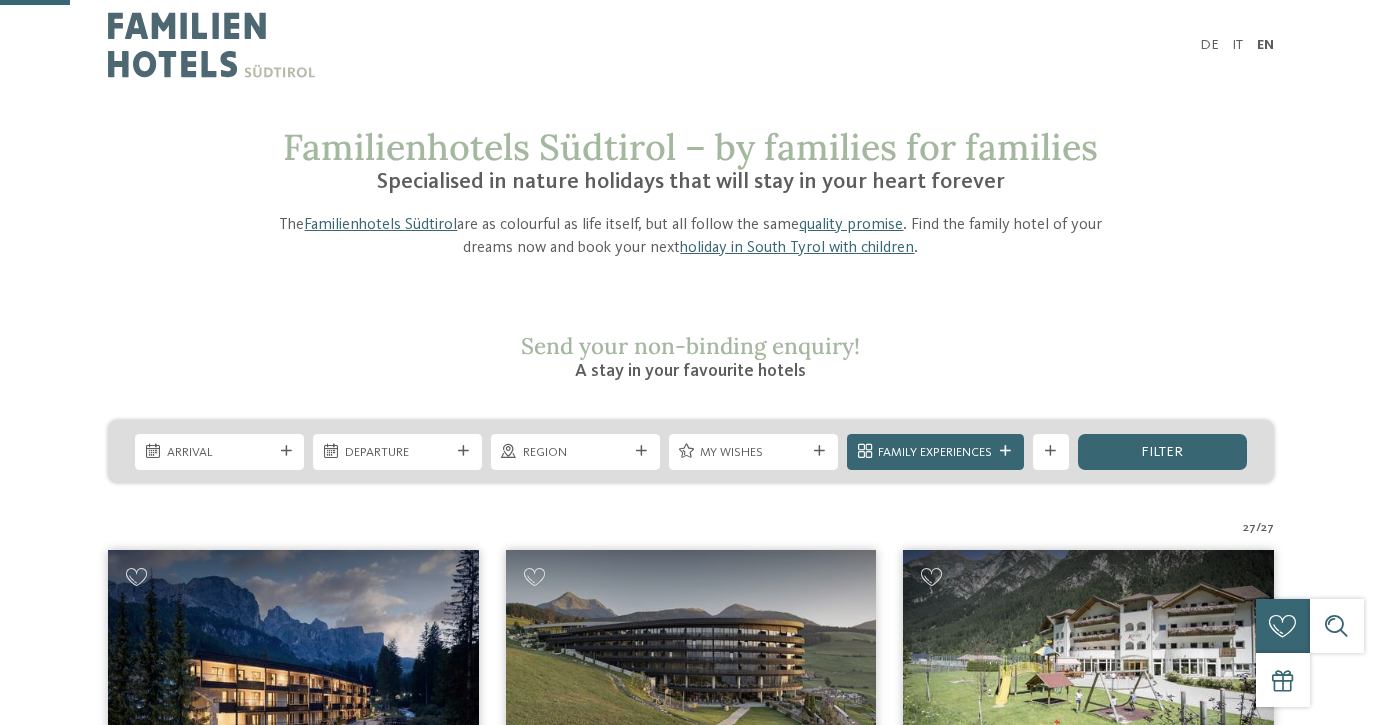 scroll, scrollTop: 368, scrollLeft: 0, axis: vertical 